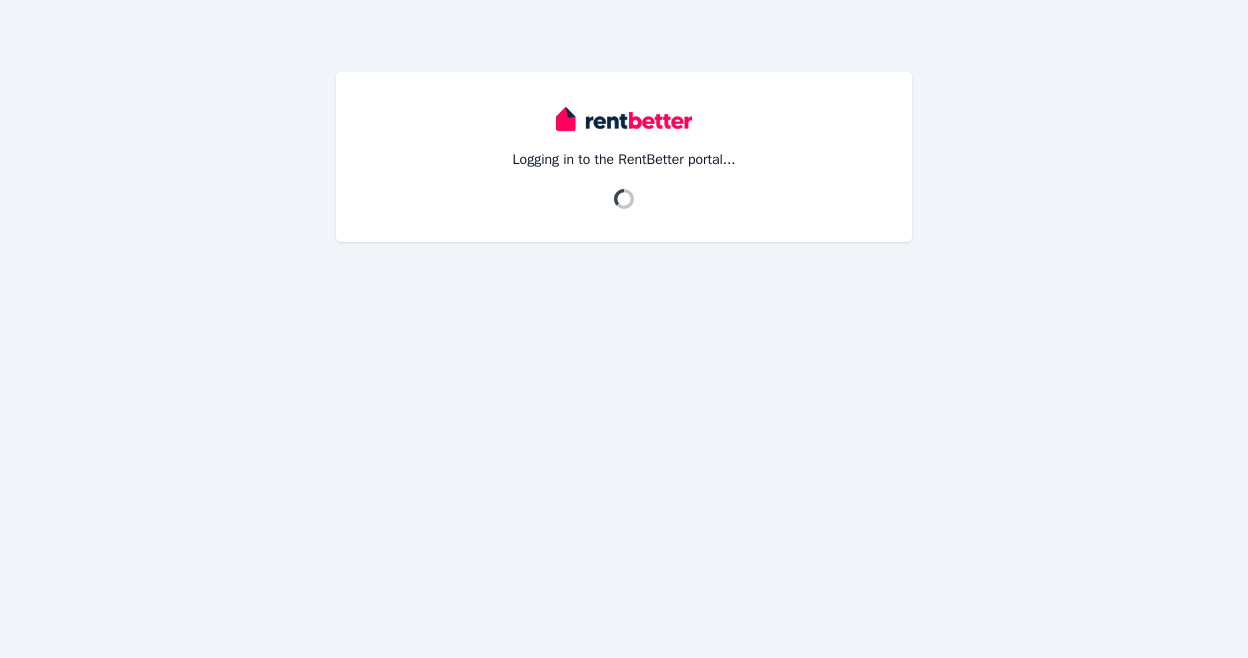 scroll, scrollTop: 0, scrollLeft: 0, axis: both 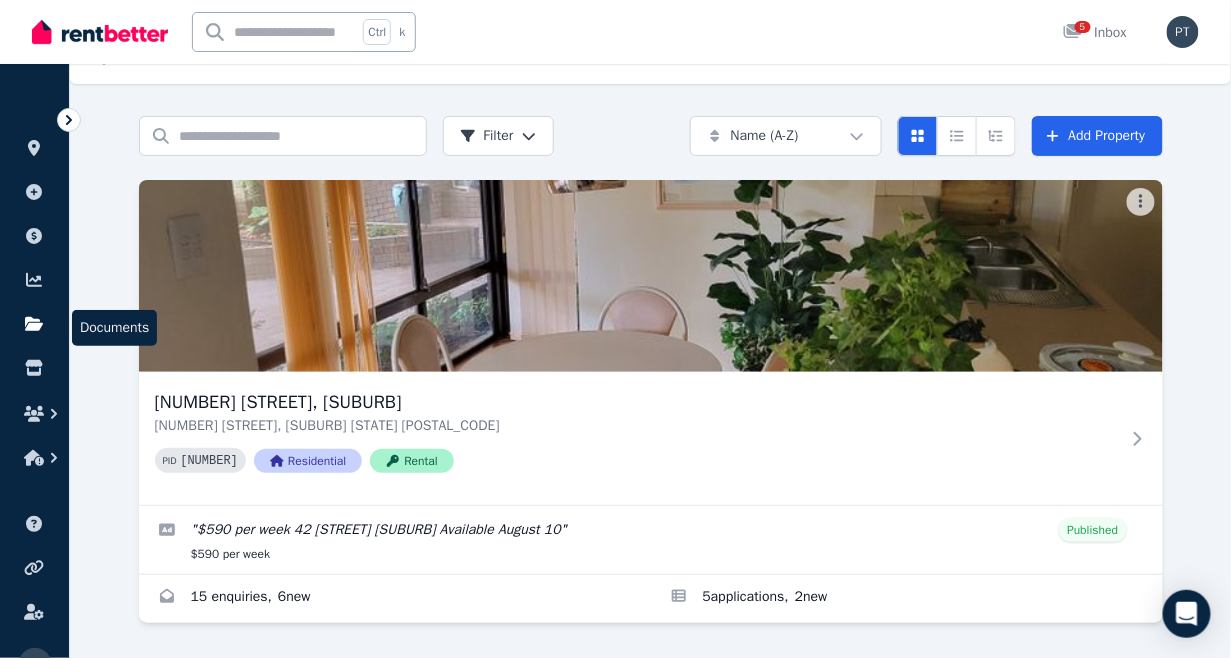 click 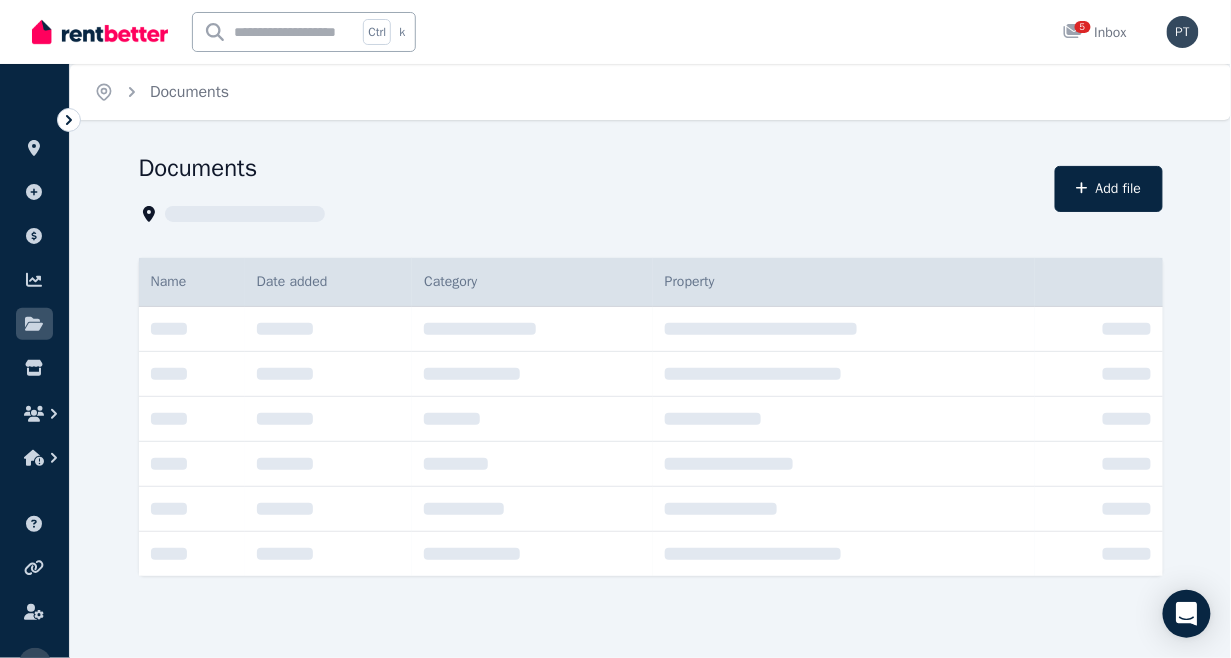 scroll, scrollTop: 0, scrollLeft: 0, axis: both 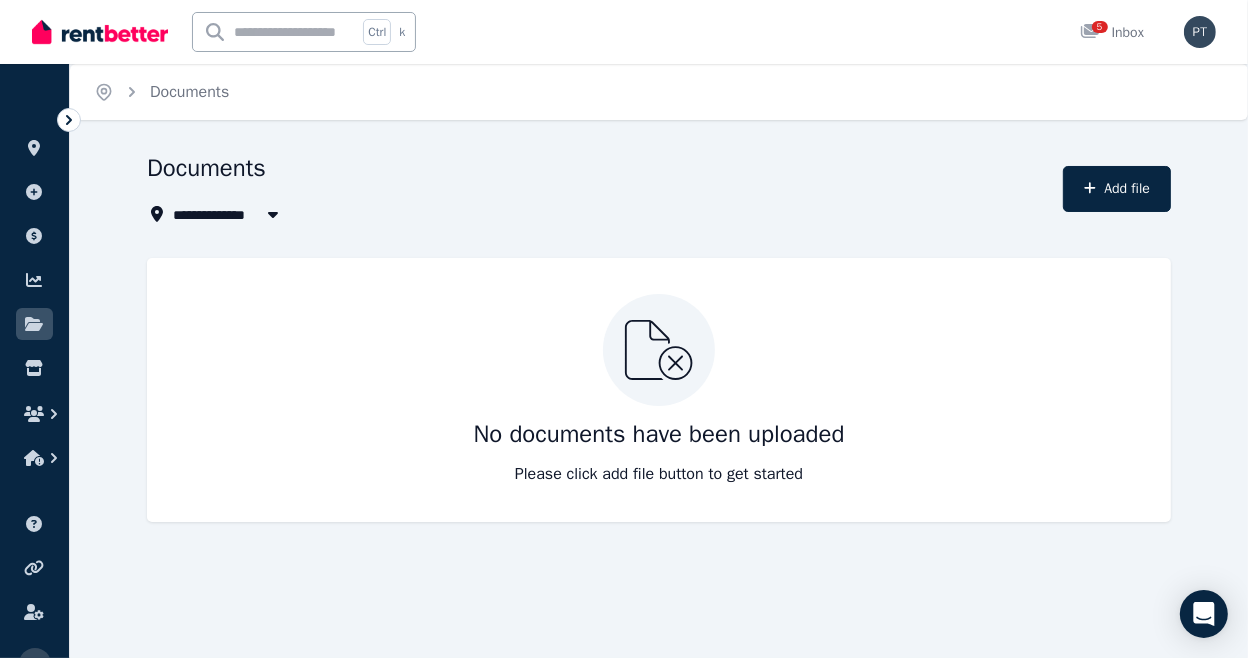 click 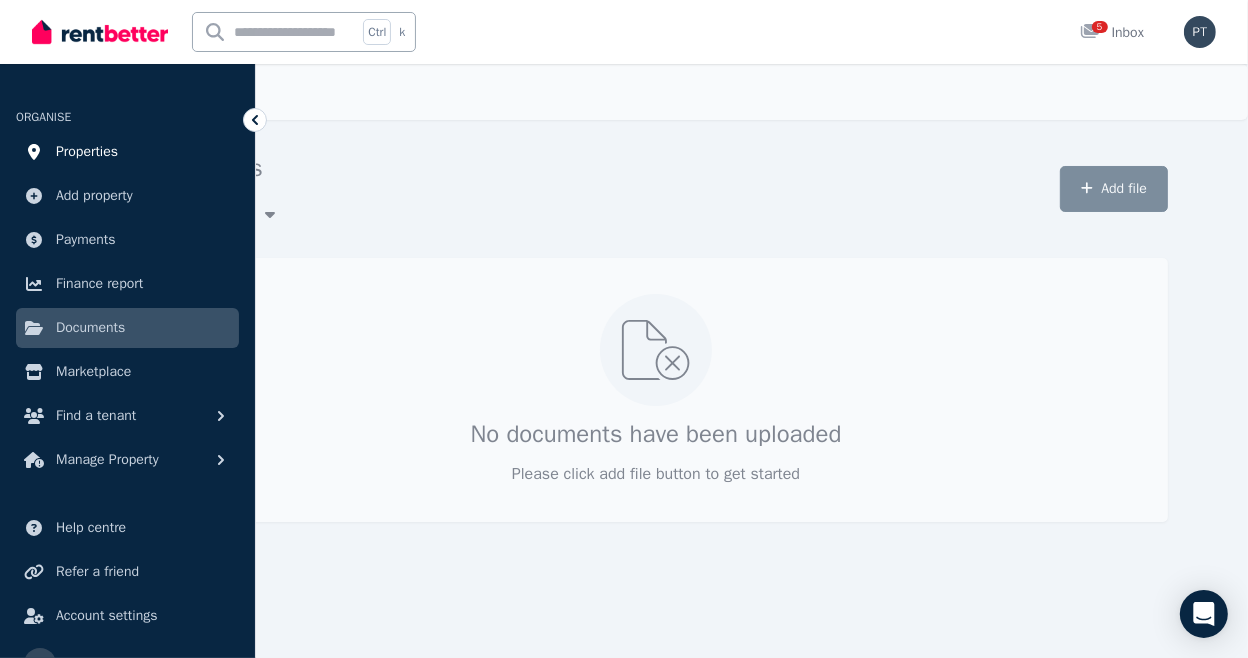 click on "Properties" at bounding box center [87, 152] 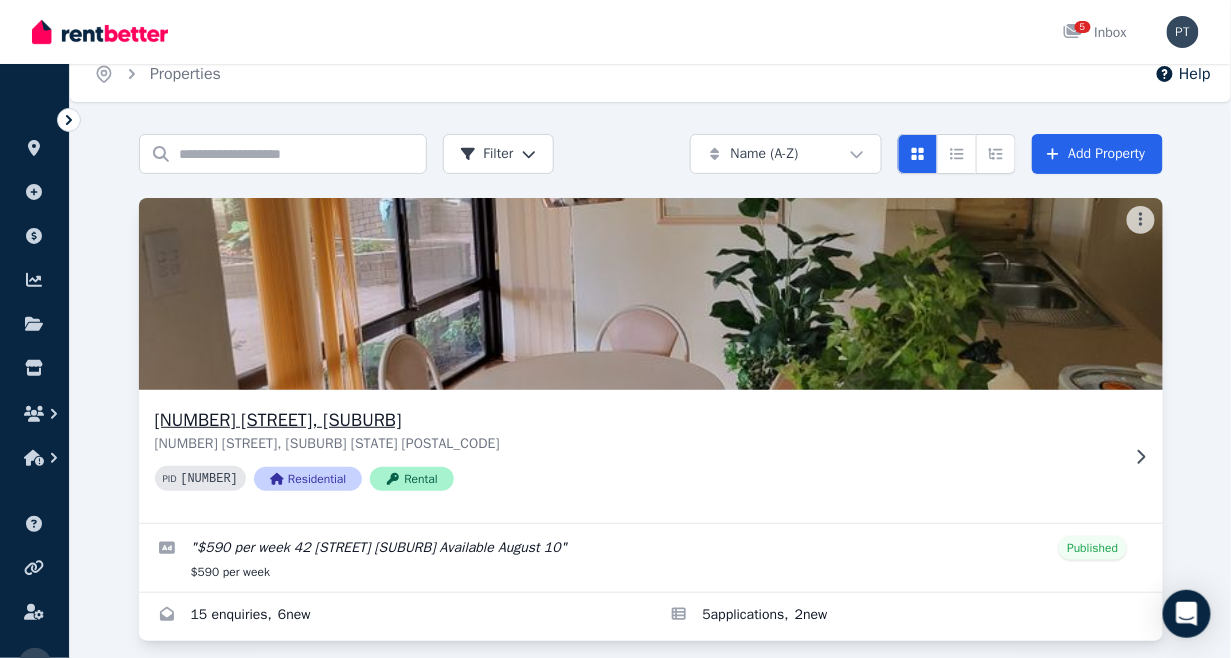 scroll, scrollTop: 36, scrollLeft: 0, axis: vertical 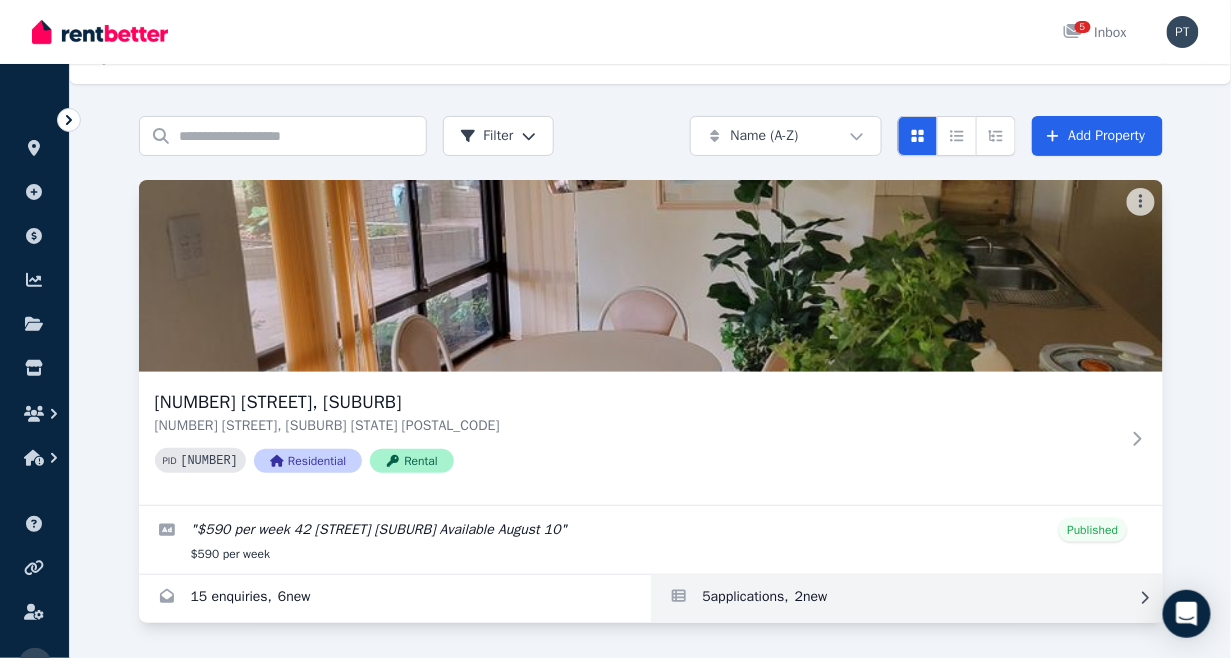 click at bounding box center [907, 599] 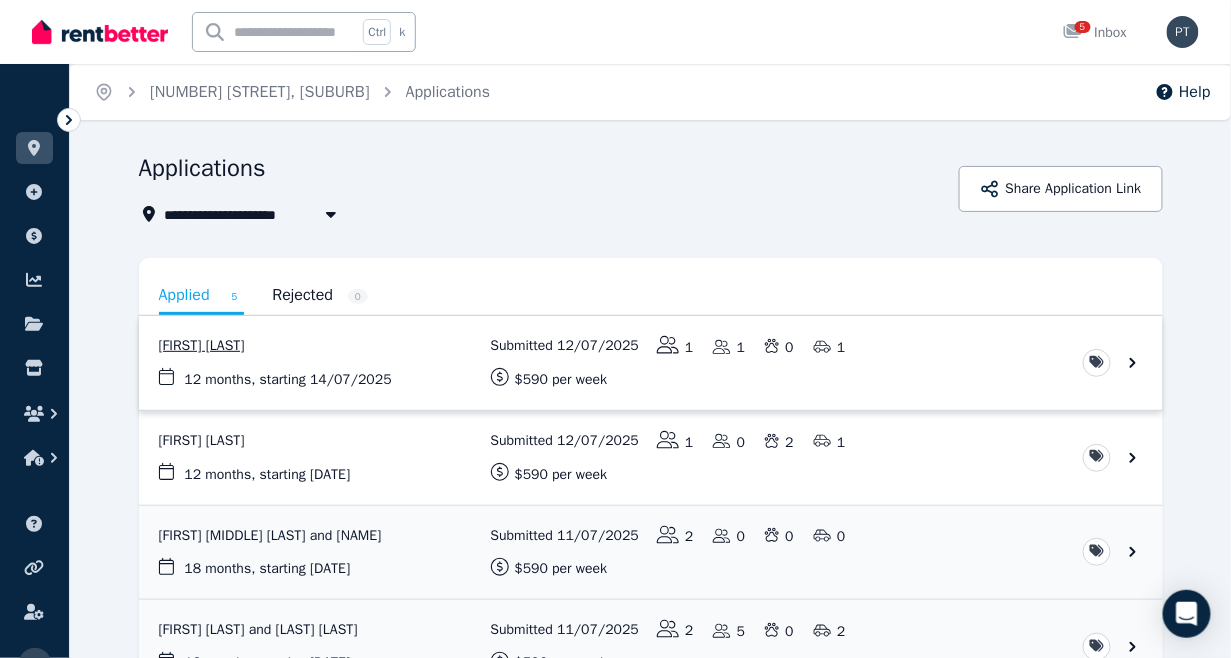 click at bounding box center [651, 363] 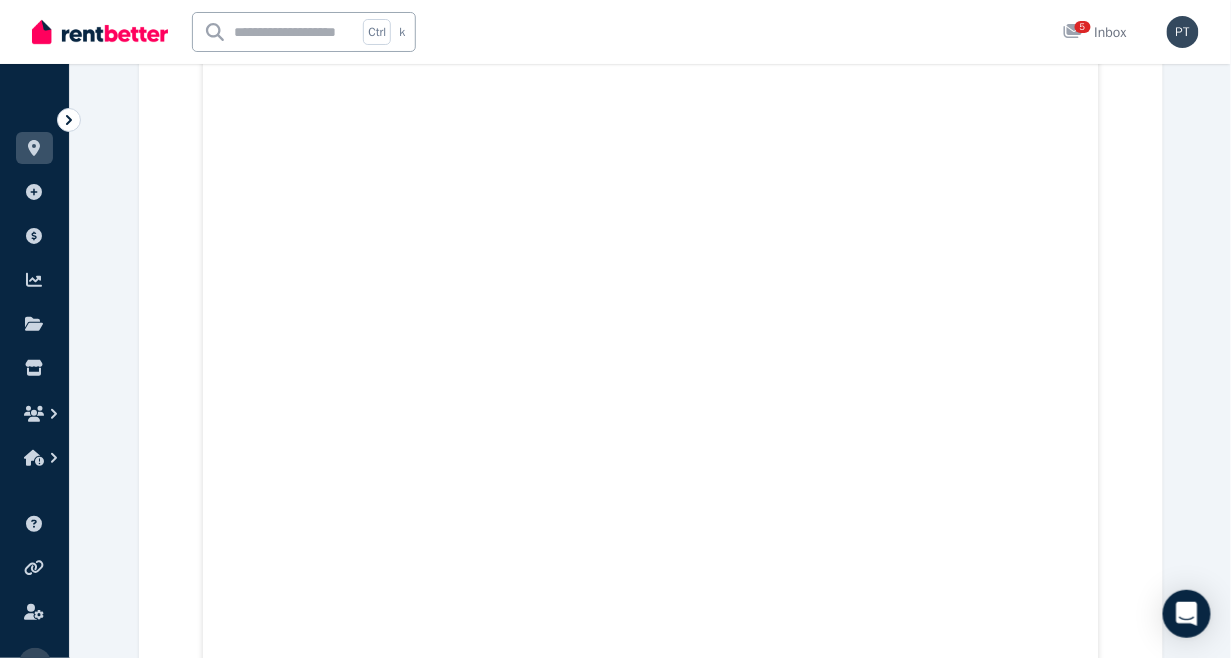 scroll, scrollTop: 16168, scrollLeft: 0, axis: vertical 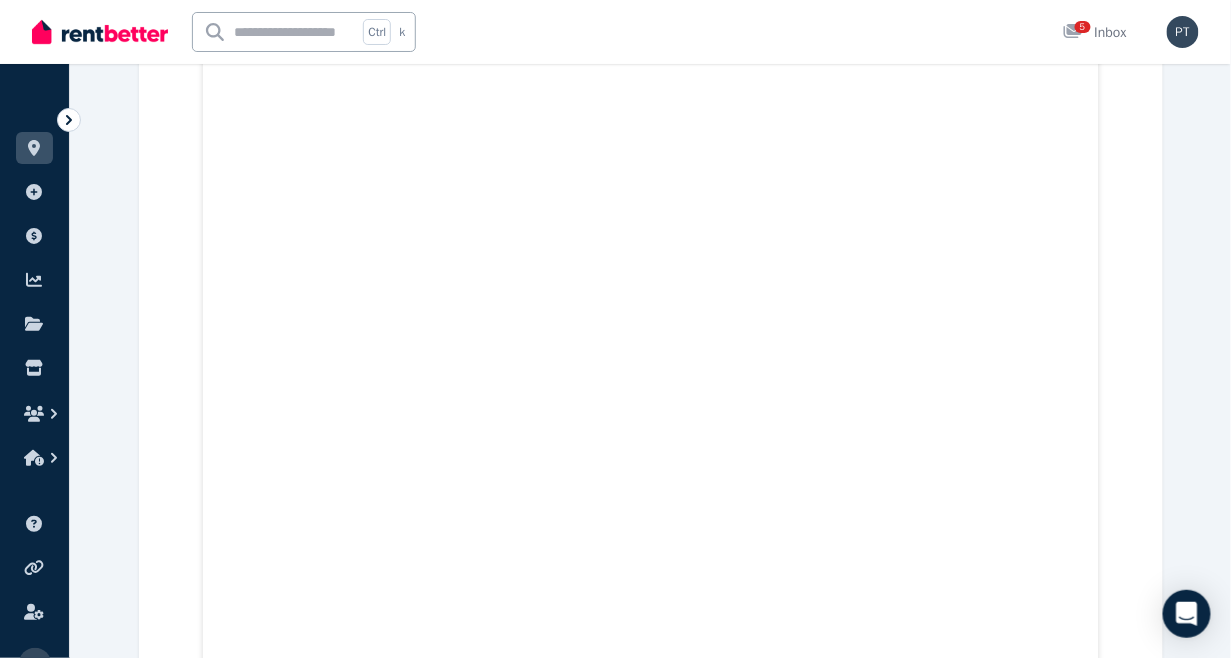 click 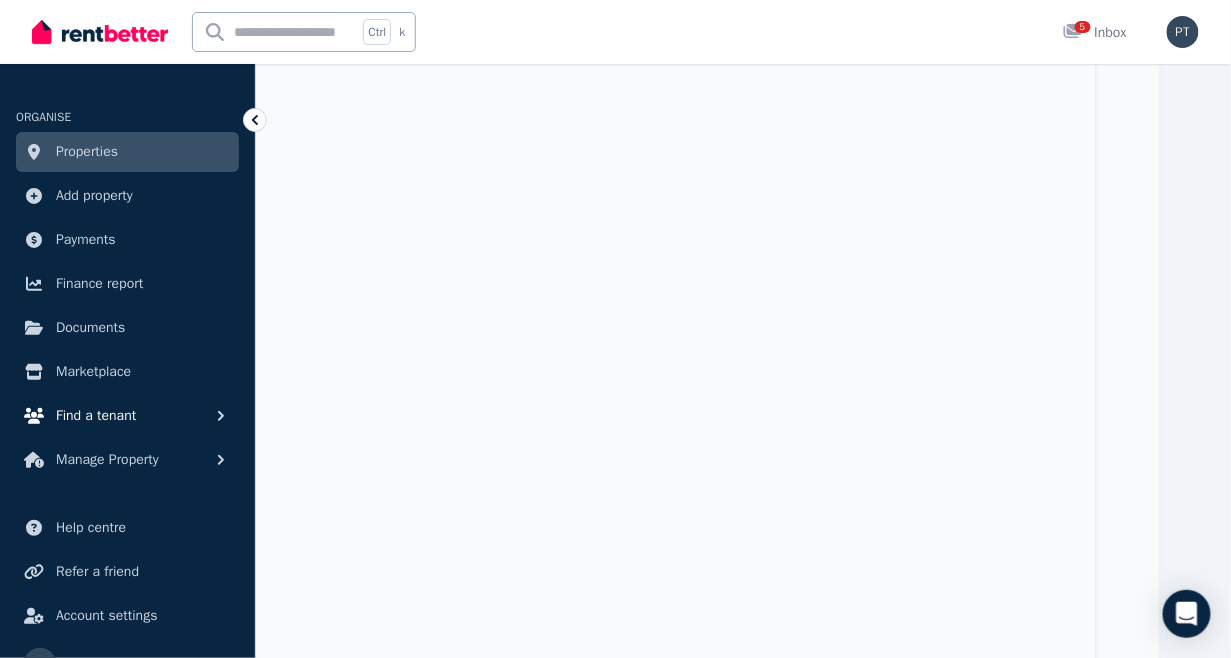 click on "Find a tenant" at bounding box center (96, 416) 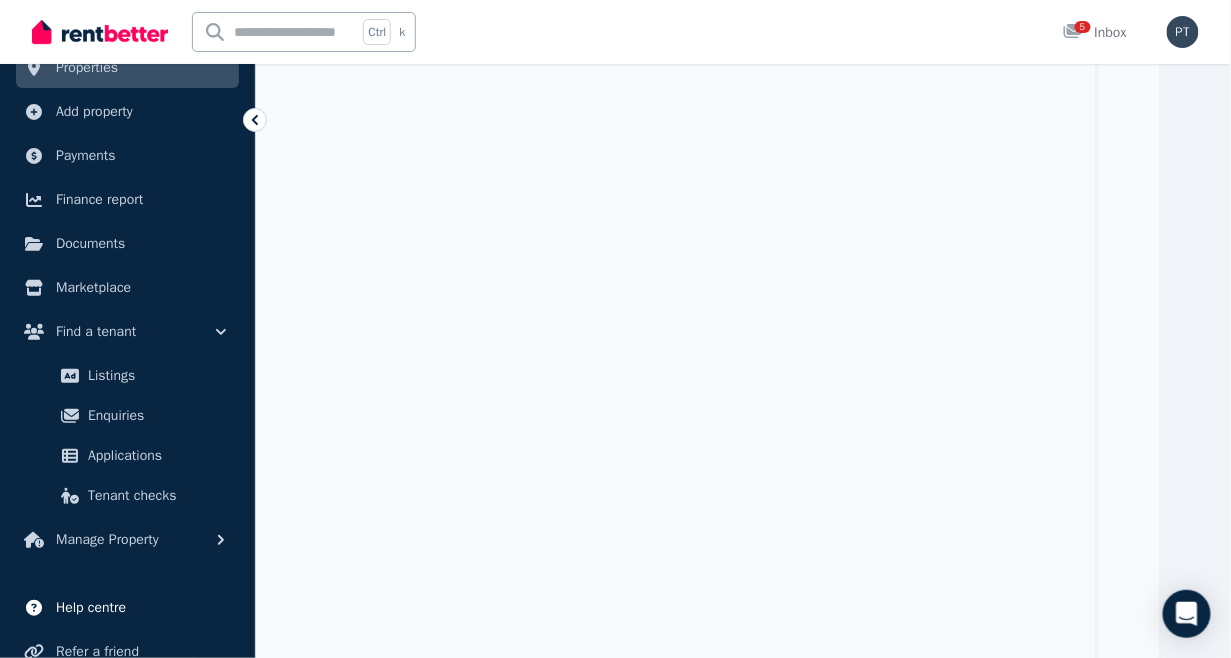 scroll, scrollTop: 111, scrollLeft: 0, axis: vertical 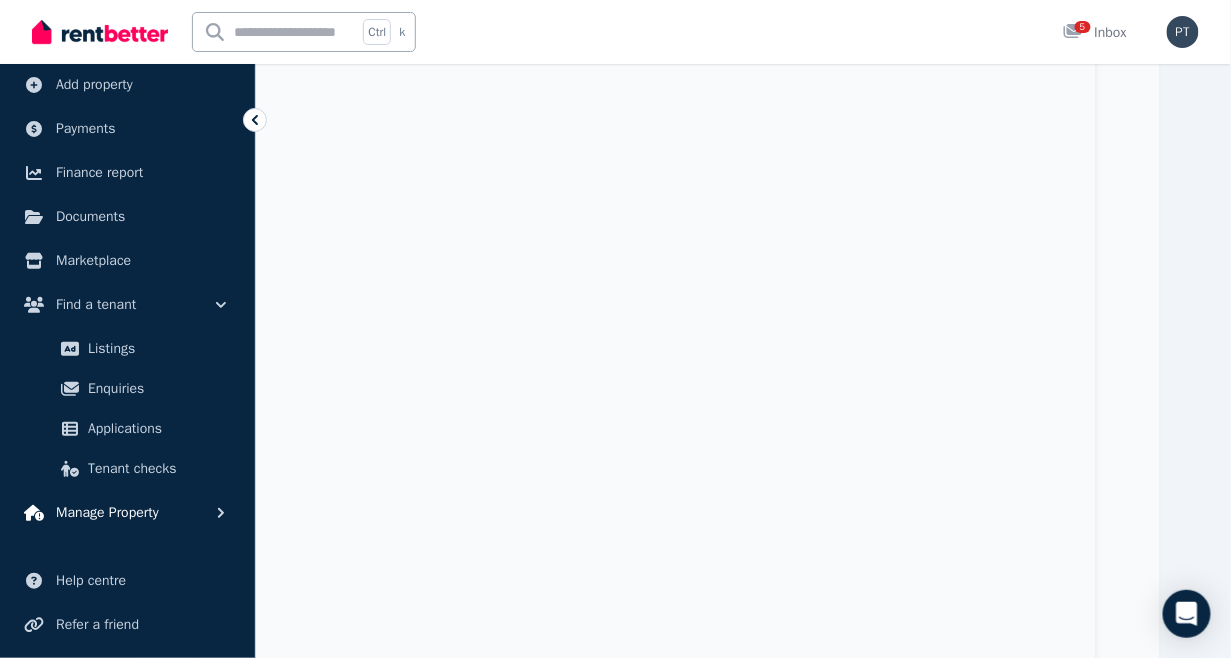 click on "Manage Property" at bounding box center (107, 513) 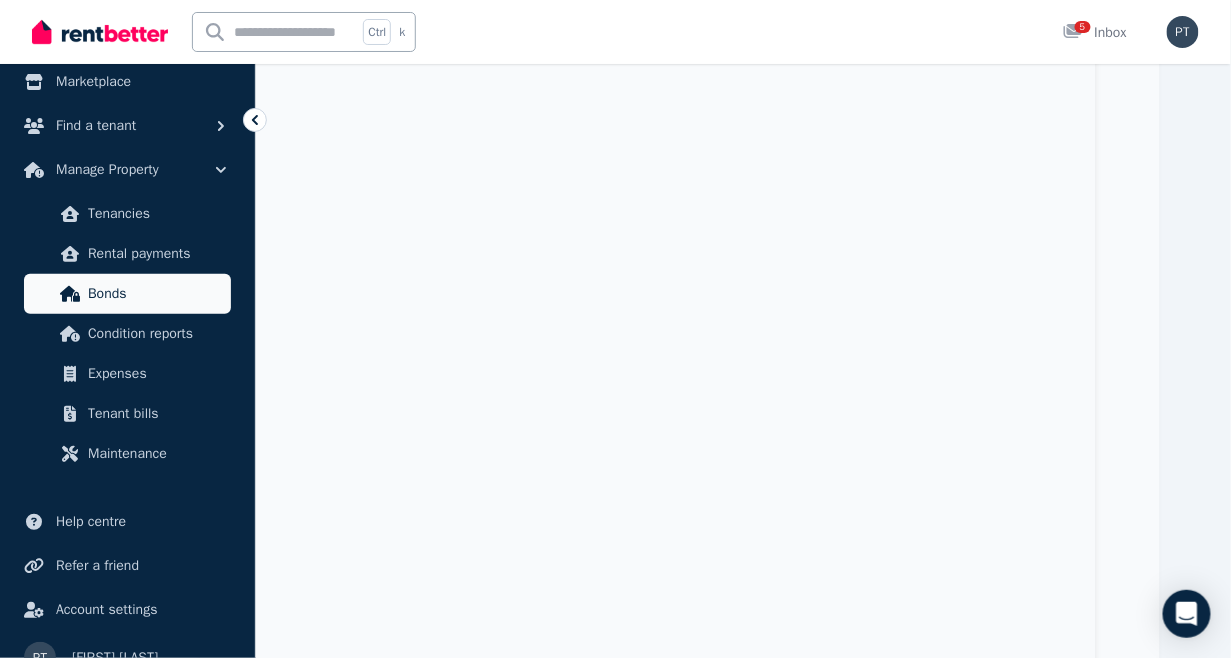 scroll, scrollTop: 317, scrollLeft: 0, axis: vertical 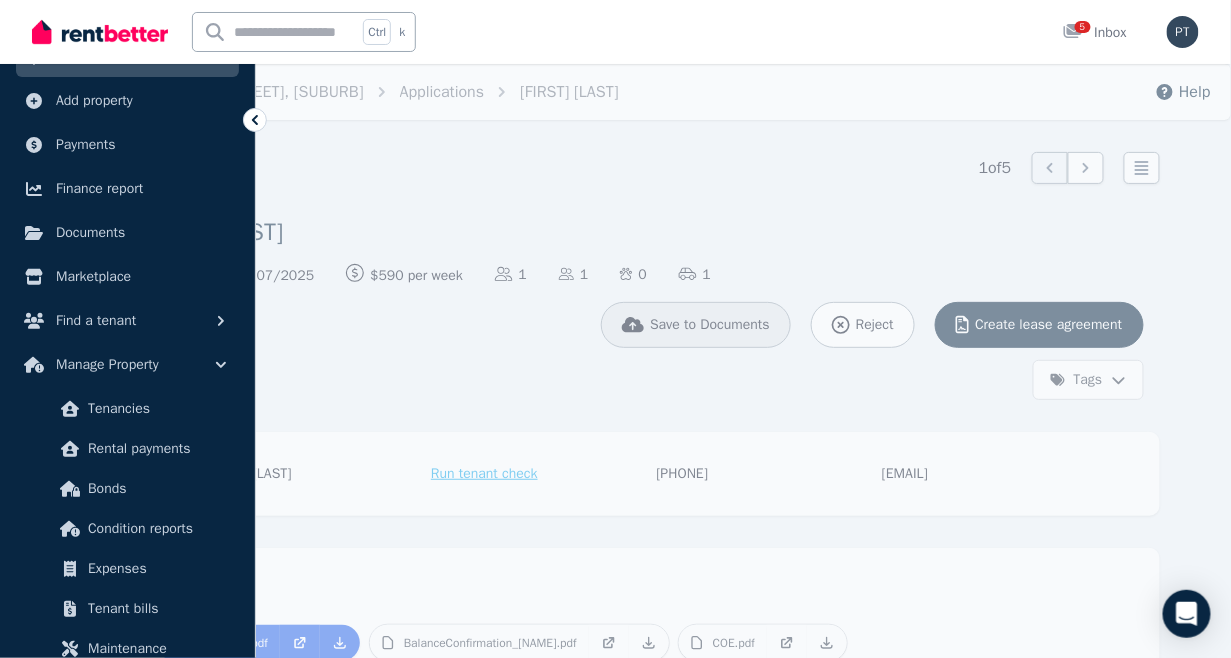 click on "Save to Documents" at bounding box center [710, 325] 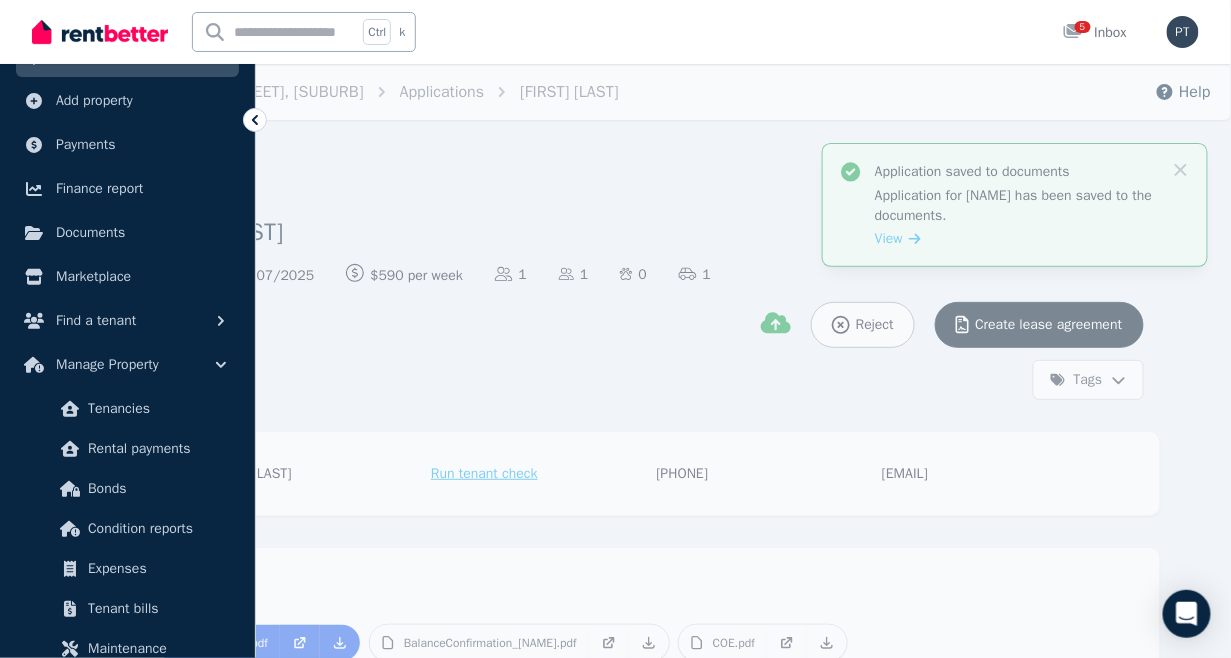 click on "Create lease agreement" at bounding box center (1048, 325) 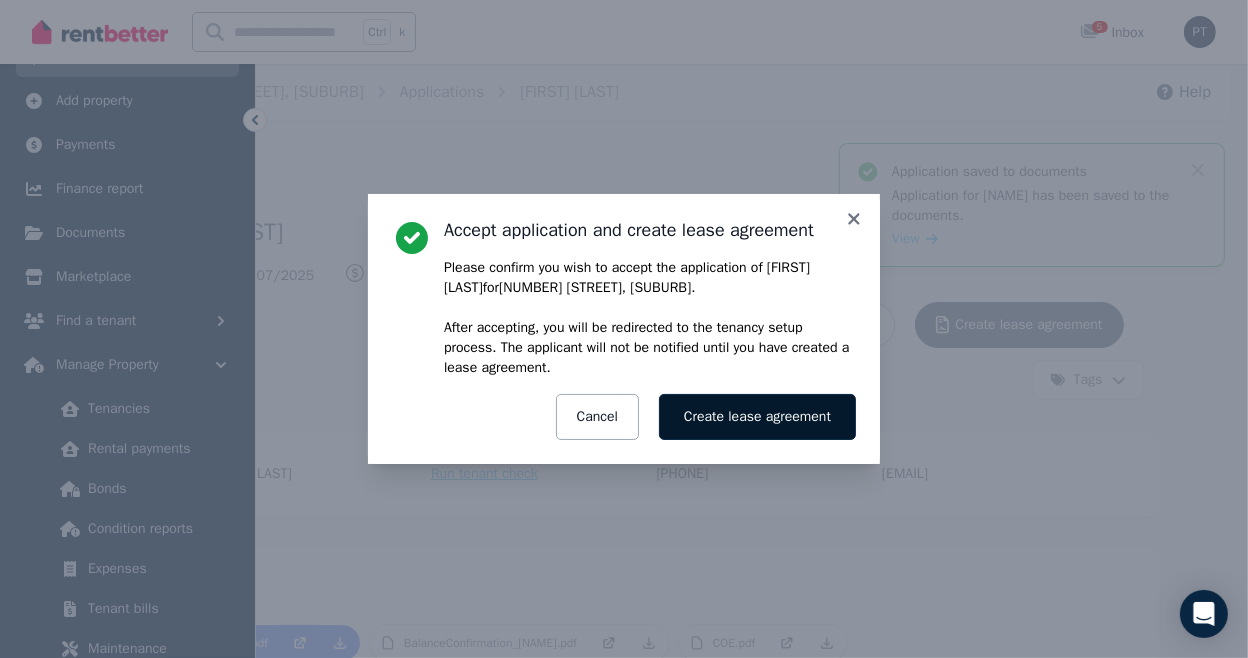 click on "Create lease agreement" at bounding box center [757, 417] 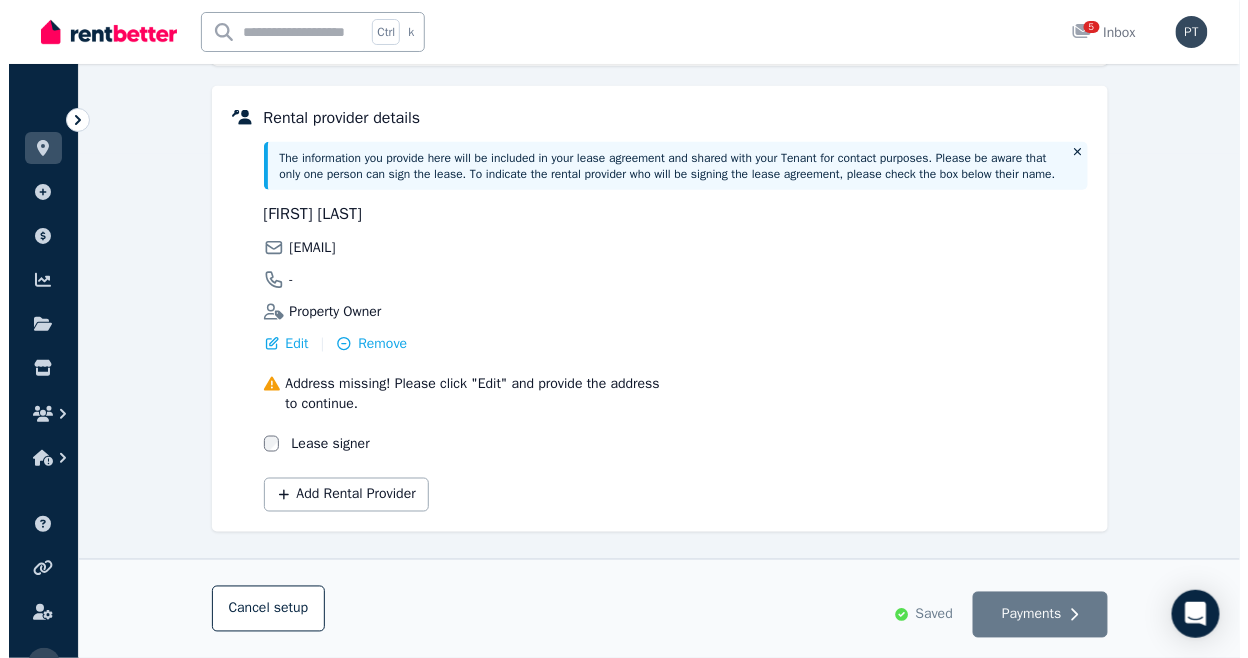 scroll, scrollTop: 530, scrollLeft: 0, axis: vertical 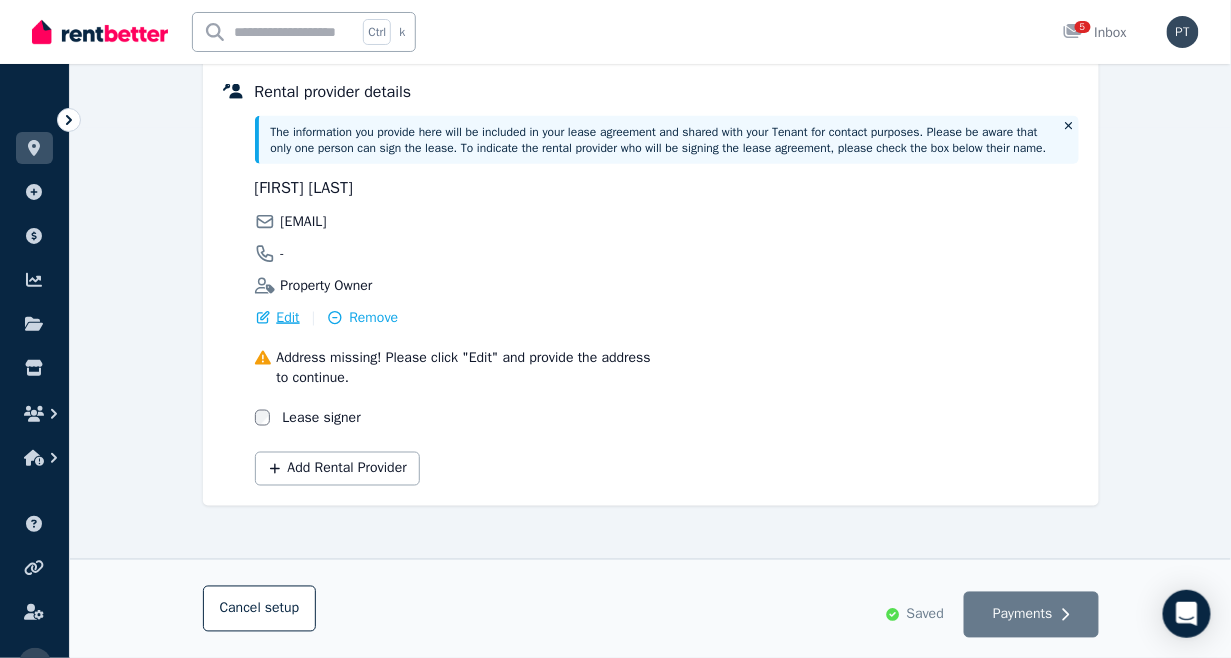click on "Edit" at bounding box center (288, 318) 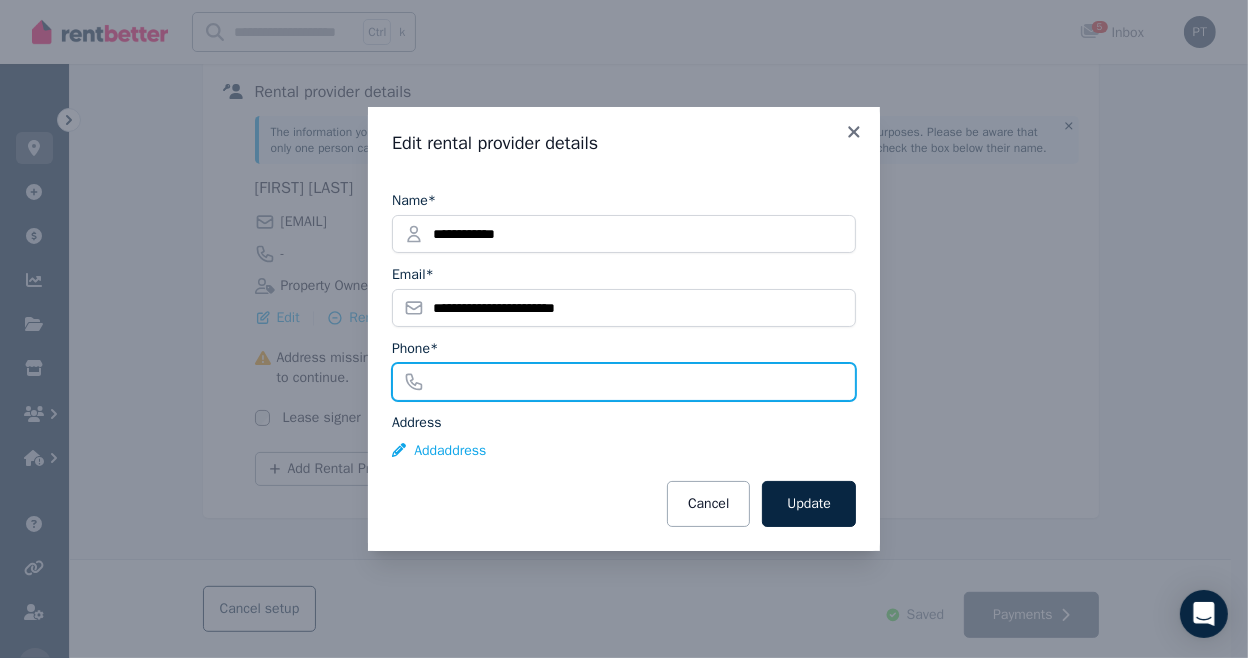click on "Phone*" at bounding box center (624, 382) 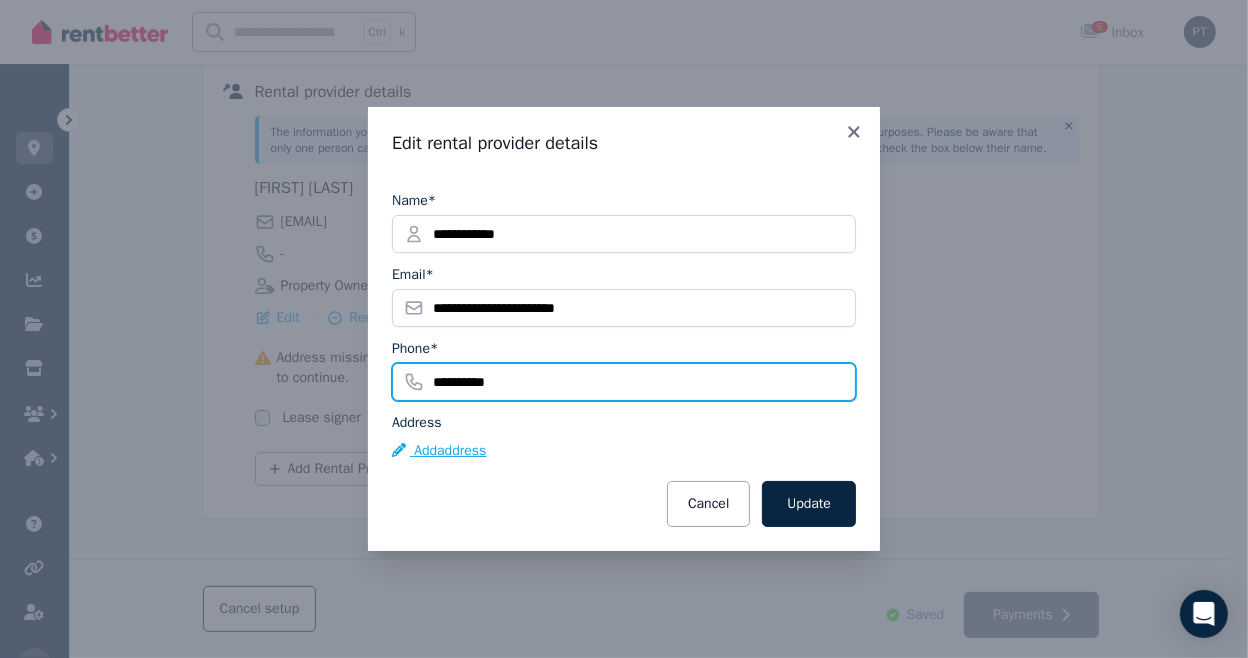 type on "**********" 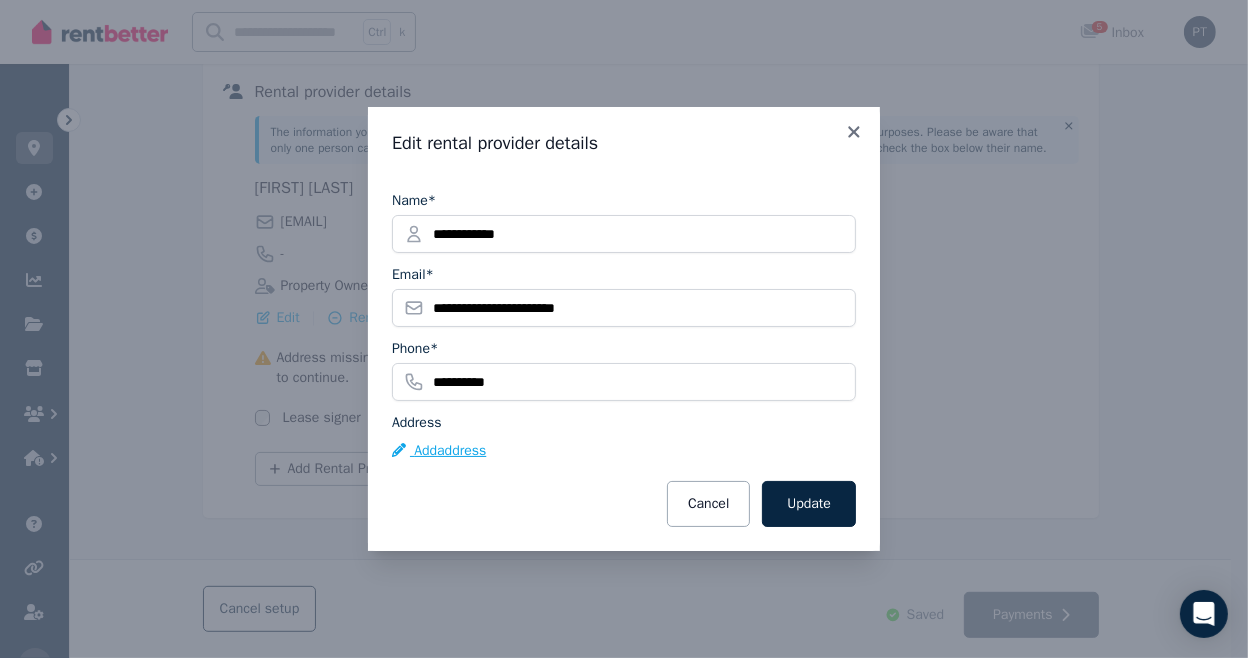 click on "Add  address" at bounding box center (439, 451) 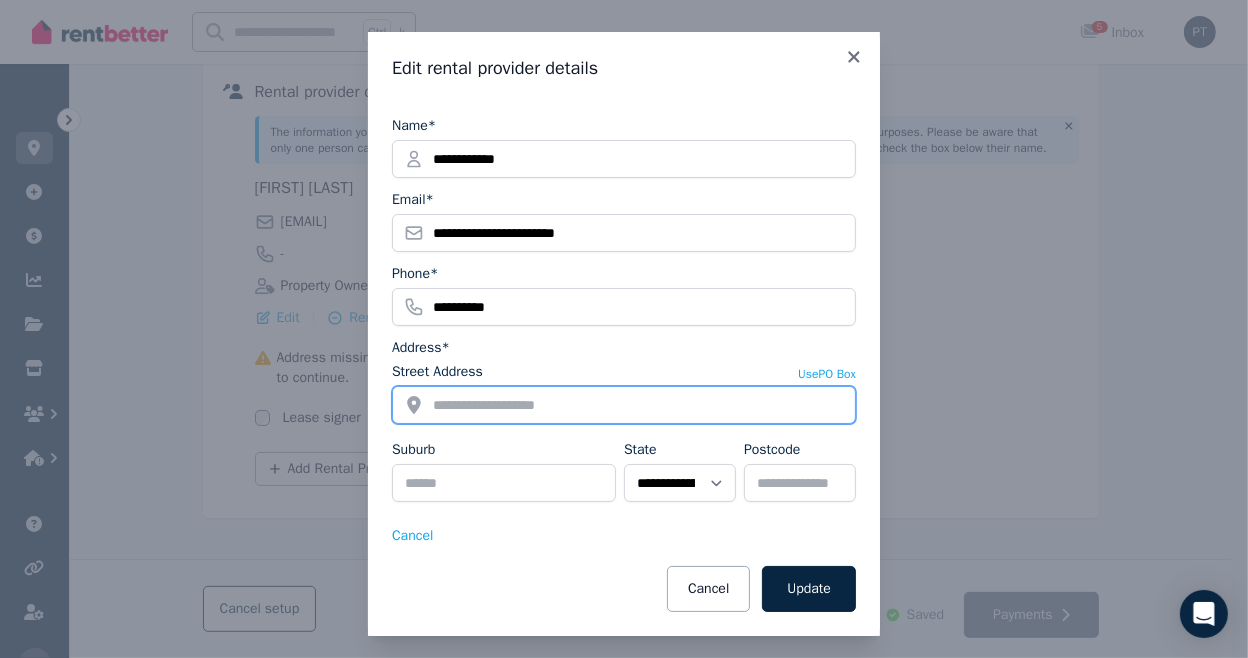 click on "Street Address" at bounding box center (624, 405) 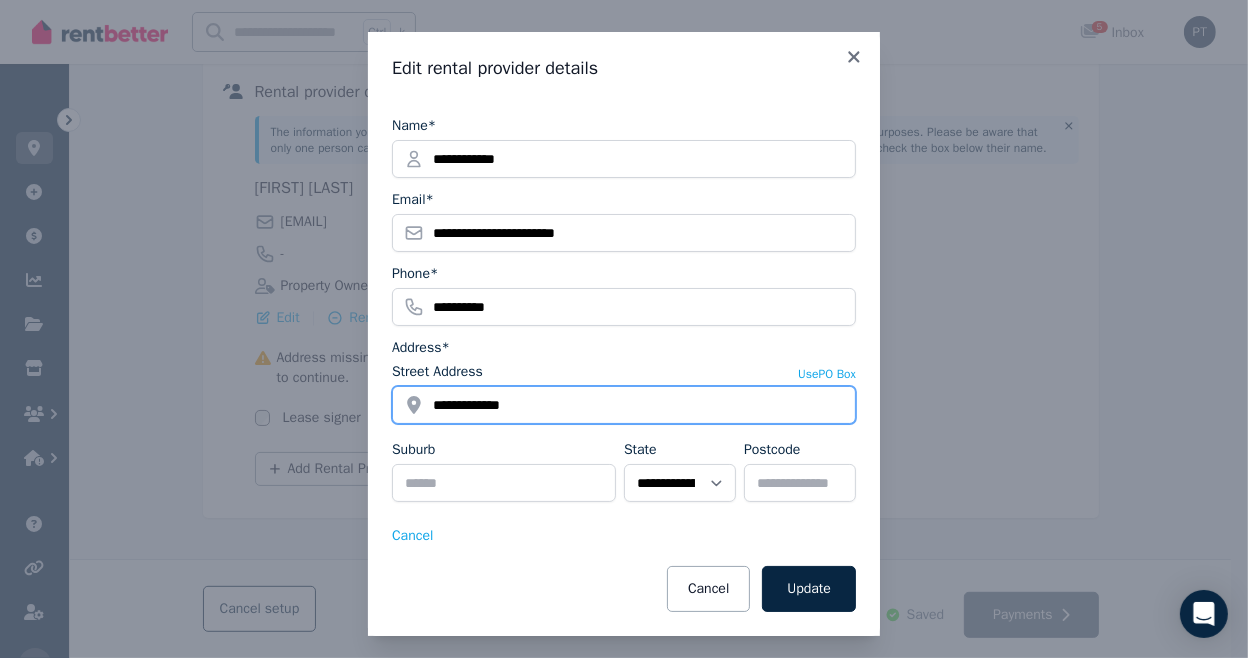type on "**********" 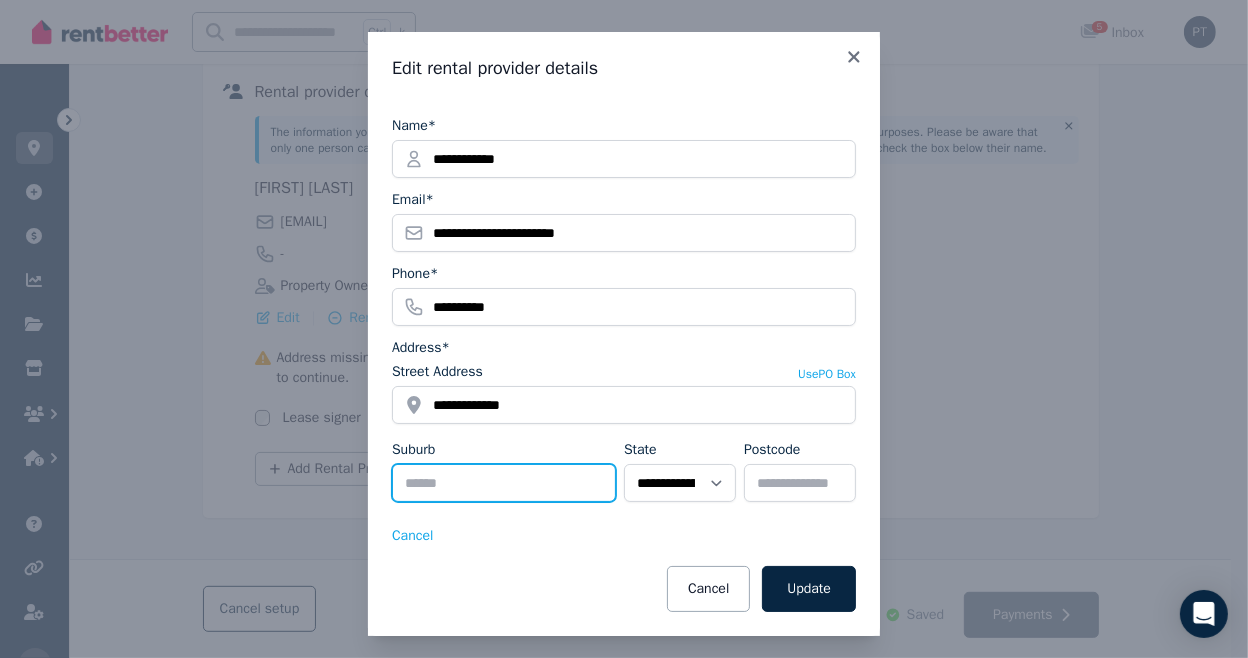 click on "Suburb" at bounding box center (504, 483) 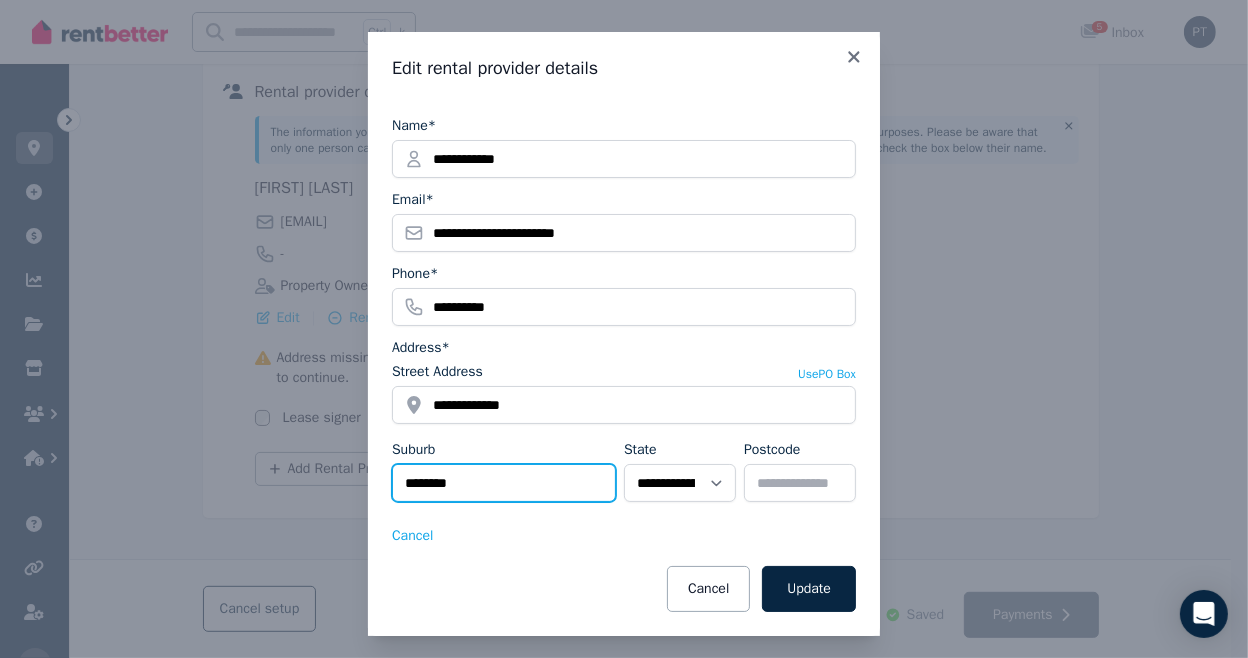 type on "********" 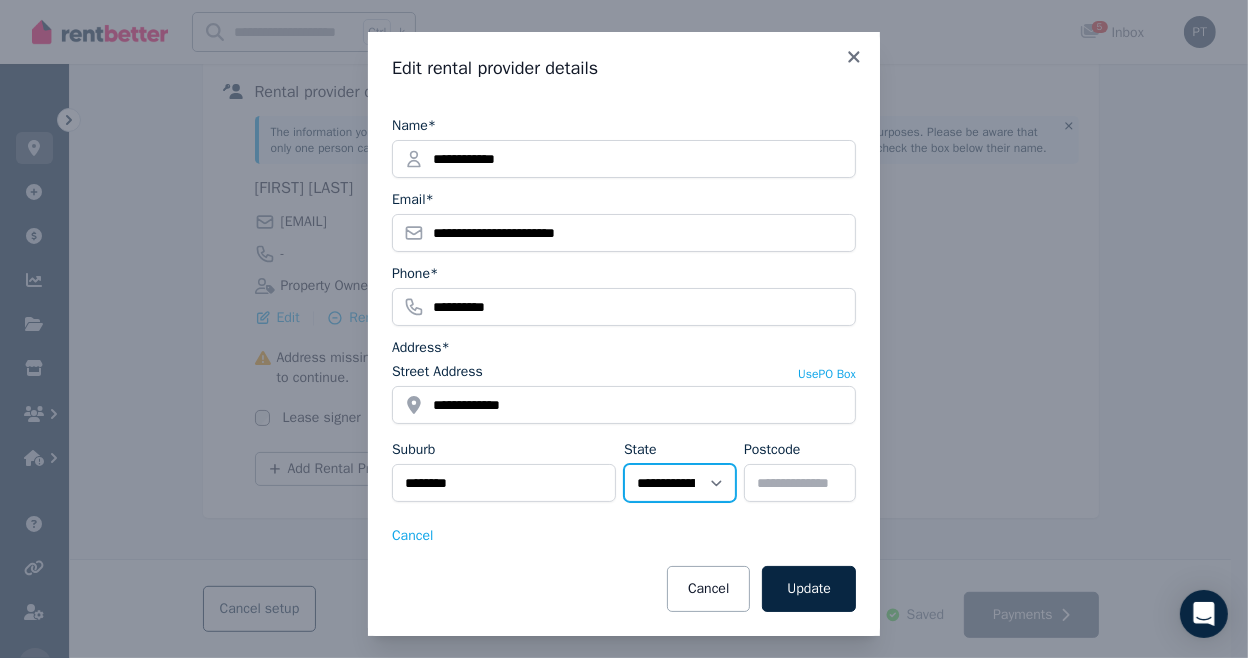 click on "**********" at bounding box center (680, 483) 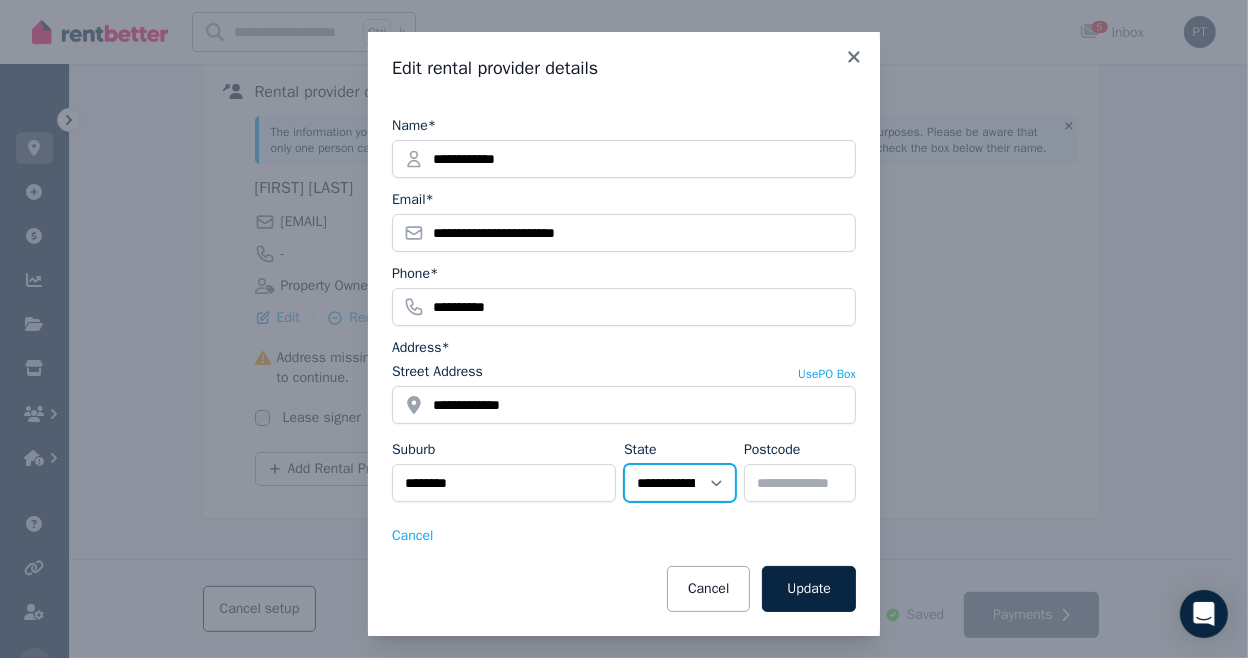 select on "**" 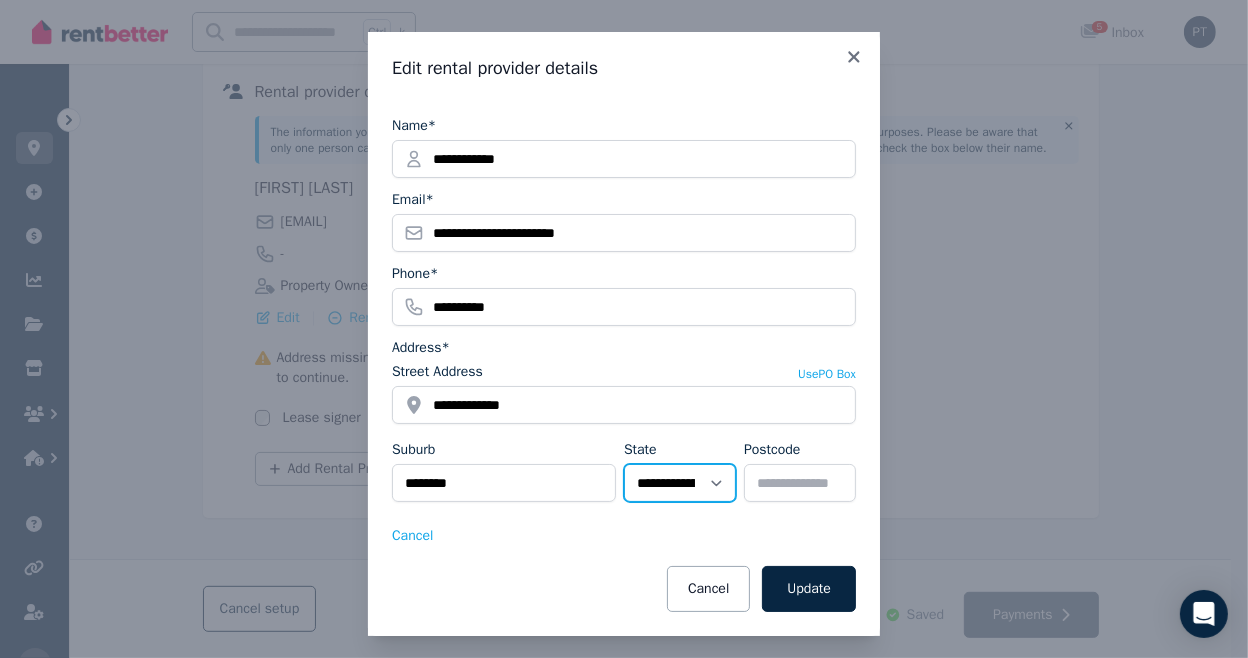click on "**********" at bounding box center [680, 483] 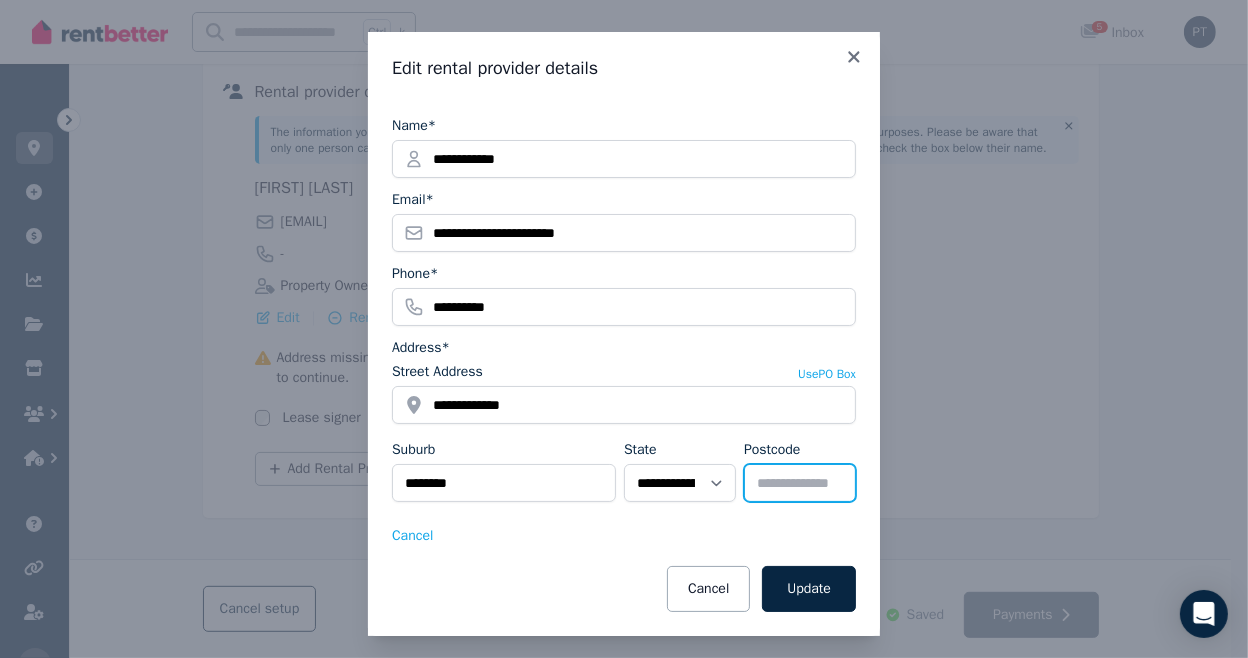 click on "Postcode" at bounding box center [800, 483] 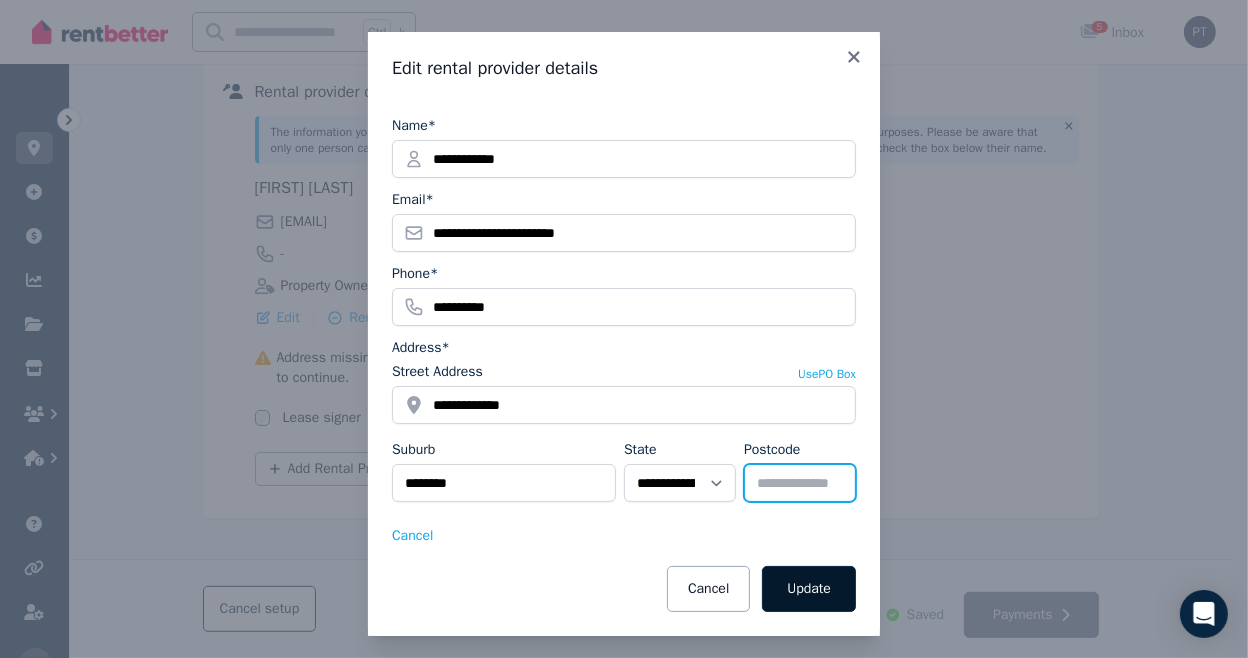 type on "****" 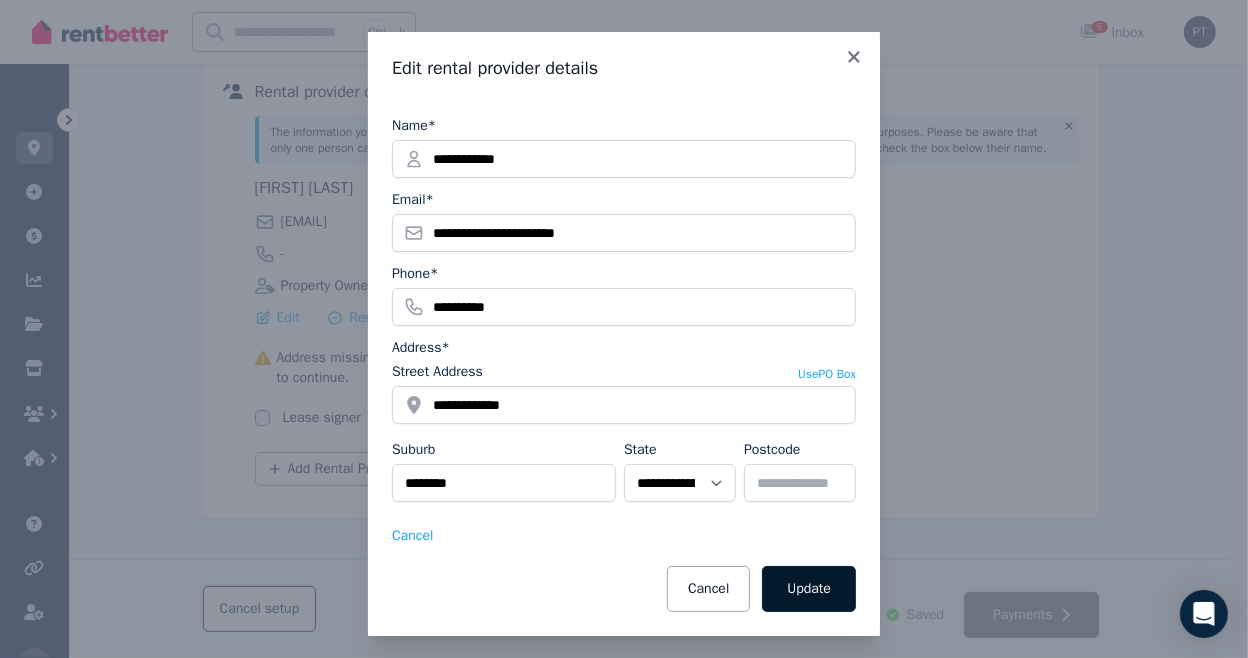 click on "Update" at bounding box center [809, 589] 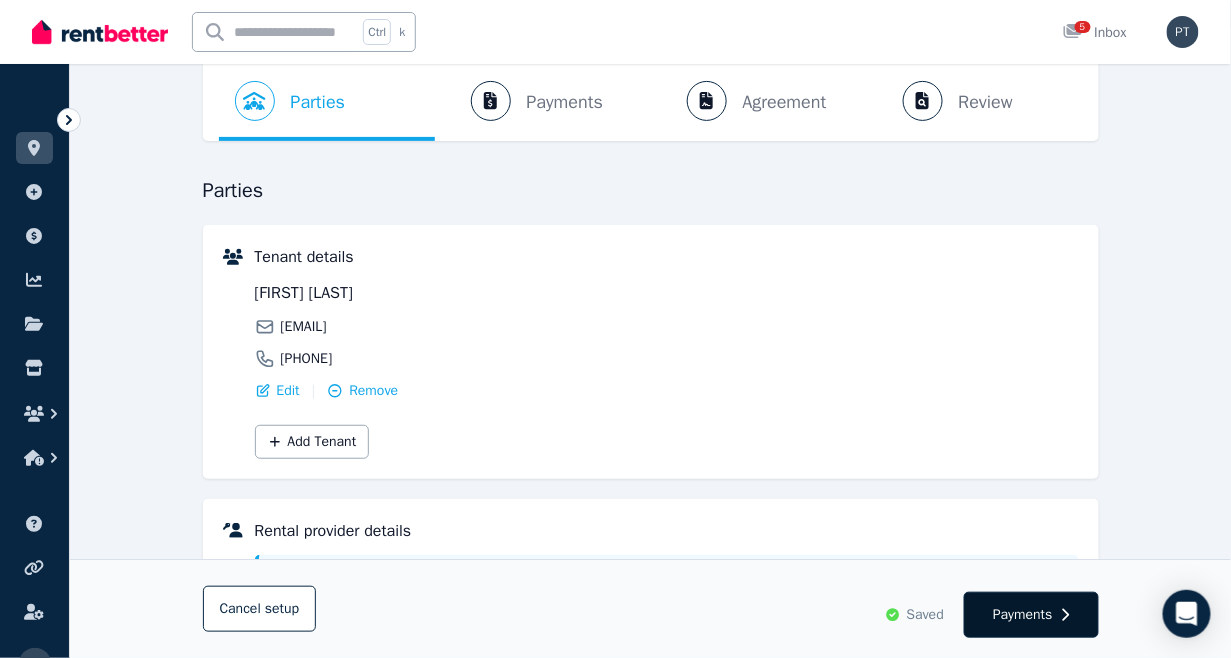 scroll, scrollTop: 444, scrollLeft: 0, axis: vertical 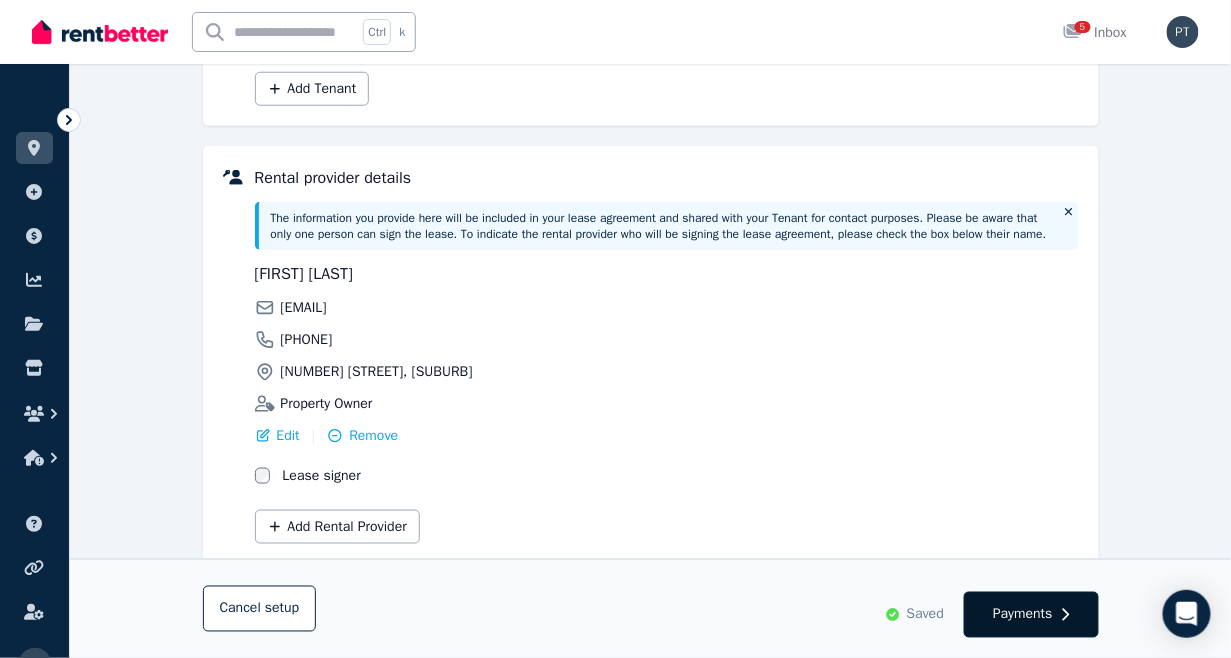 click on "Payments" at bounding box center (1023, 615) 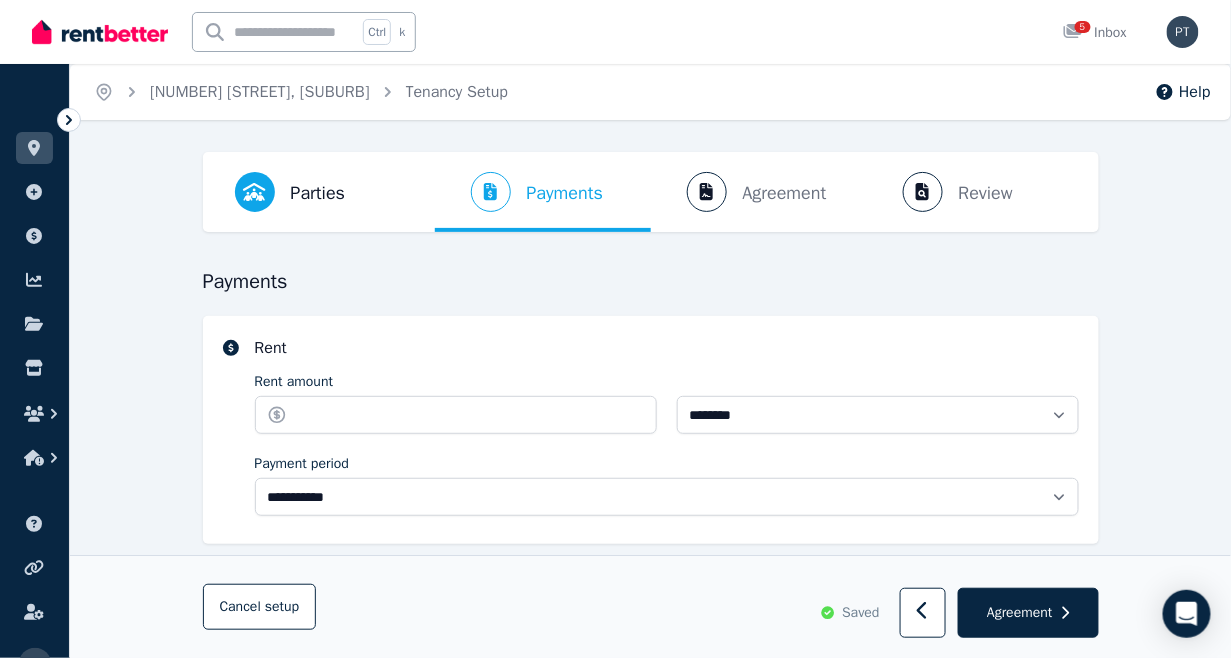 scroll, scrollTop: 111, scrollLeft: 0, axis: vertical 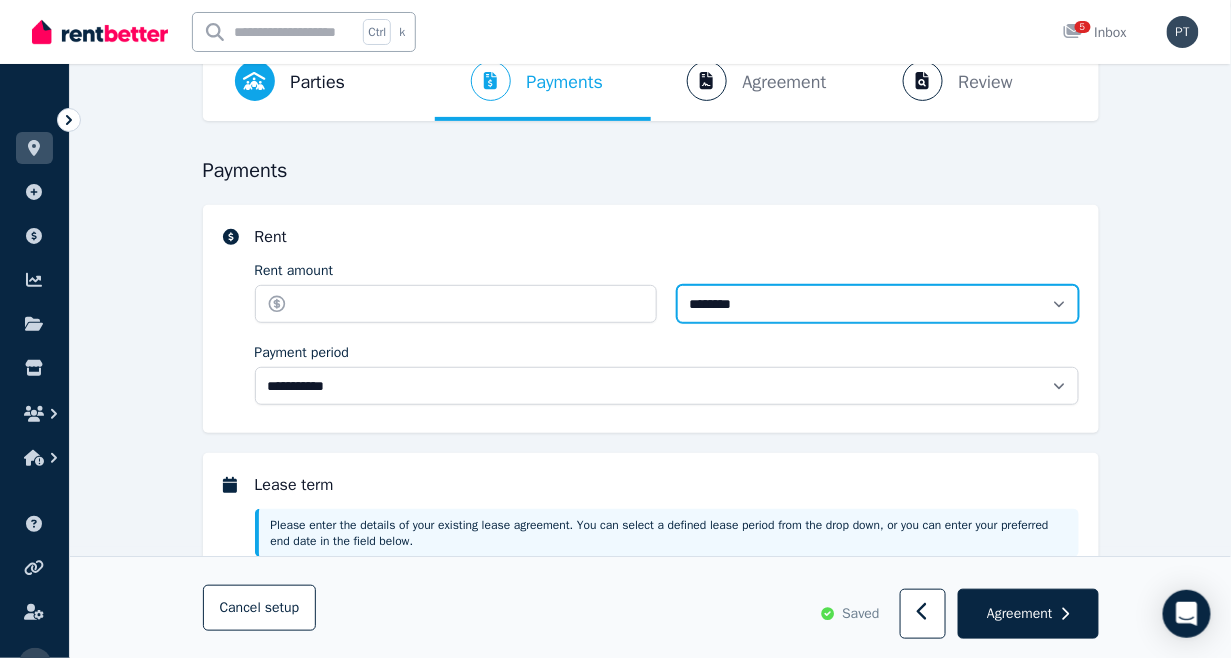 click on "********" at bounding box center (878, 304) 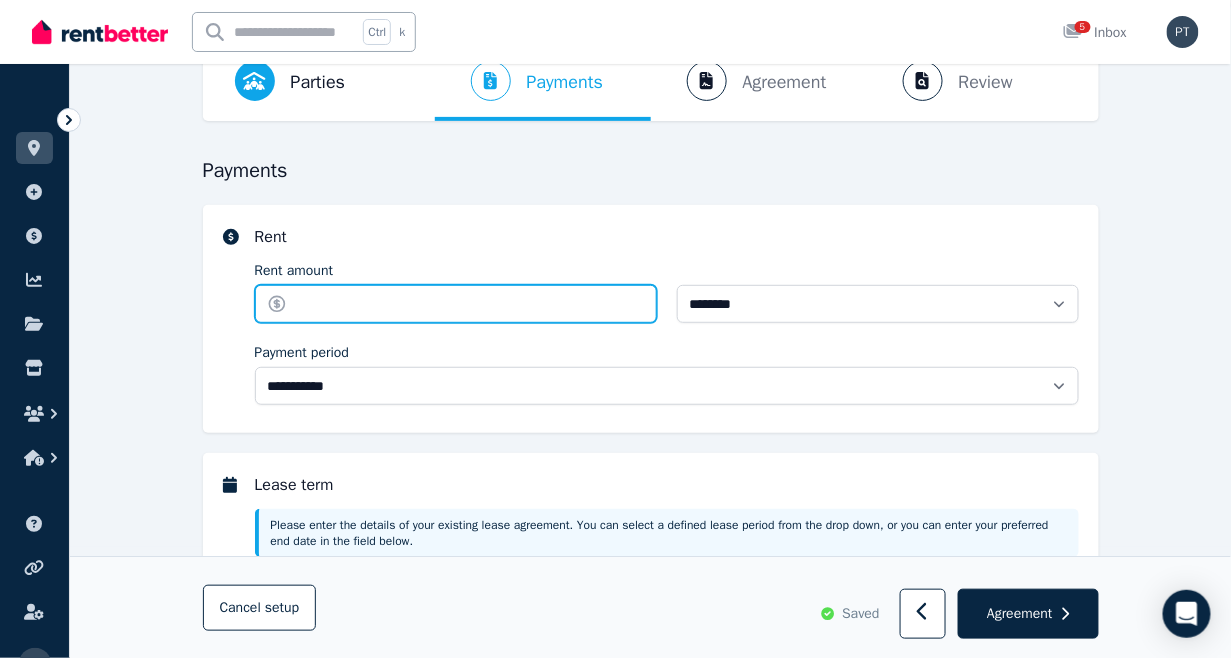 click on "Rent amount" at bounding box center (456, 304) 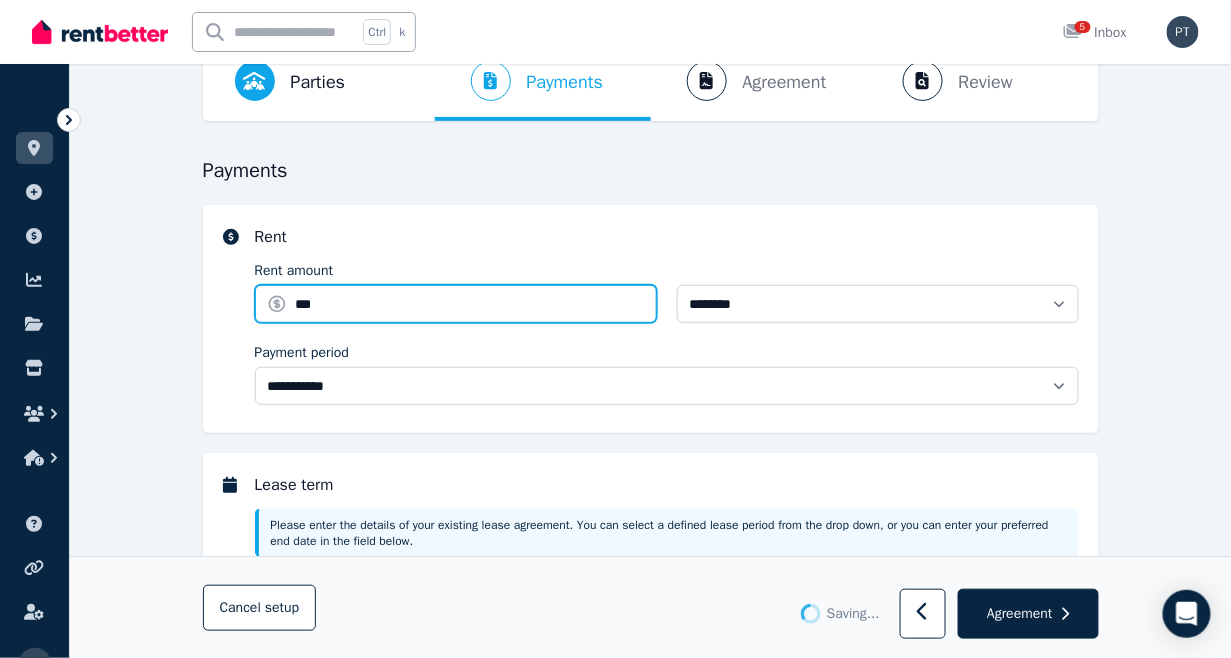 type on "**" 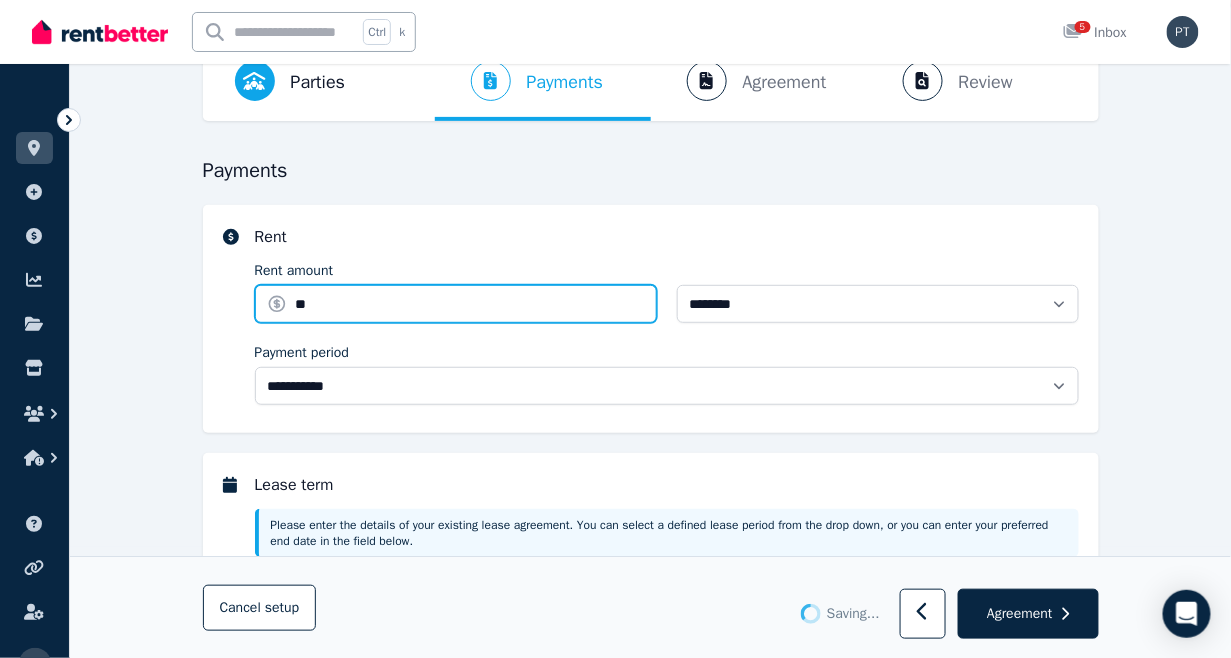 type on "**********" 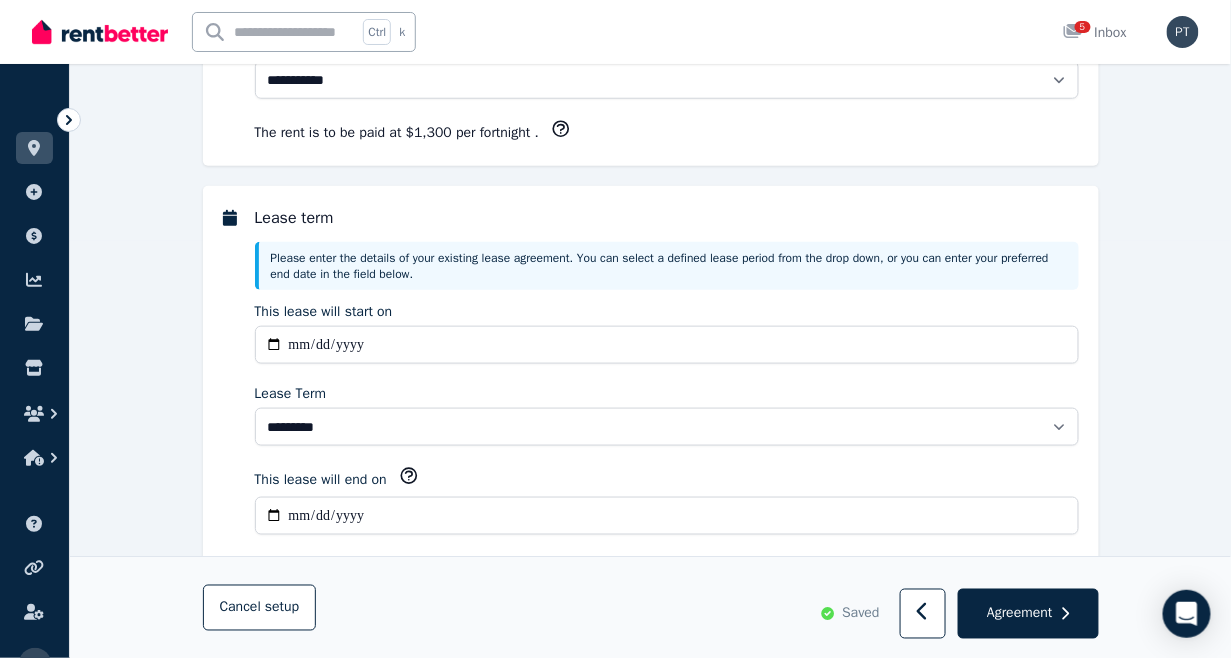 scroll, scrollTop: 444, scrollLeft: 0, axis: vertical 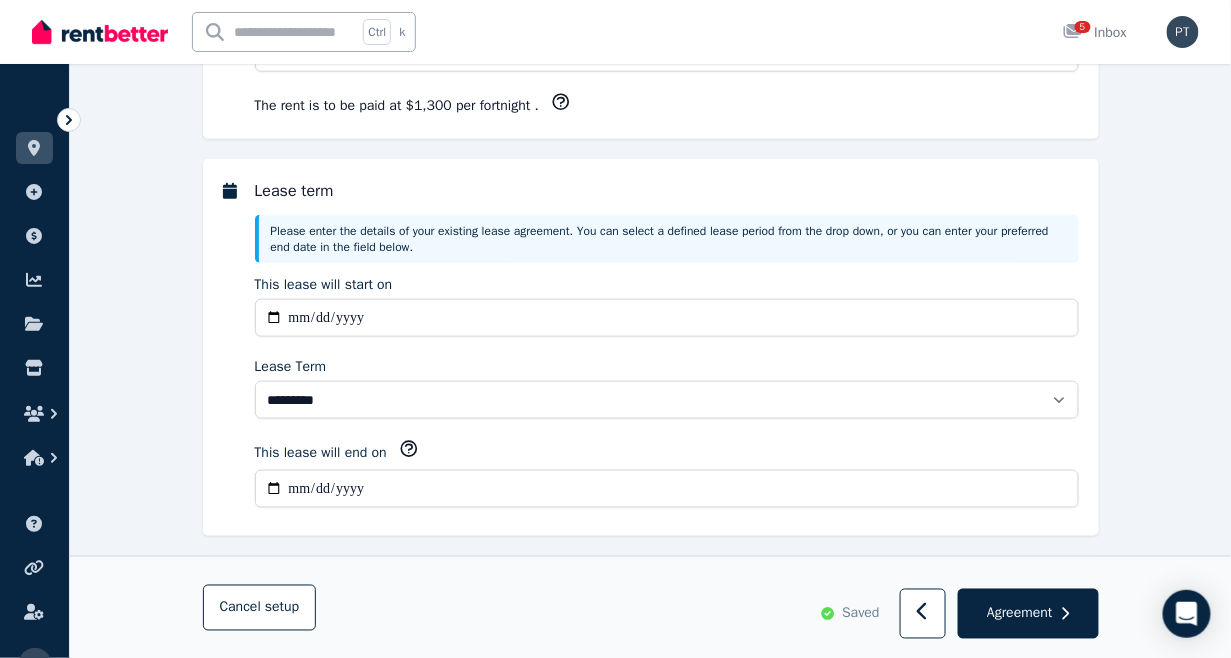 type on "******" 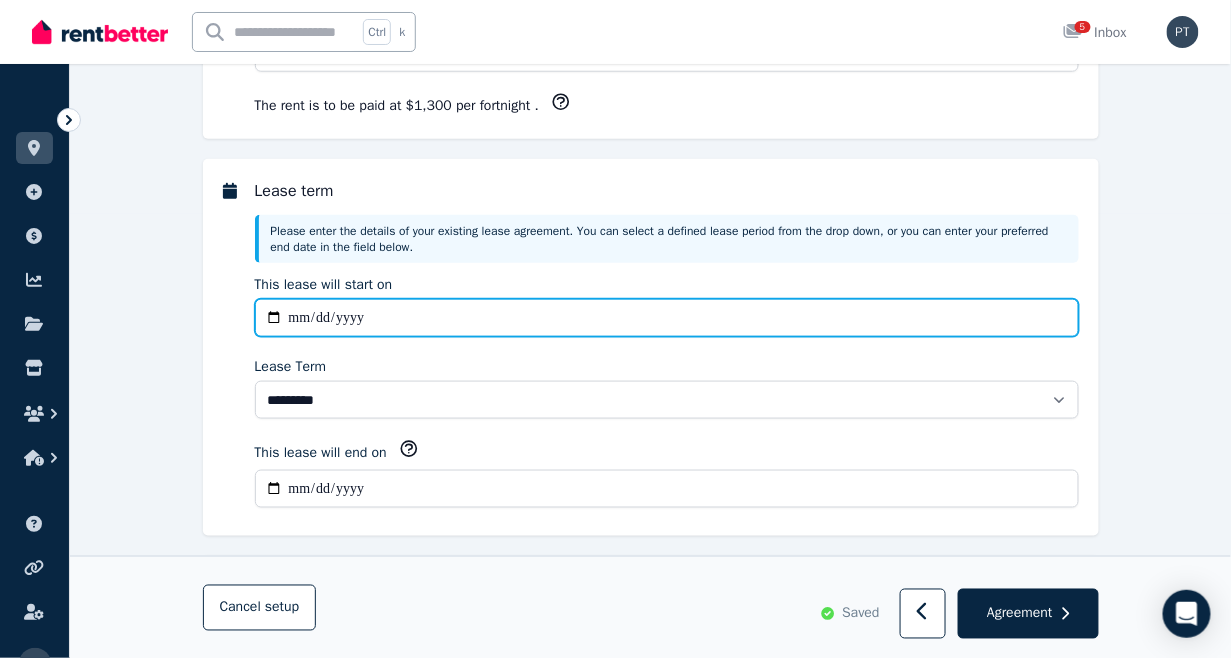 click on "**********" at bounding box center [667, 318] 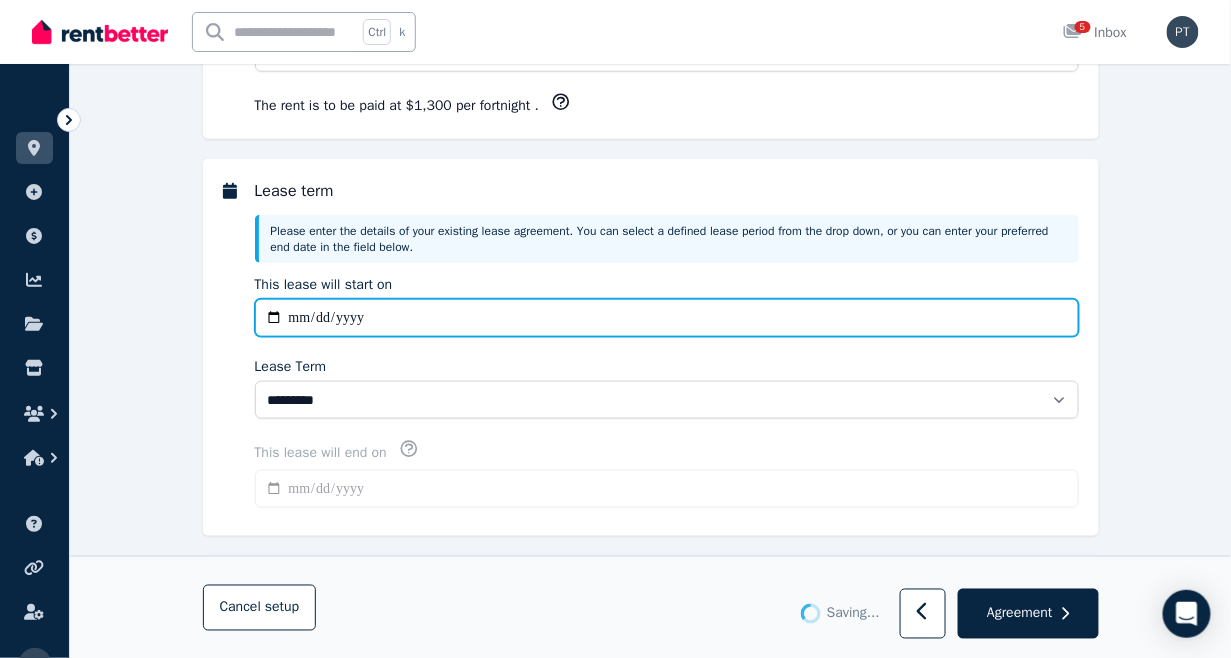 type on "**********" 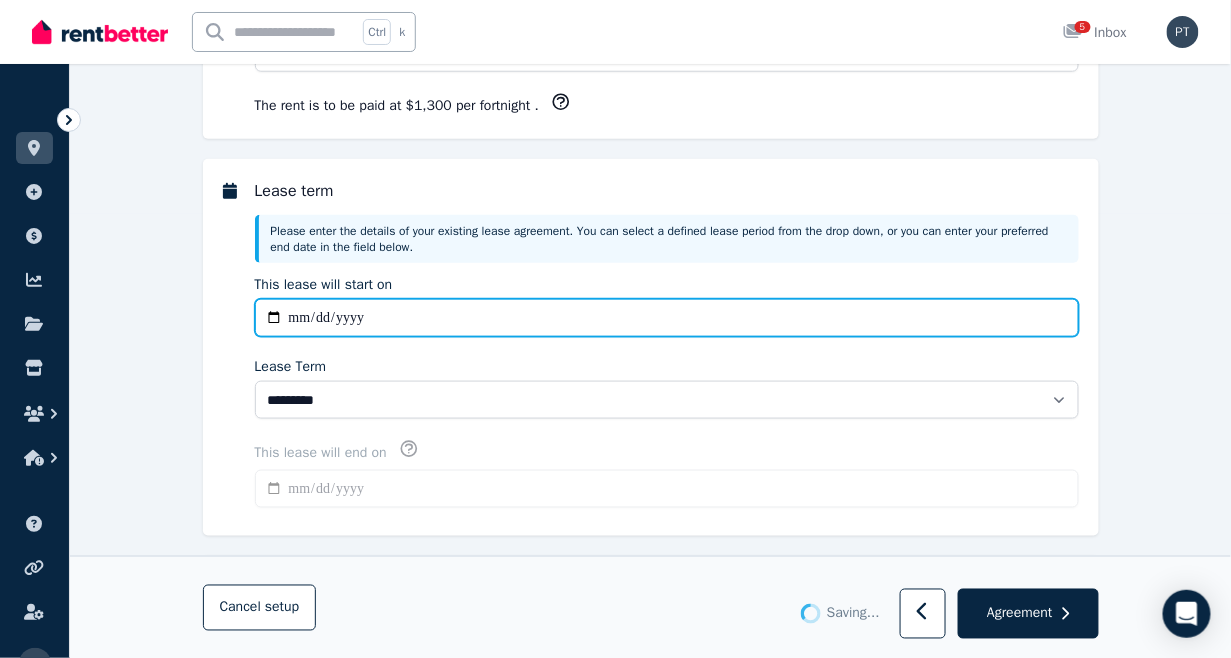 type on "**********" 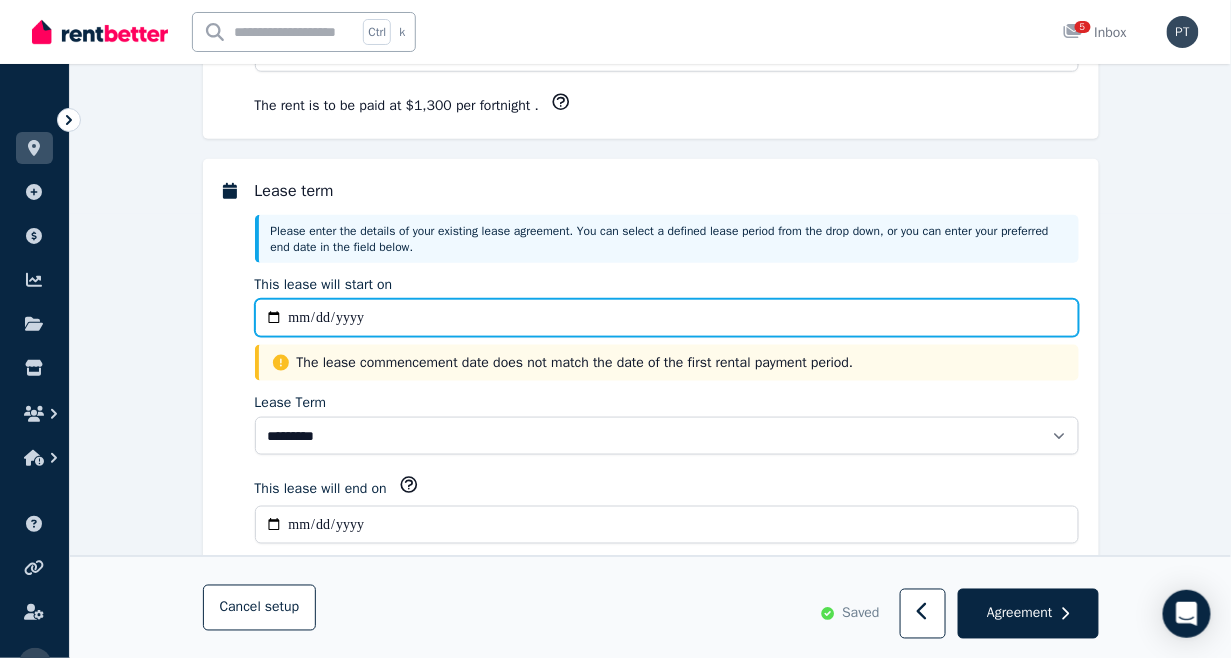 type on "**********" 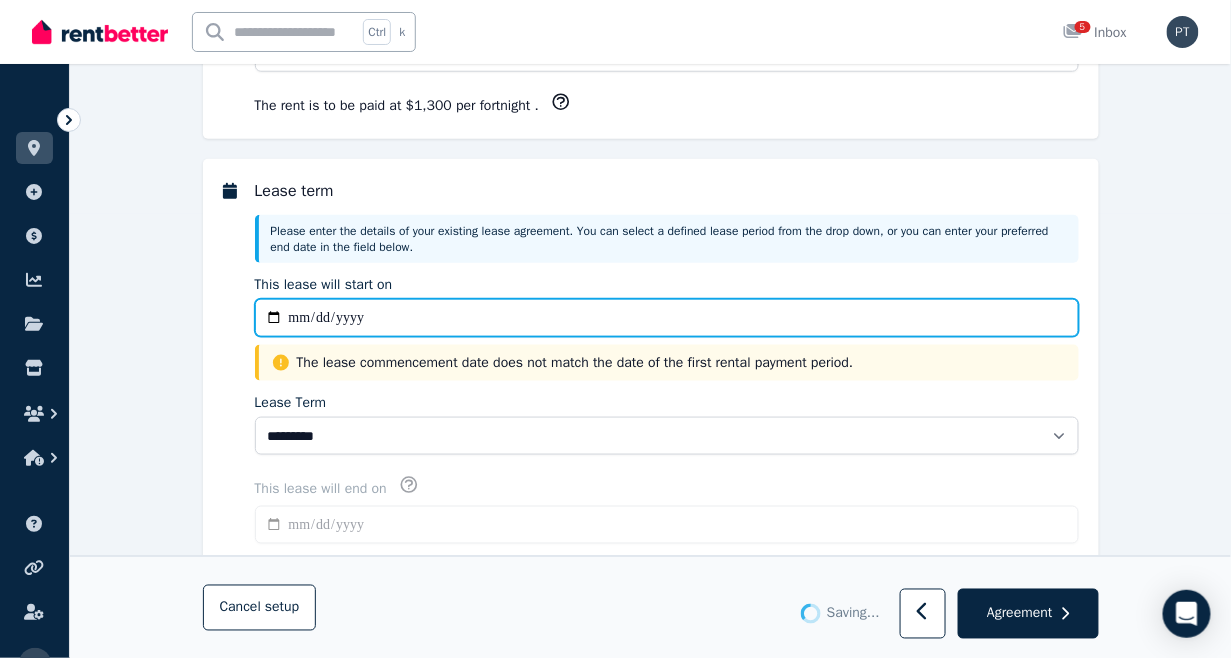 type on "**********" 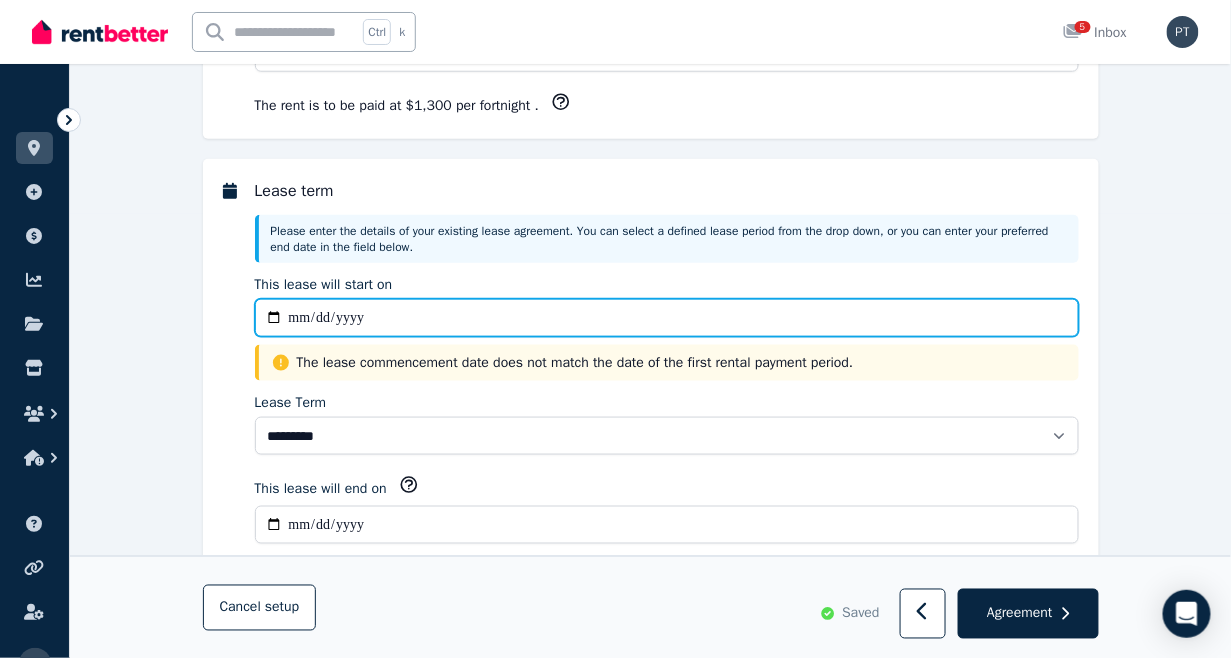 type on "**********" 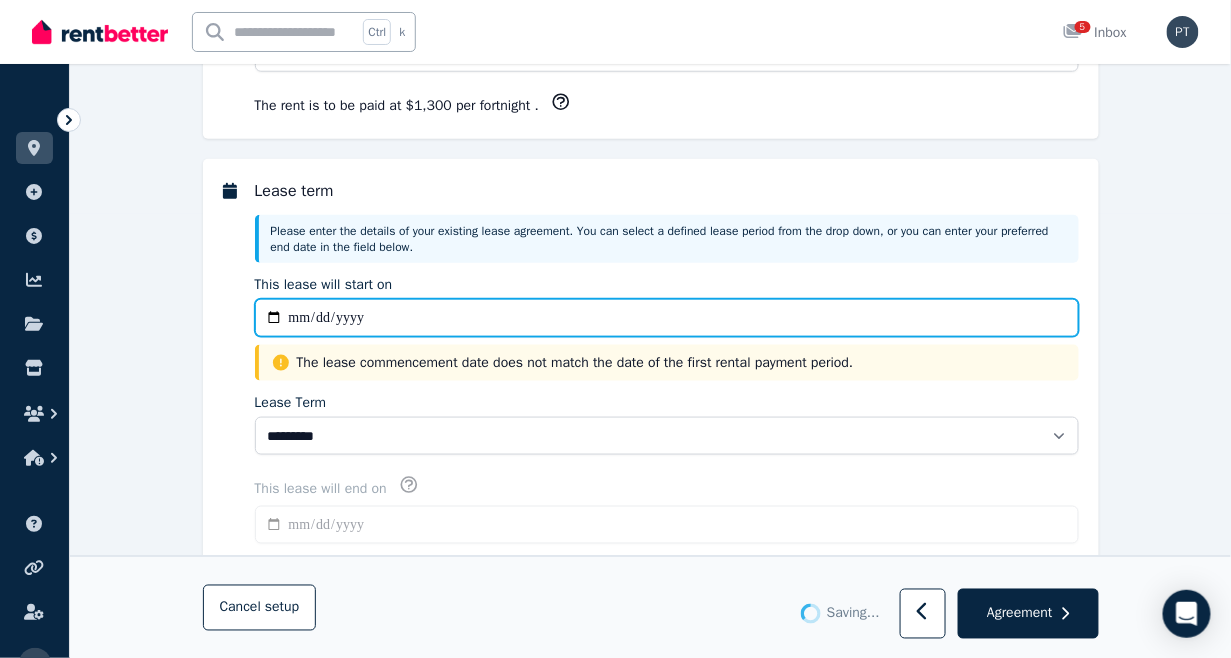 type on "**********" 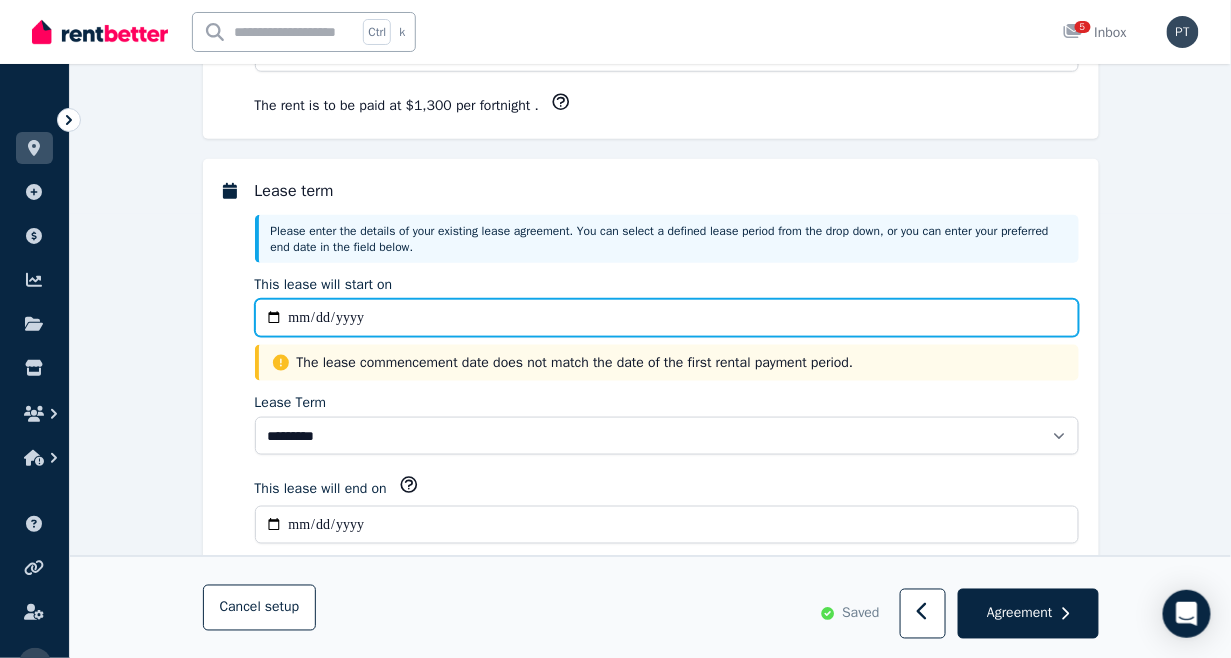 type on "**********" 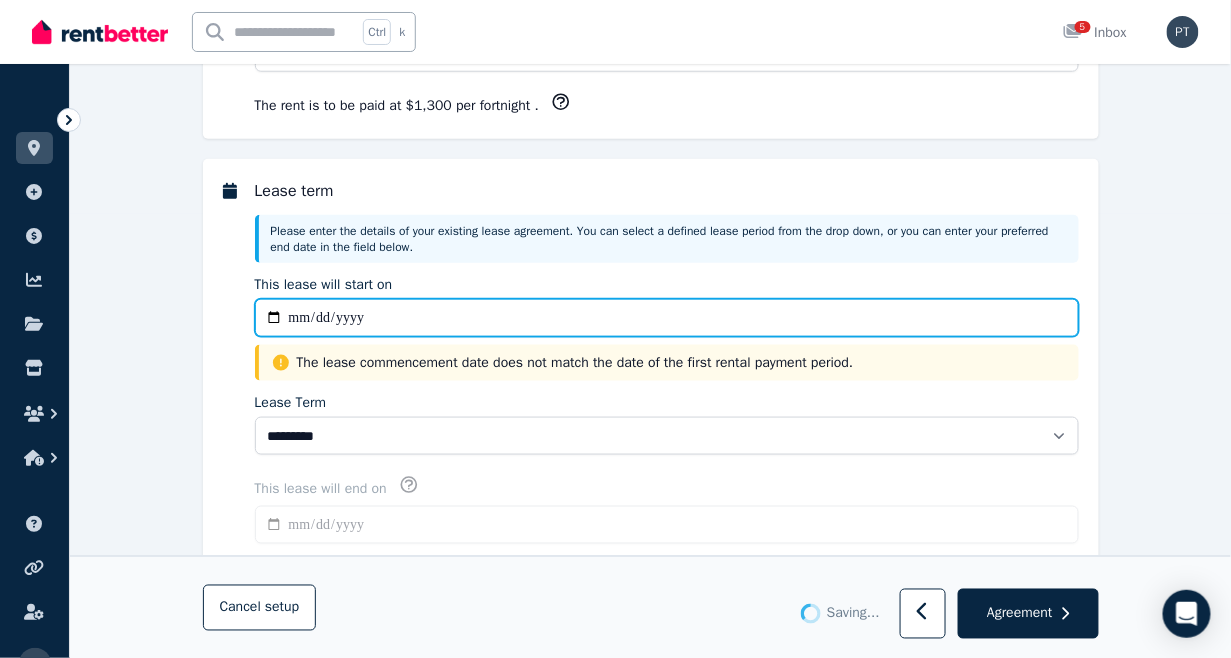 type on "**********" 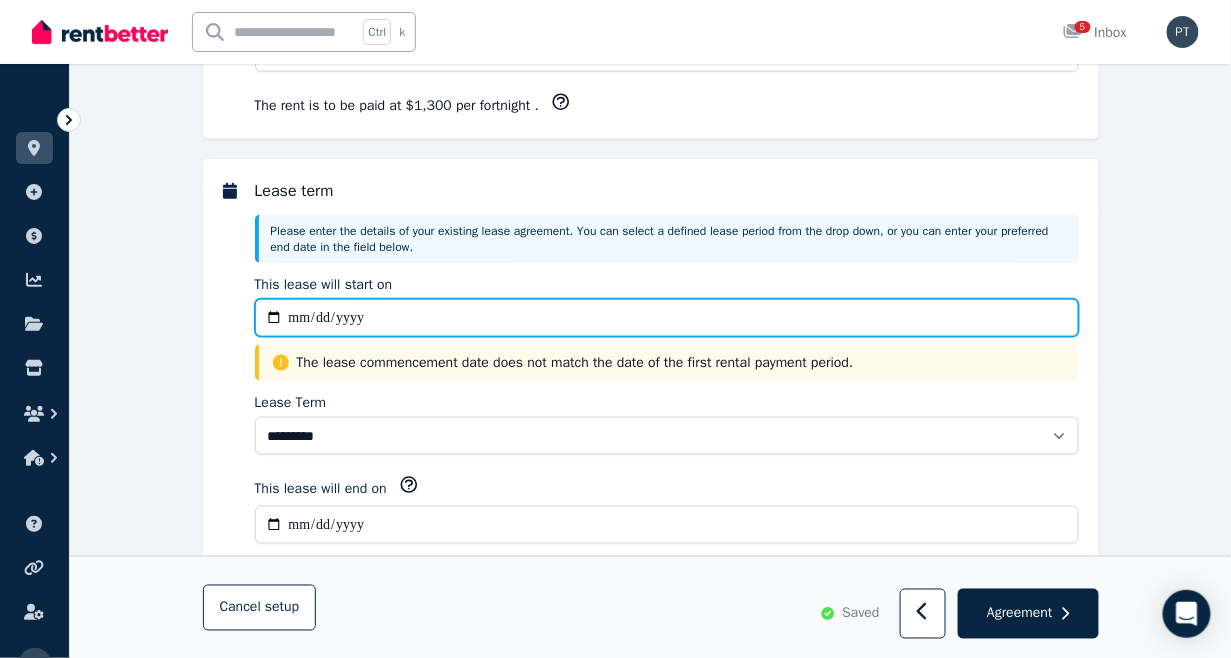 click on "**********" at bounding box center [667, 318] 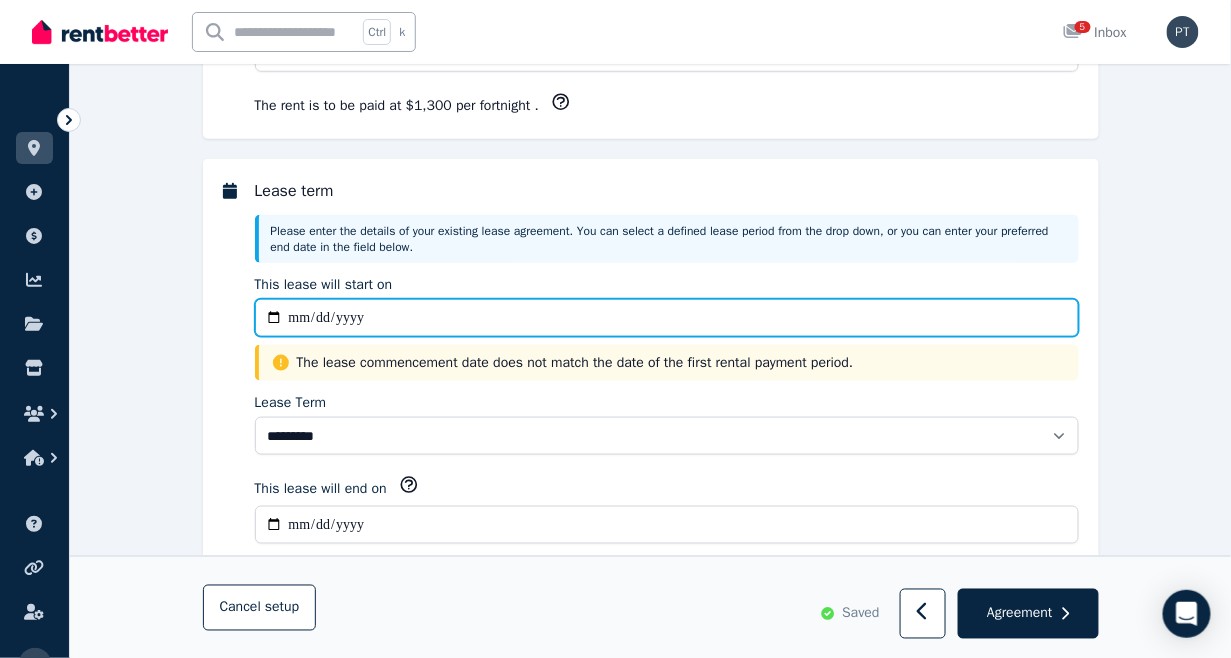 type on "**********" 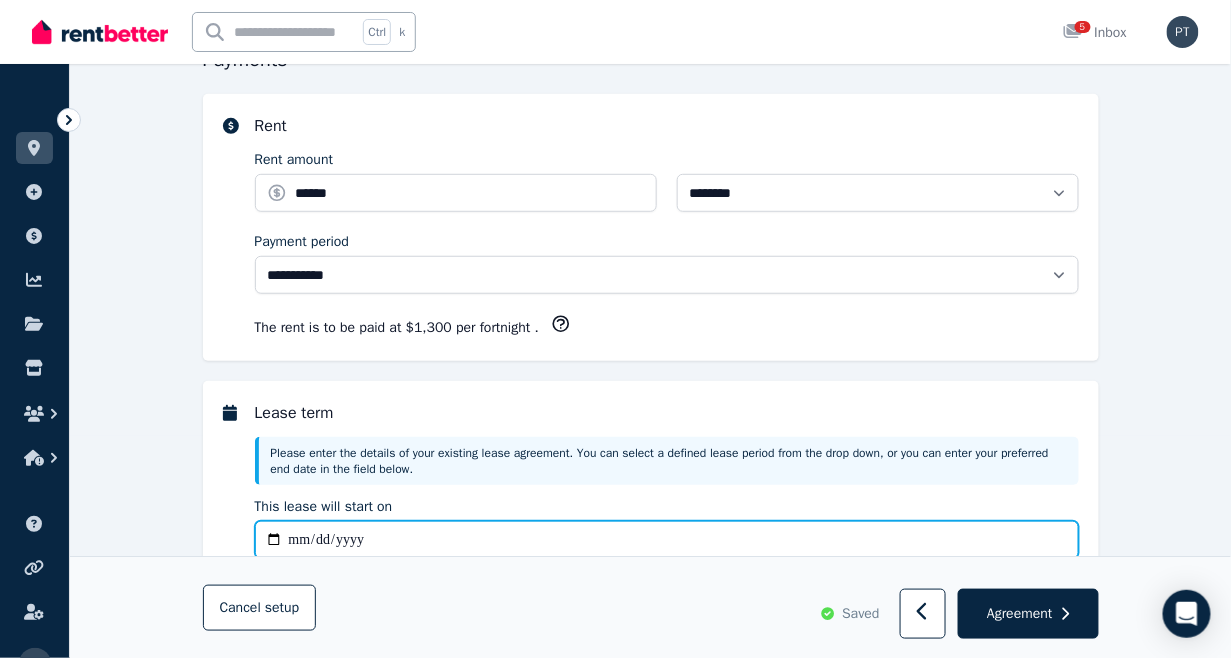 scroll, scrollTop: 111, scrollLeft: 0, axis: vertical 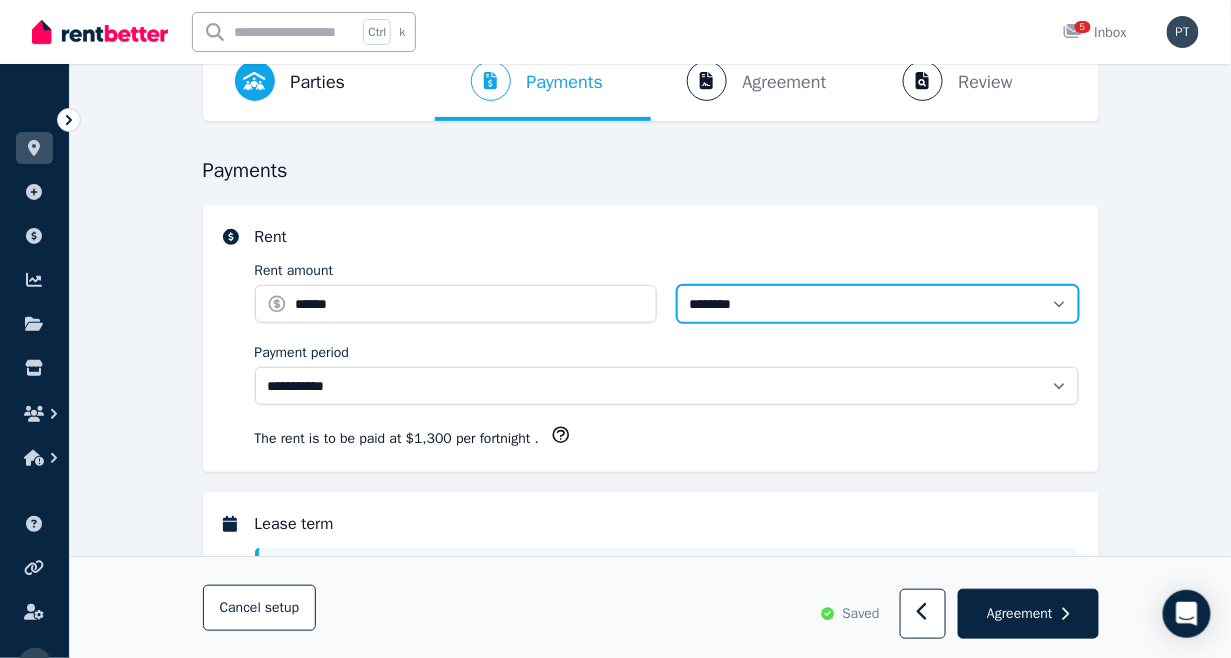 click on "********" at bounding box center [878, 304] 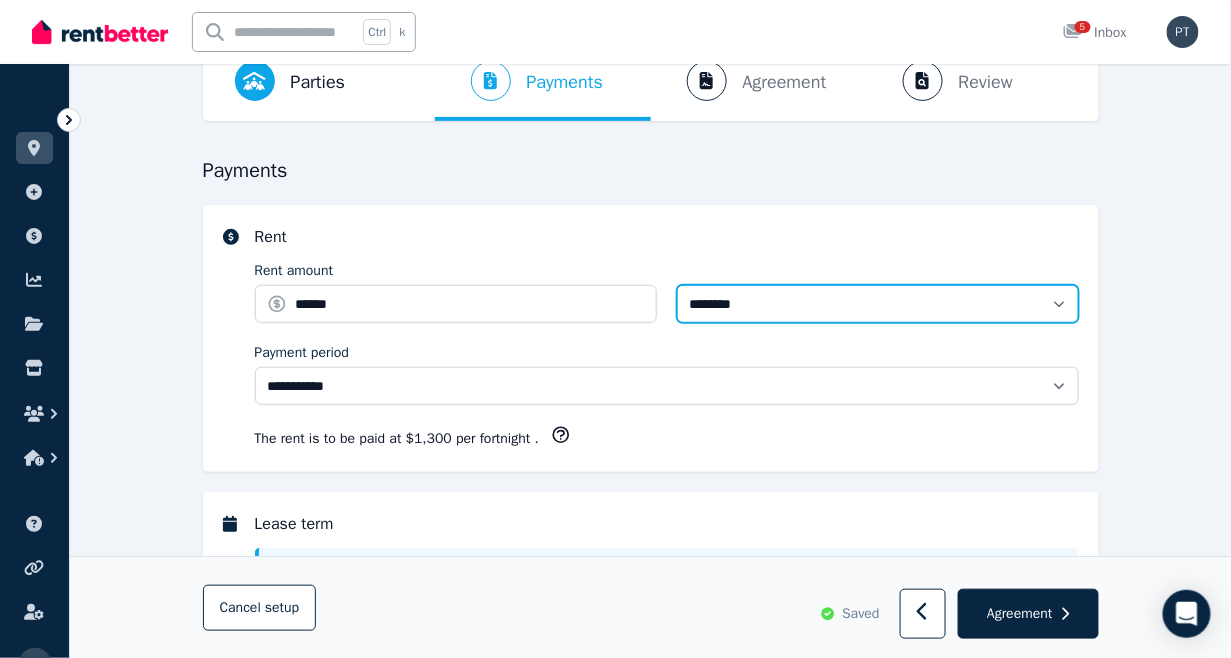 scroll, scrollTop: 222, scrollLeft: 0, axis: vertical 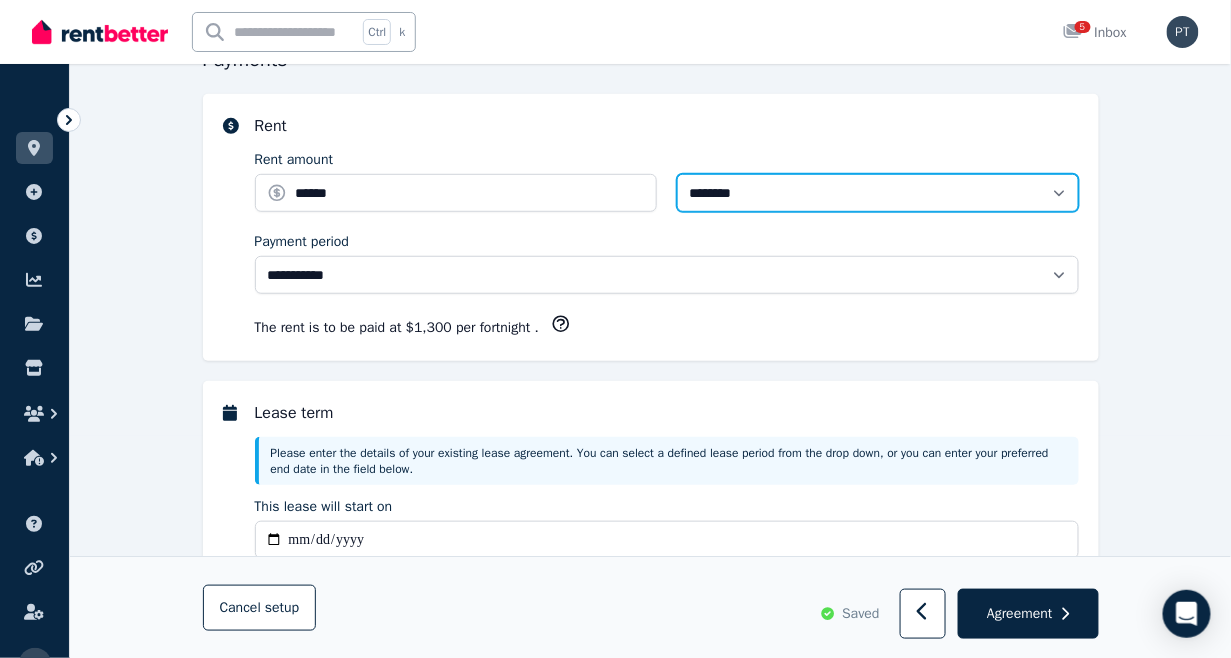 click 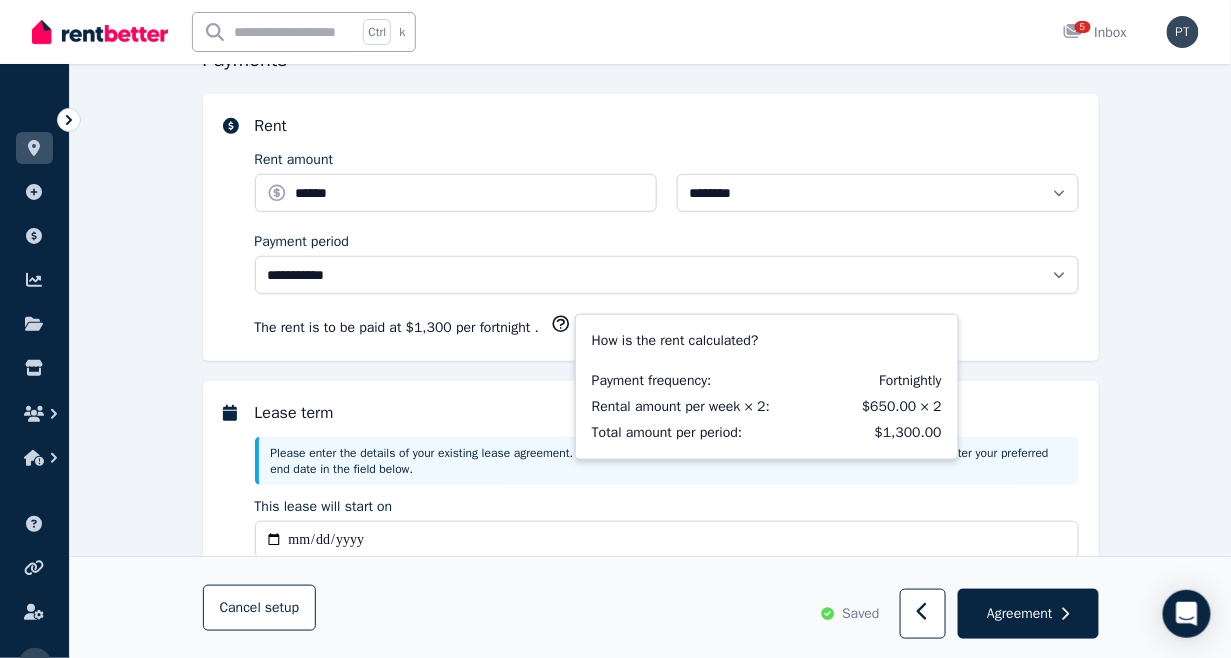 click on "**********" at bounding box center (651, 587) 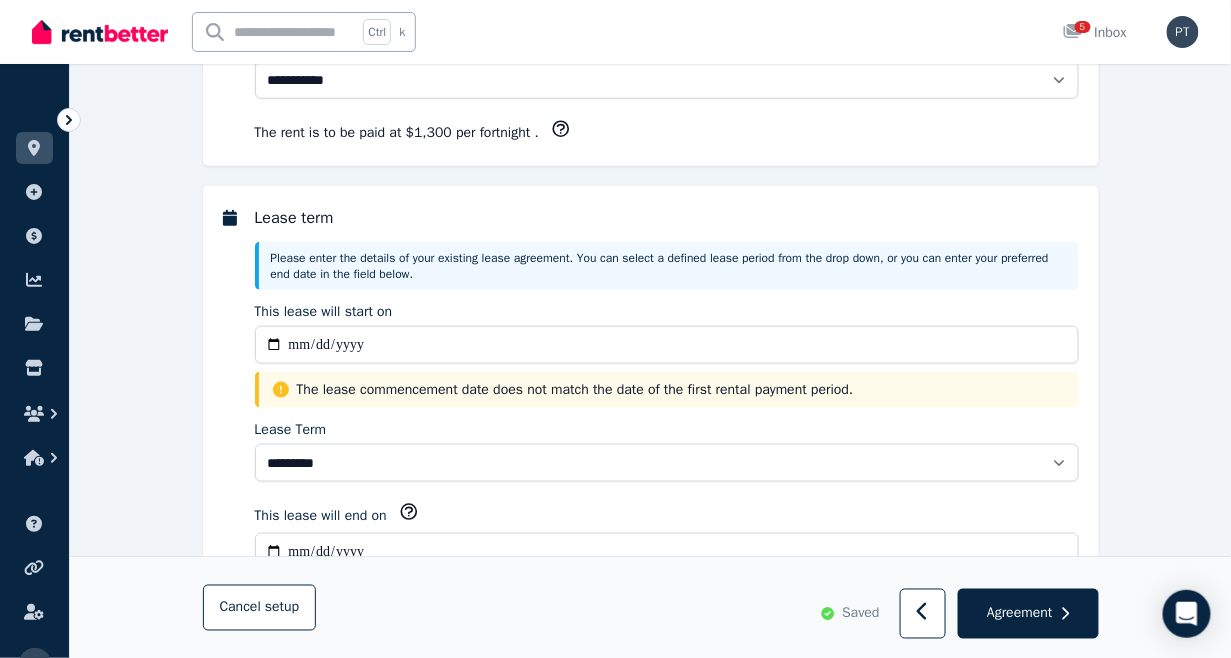scroll, scrollTop: 444, scrollLeft: 0, axis: vertical 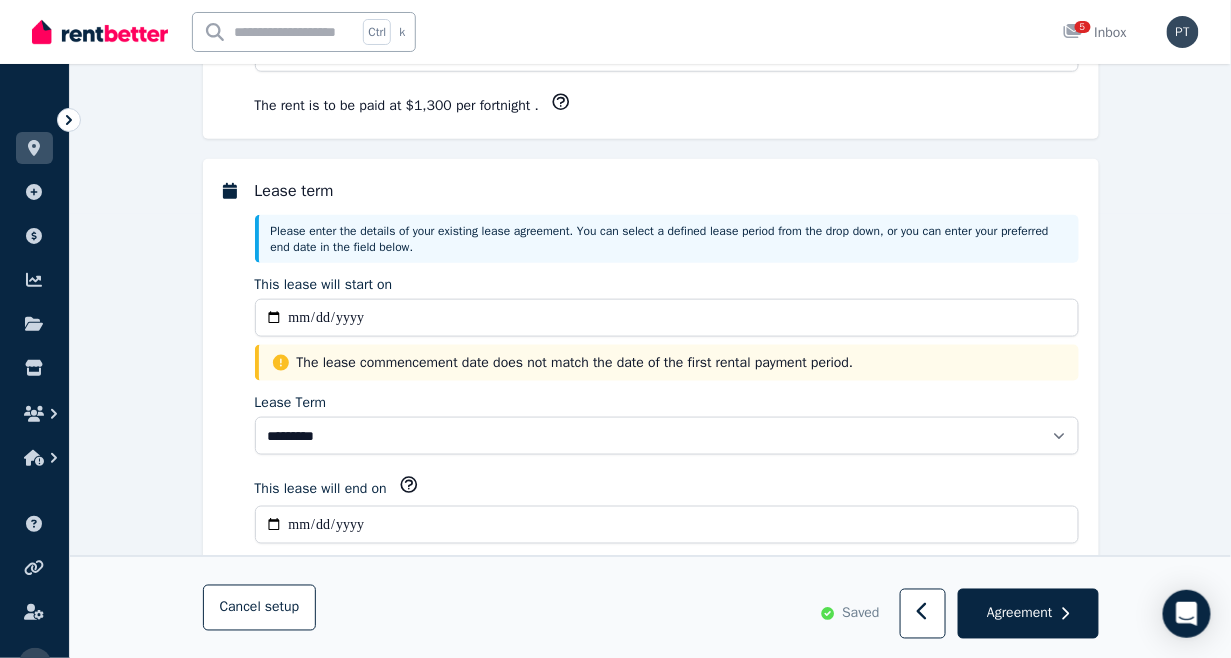click on "**********" at bounding box center [667, 525] 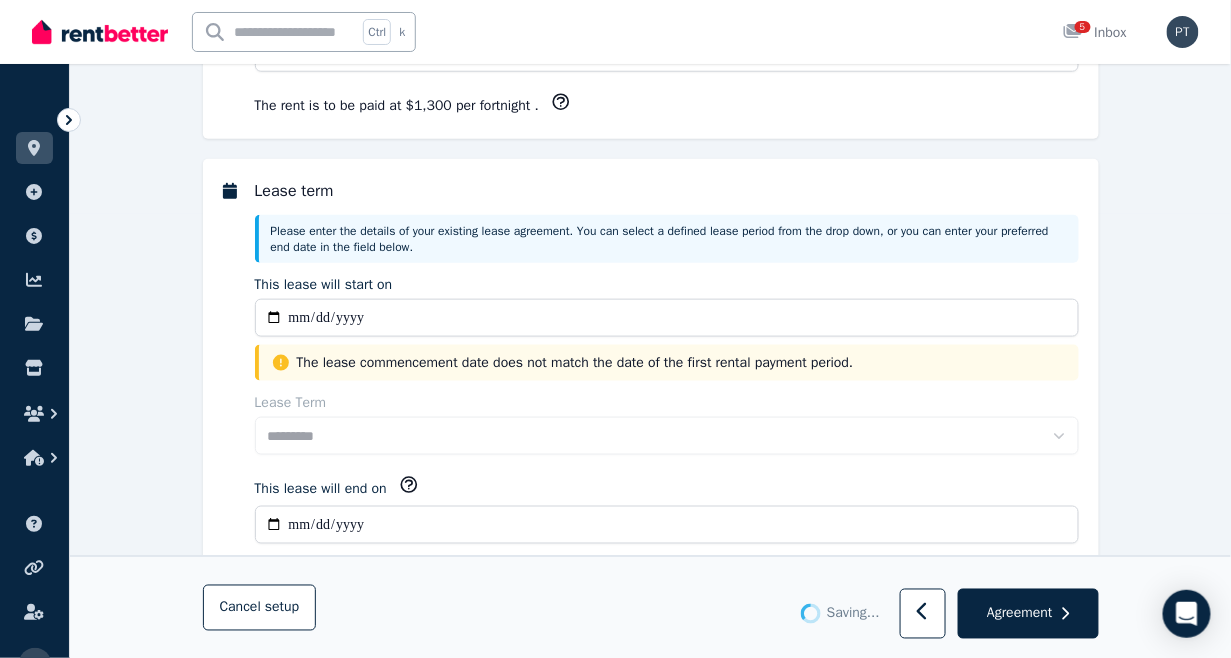 type on "**********" 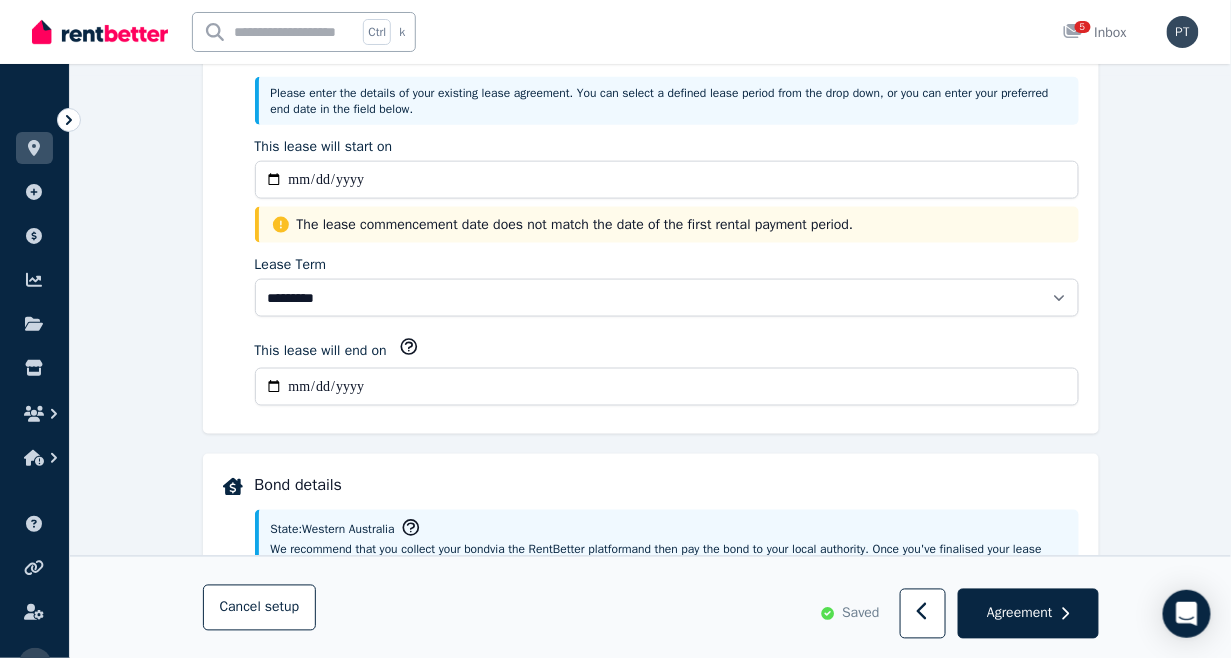 scroll, scrollTop: 555, scrollLeft: 0, axis: vertical 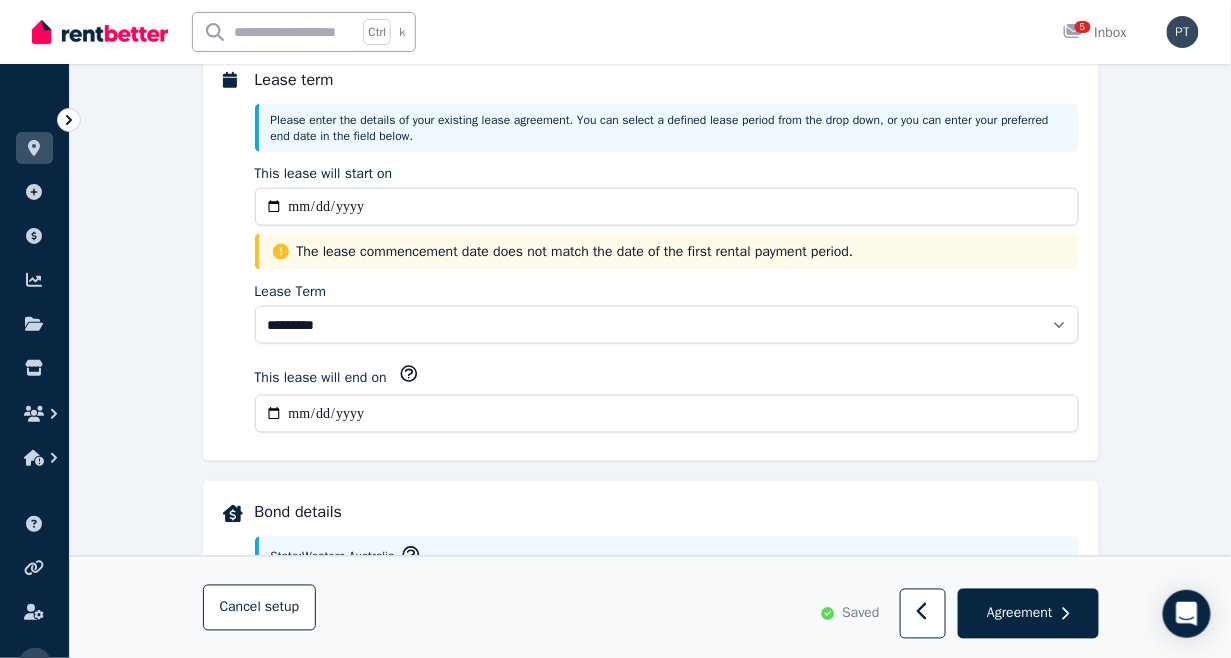 click on "The   lease commencement date   does not match the date of the   first rental payment period ." at bounding box center [667, 252] 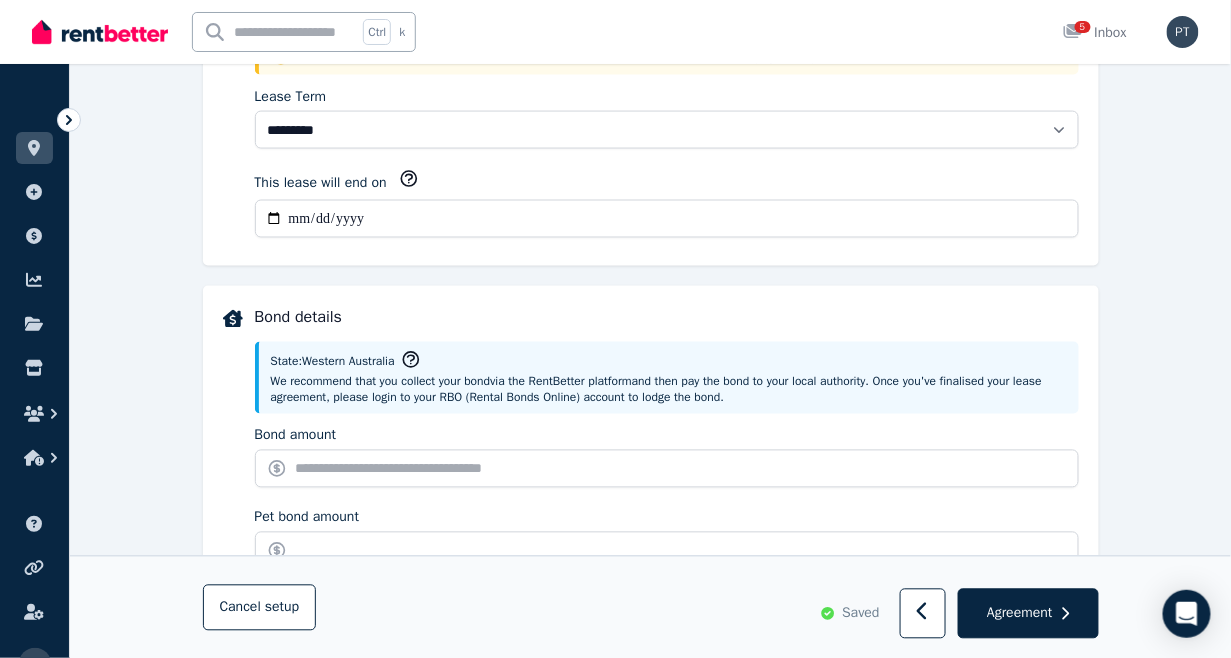 scroll, scrollTop: 777, scrollLeft: 0, axis: vertical 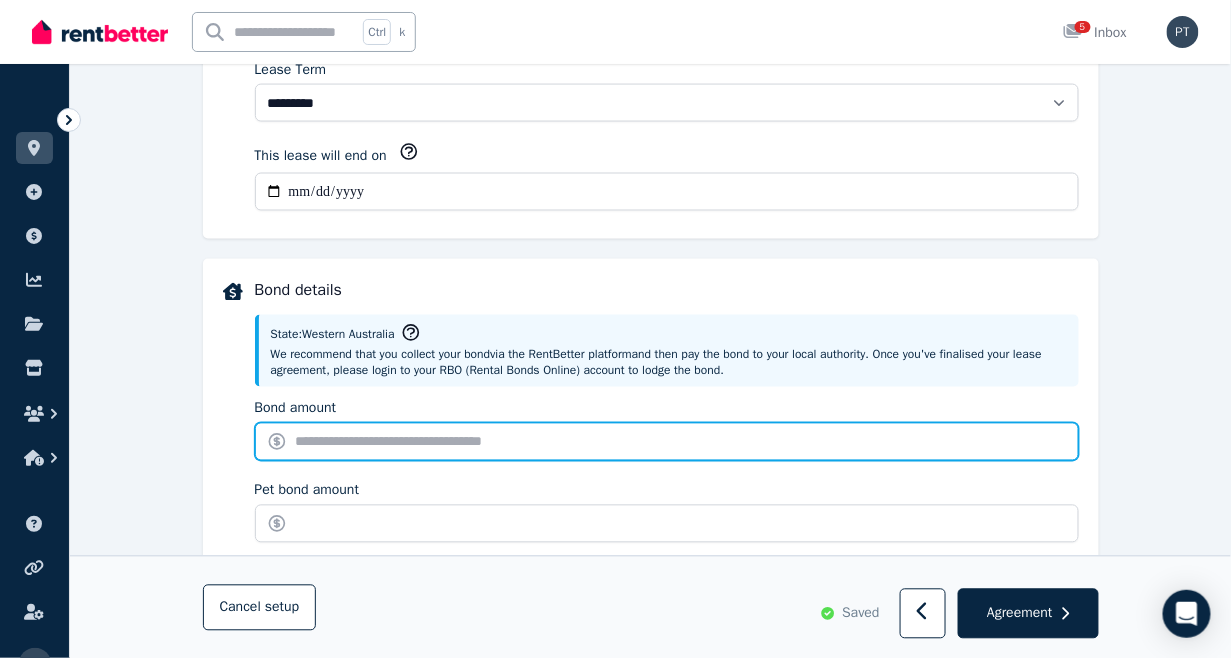 click on "Bond amount" at bounding box center [667, 442] 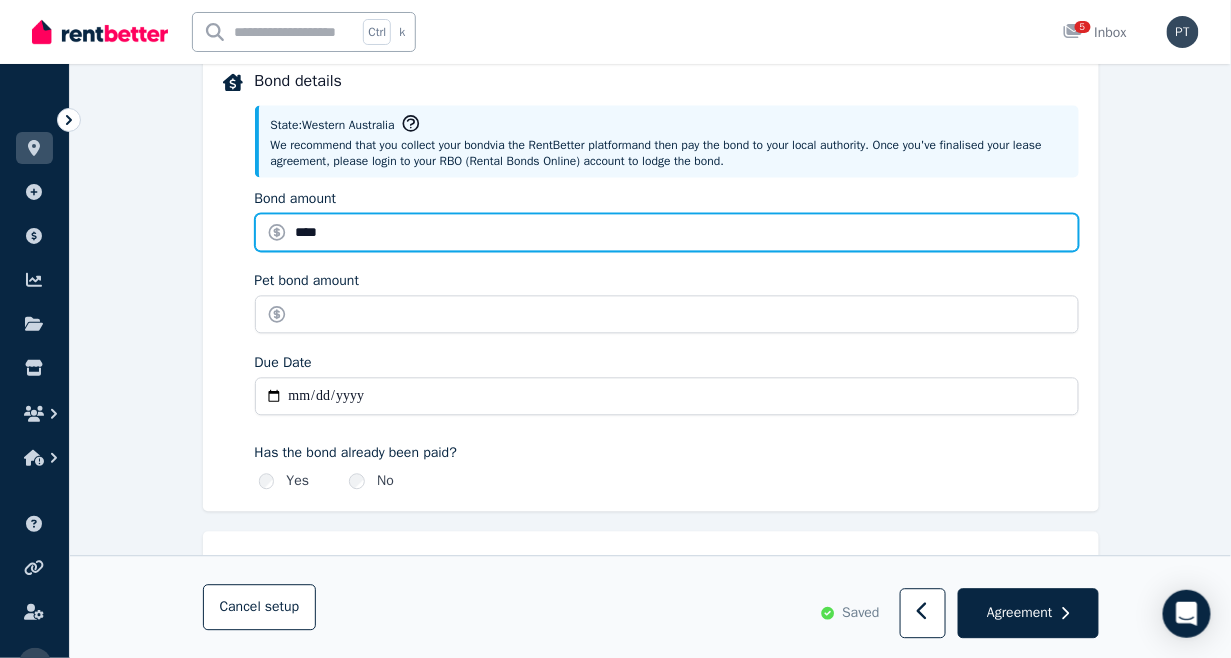 scroll, scrollTop: 1000, scrollLeft: 0, axis: vertical 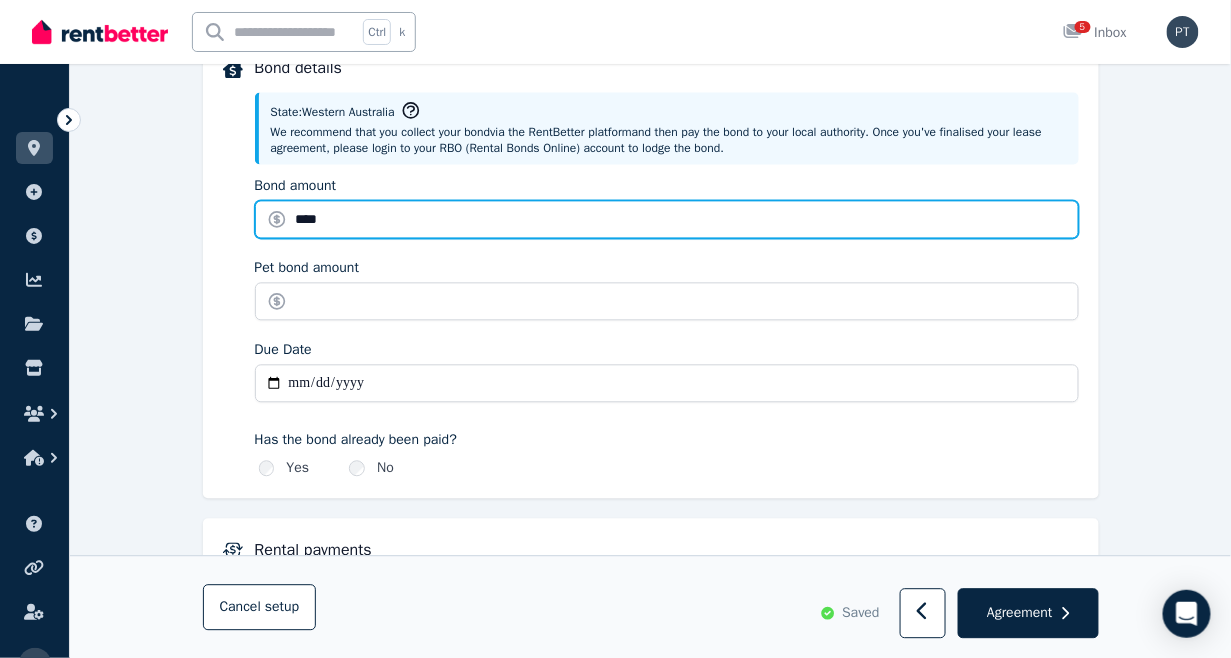 type on "****" 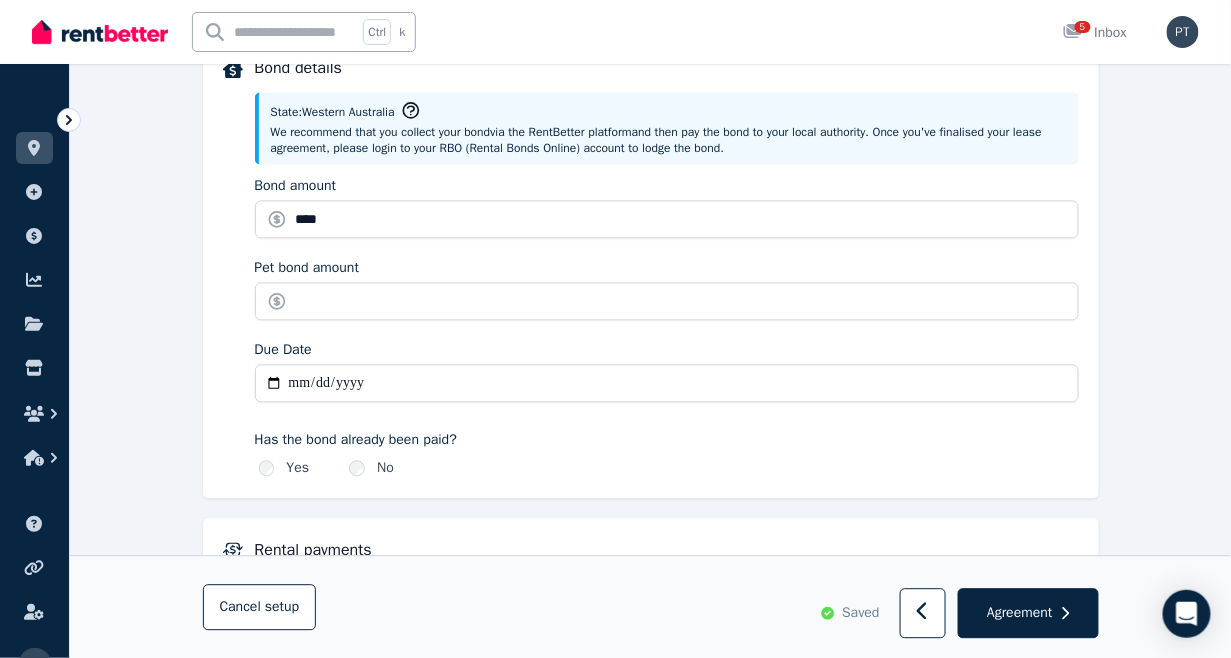 click on "Due Date" at bounding box center [667, 383] 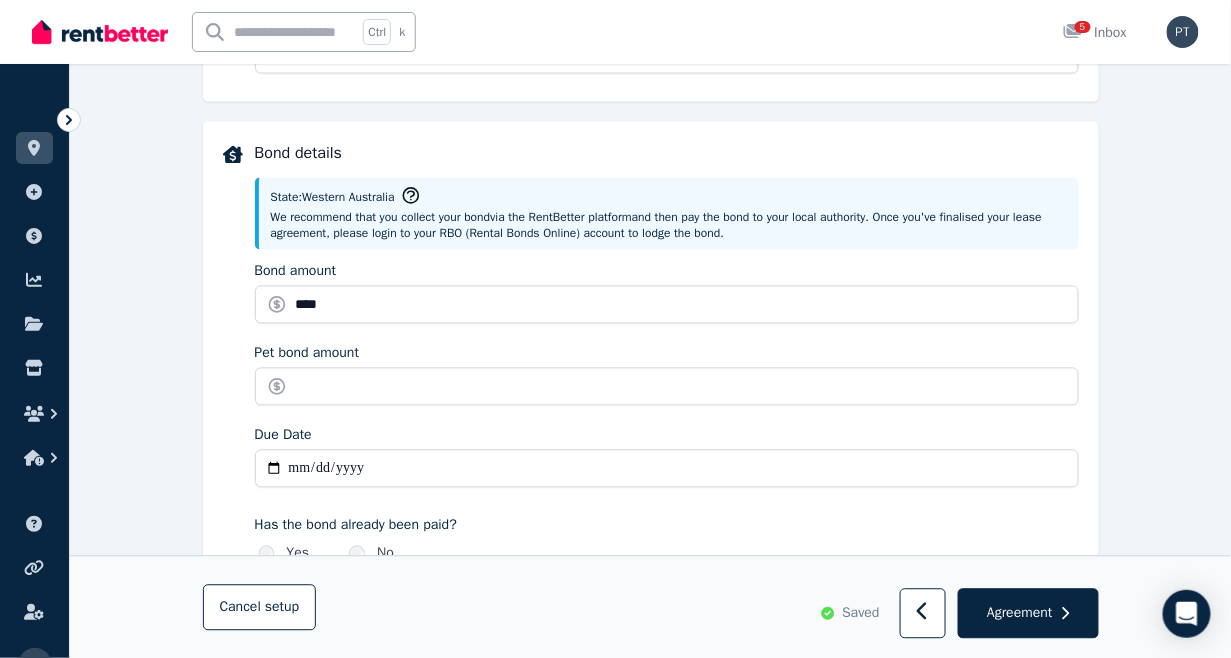 scroll, scrollTop: 888, scrollLeft: 0, axis: vertical 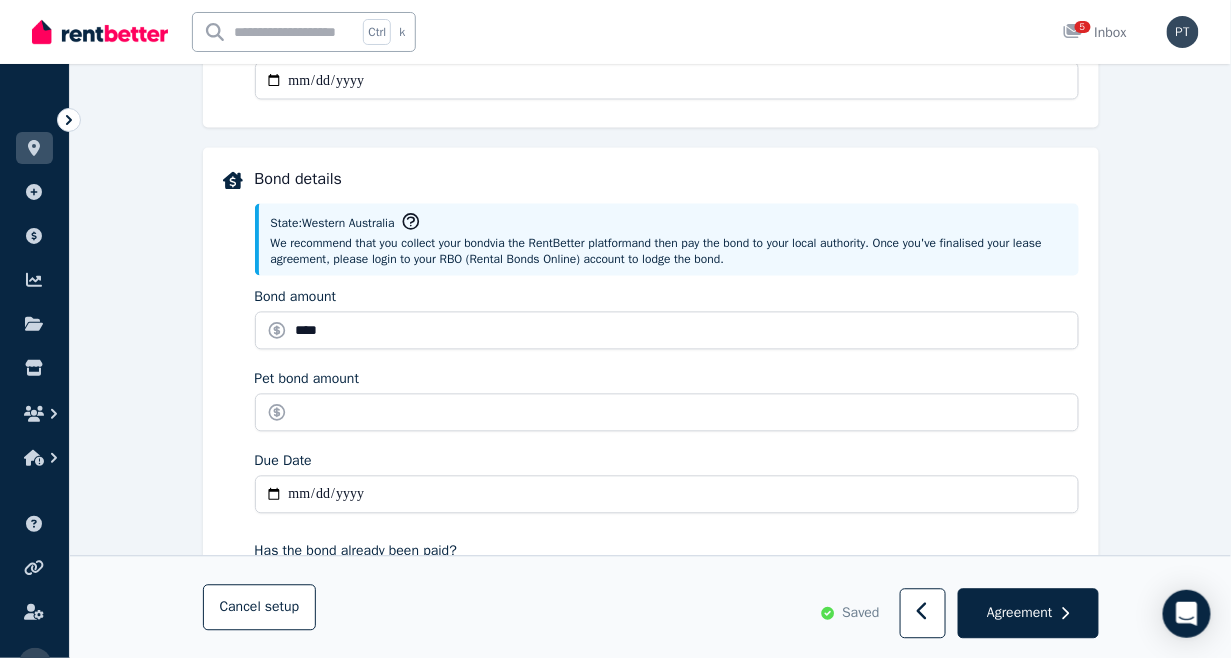 click on "Due Date" at bounding box center (667, 495) 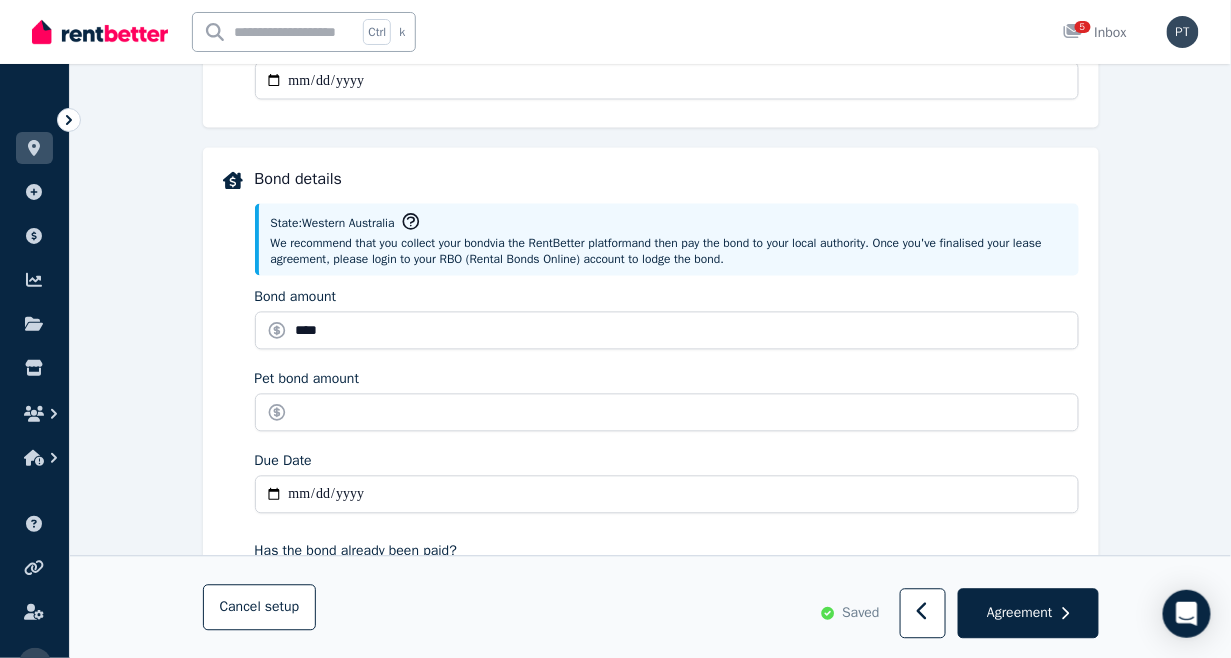 type on "**********" 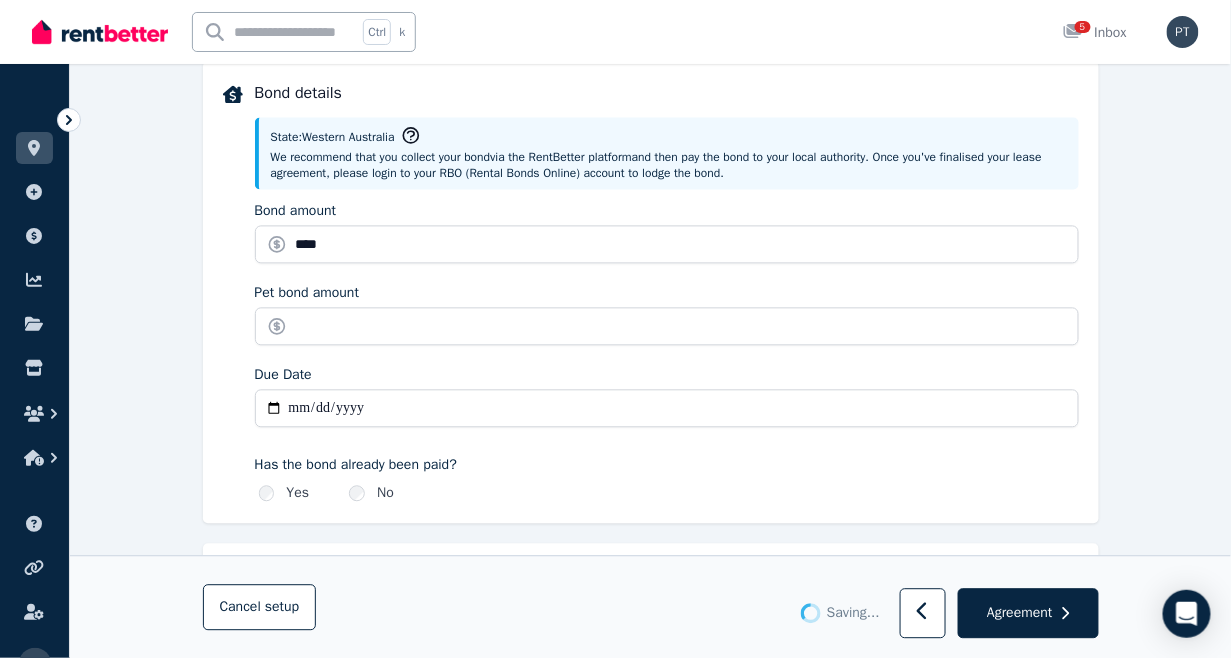 scroll, scrollTop: 1000, scrollLeft: 0, axis: vertical 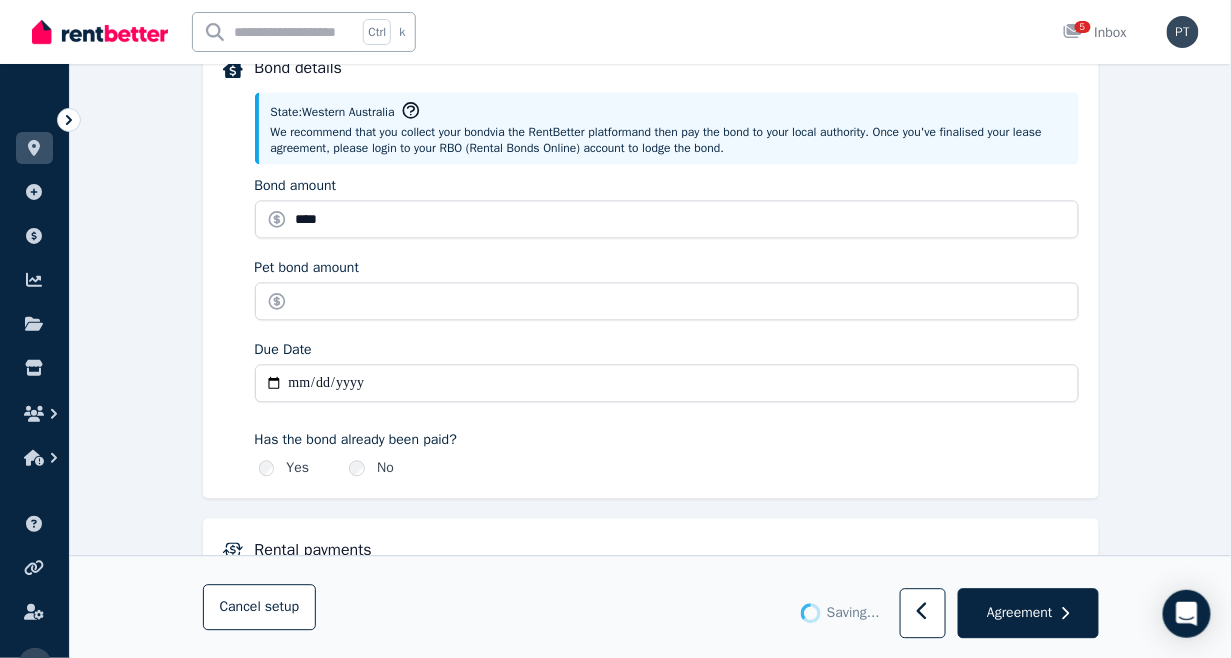 type 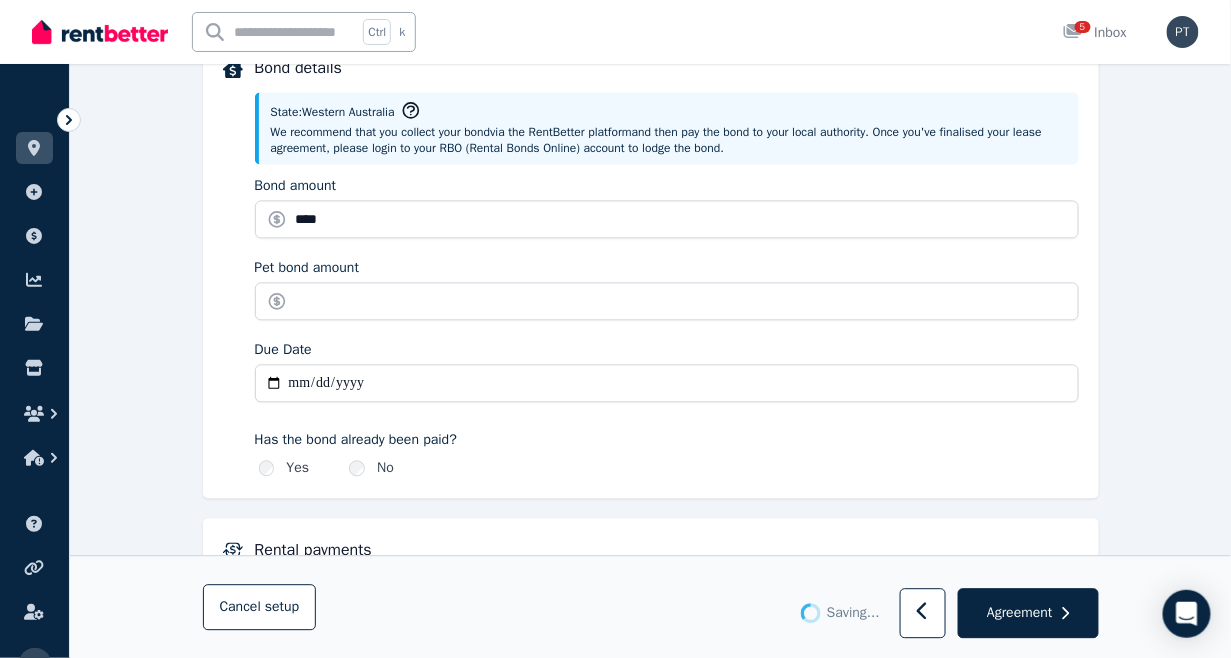 type 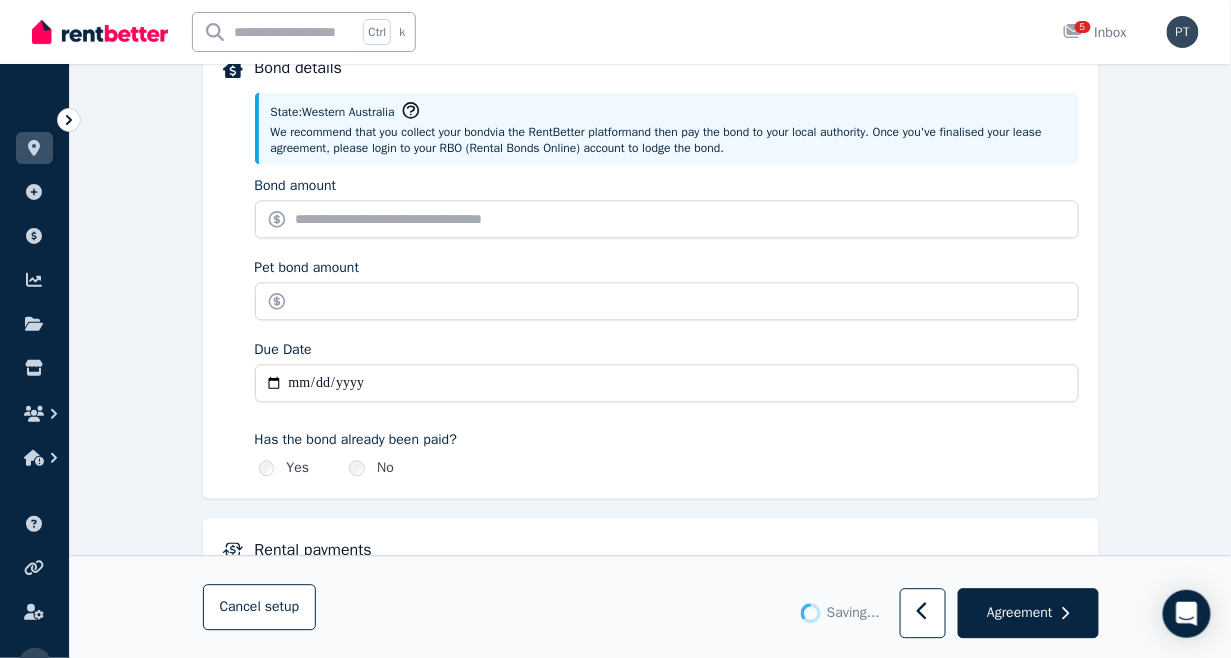 type on "*******" 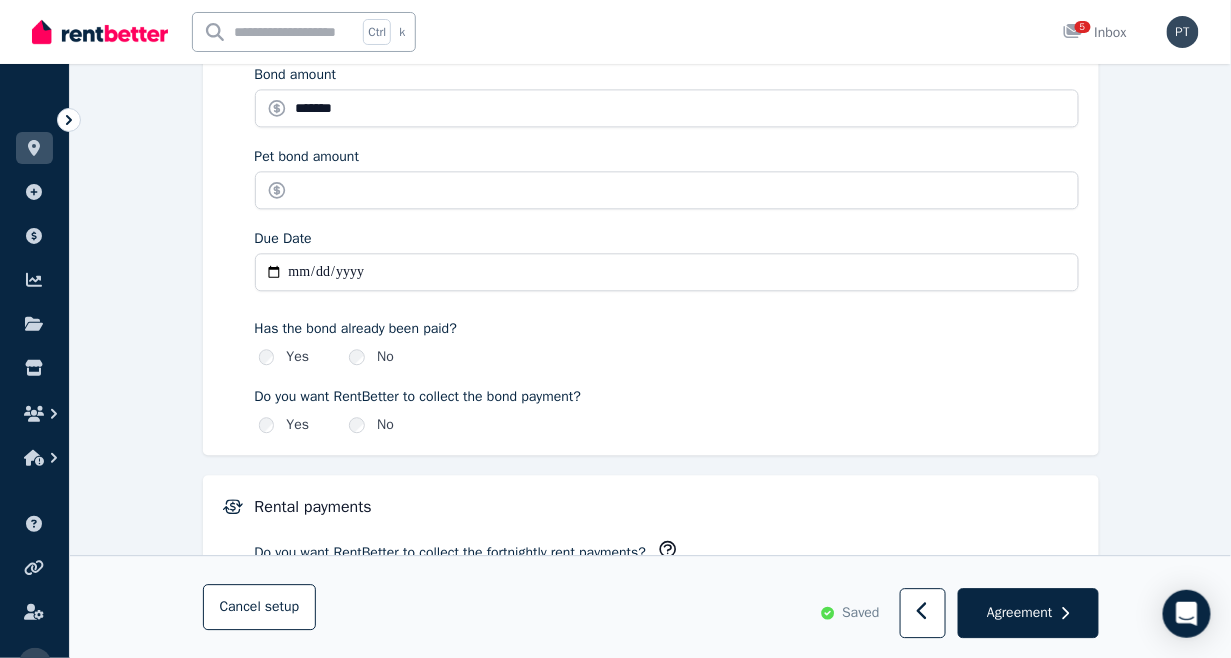 scroll, scrollTop: 1222, scrollLeft: 0, axis: vertical 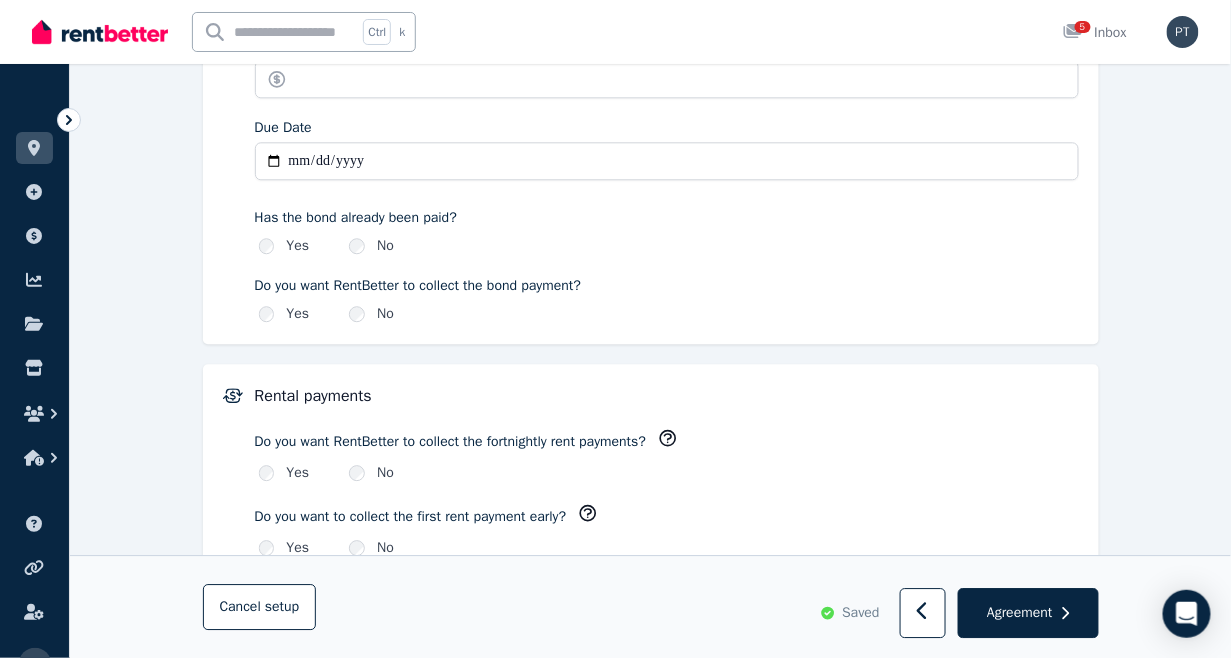 click 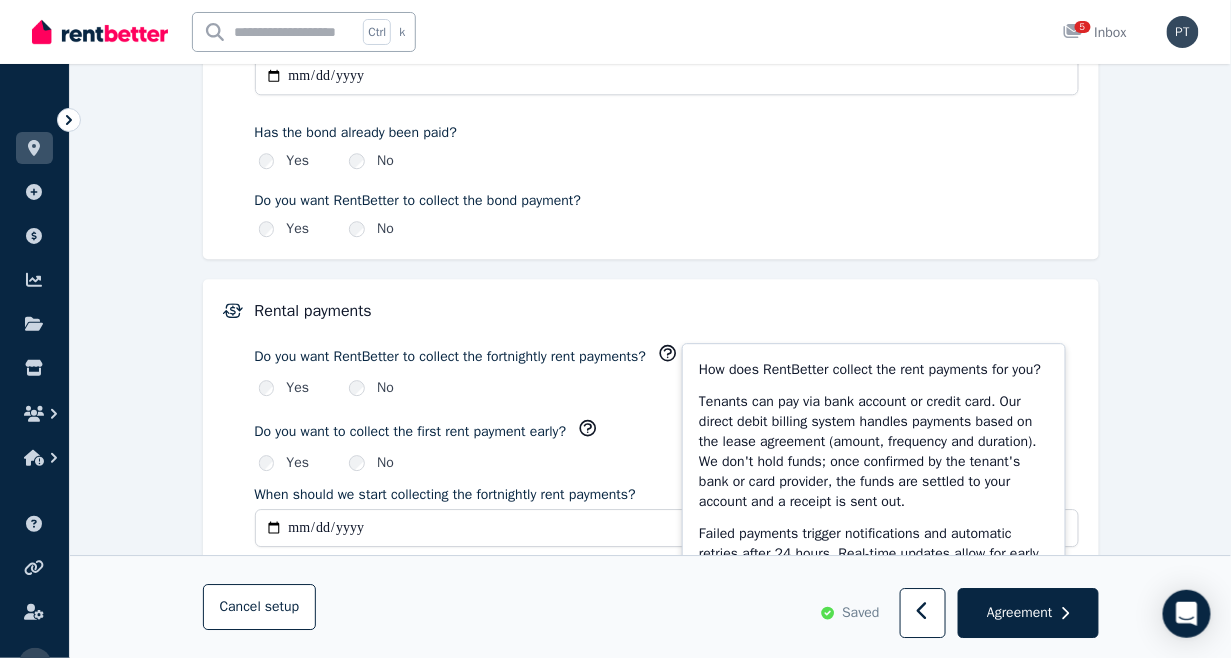 scroll, scrollTop: 1333, scrollLeft: 0, axis: vertical 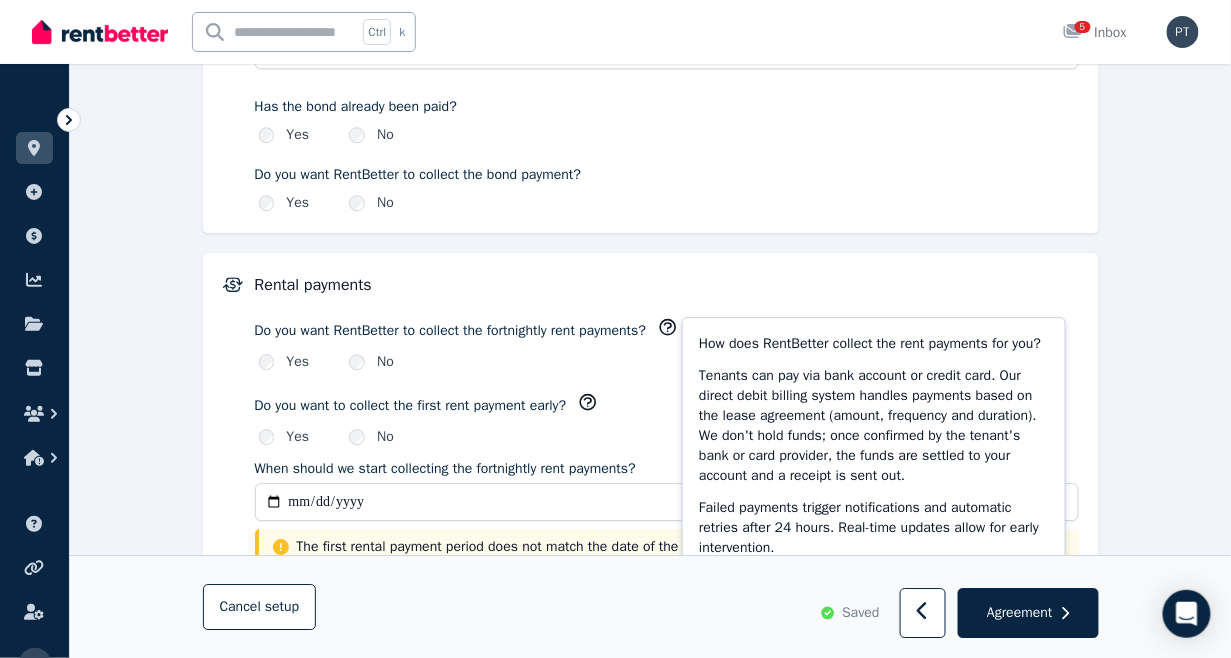 click 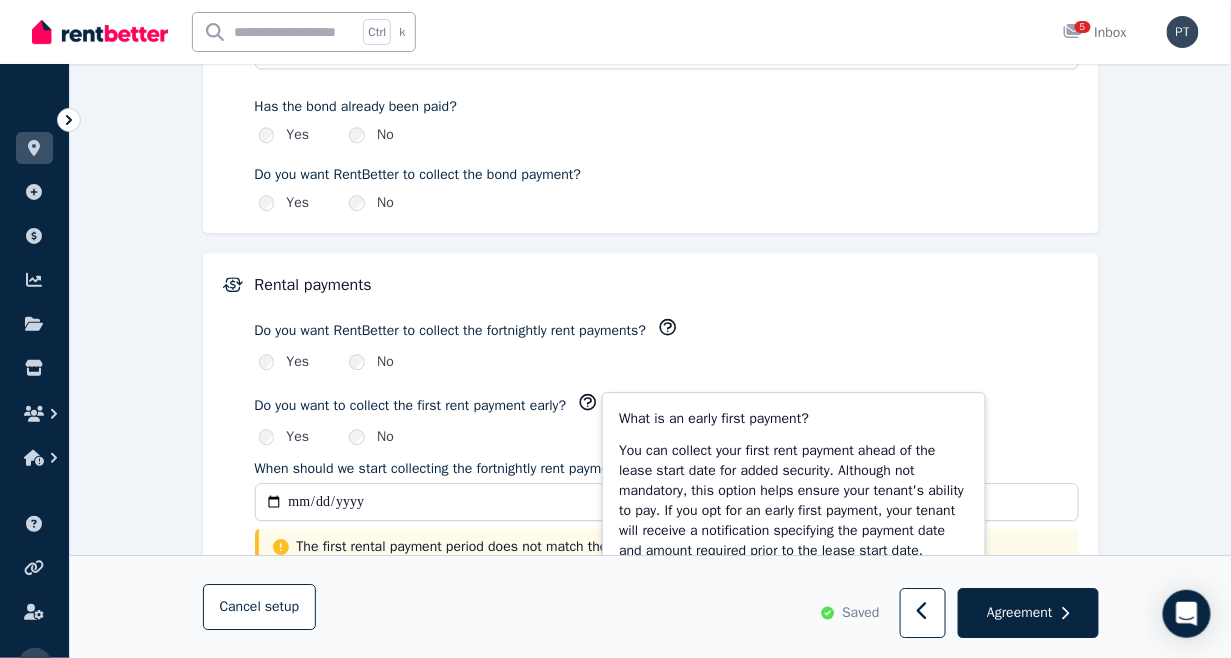 click on "Do you want to collect the first rent payment early? What is an early first payment? You can collect your first rent payment ahead of the lease start date for added security. Although not mandatory, this option helps ensure your tenant's ability to pay. If you opt for an early first payment, your tenant will receive a notification specifying the payment date and amount required prior to the lease start date." at bounding box center [667, 405] 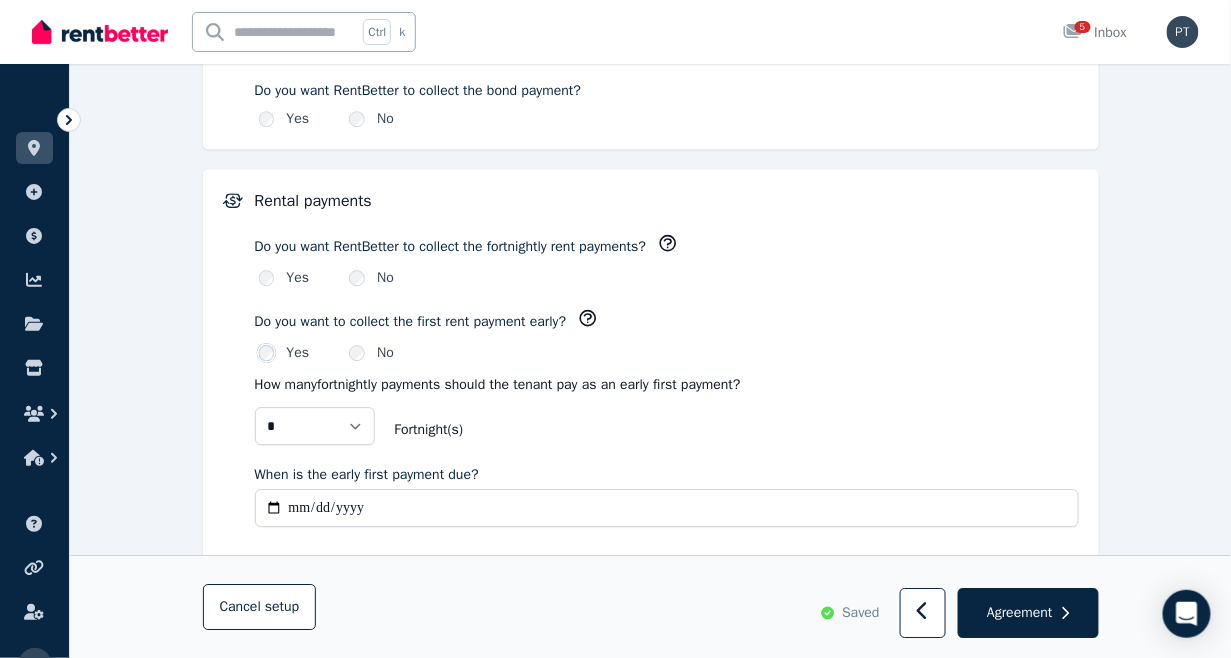 scroll, scrollTop: 1408, scrollLeft: 0, axis: vertical 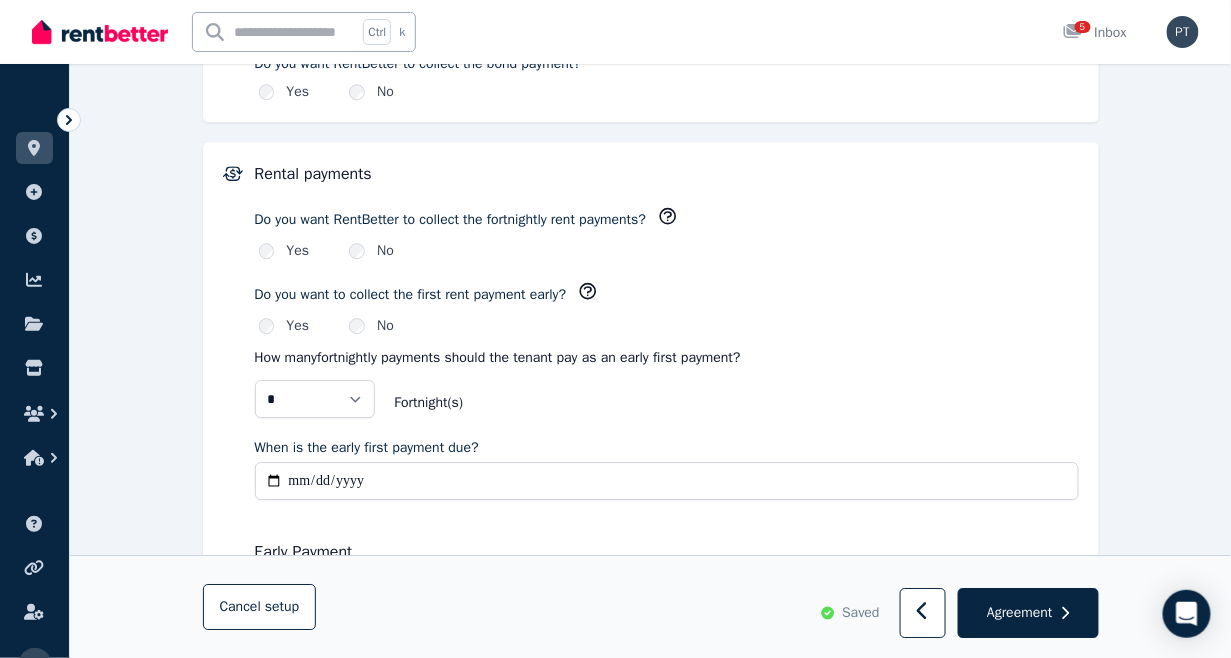 click on "When is the early first payment due?" at bounding box center (667, 481) 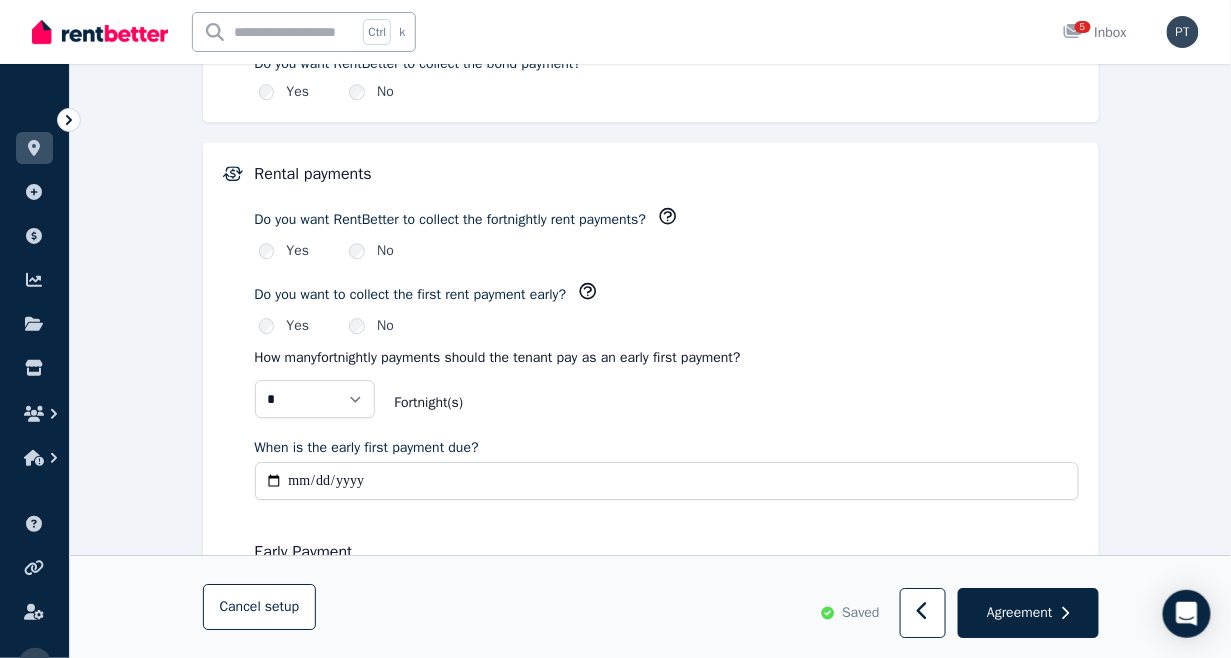 type on "**********" 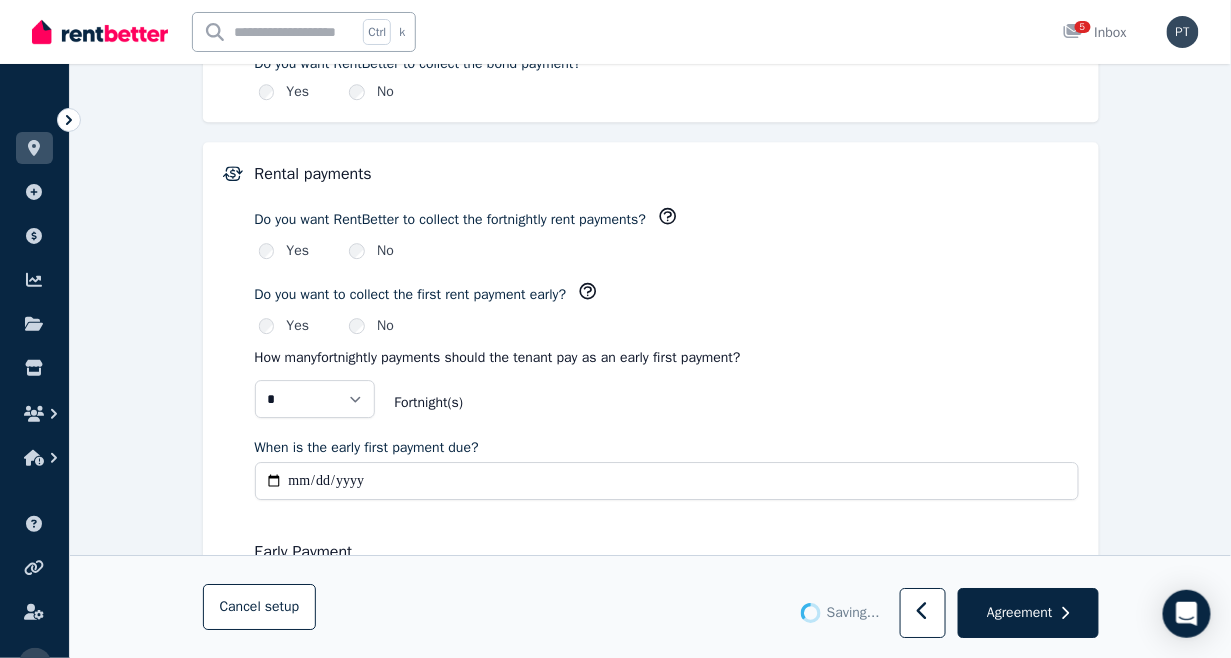 type on "**********" 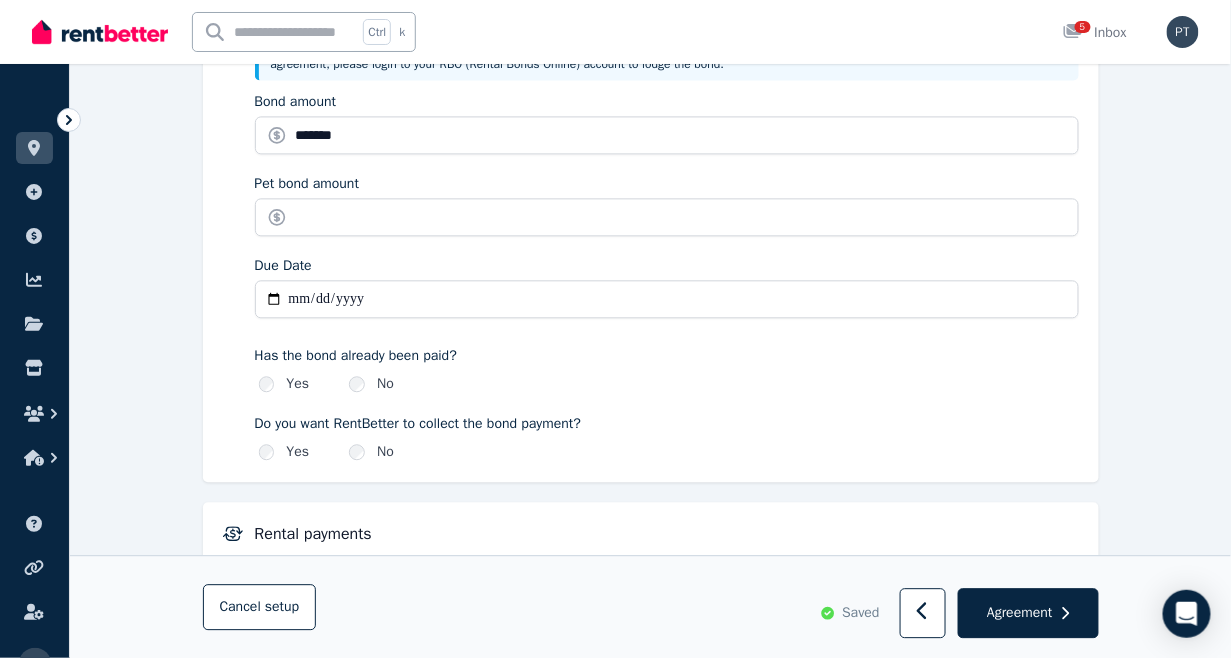 scroll, scrollTop: 1075, scrollLeft: 0, axis: vertical 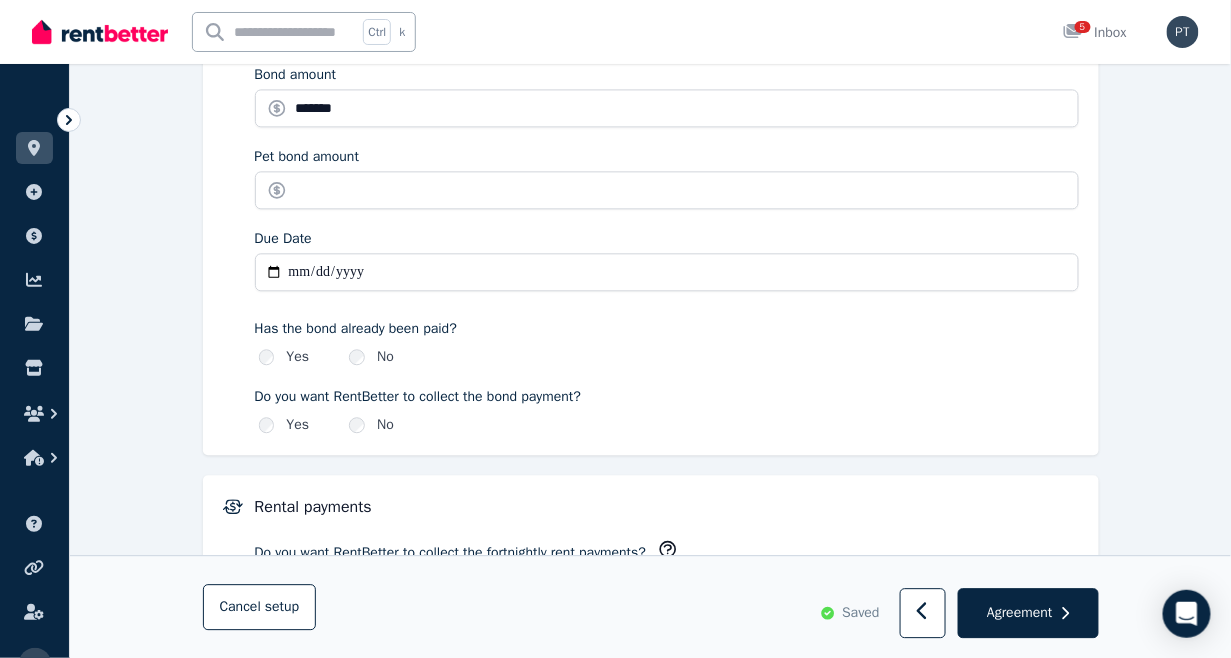 click on "Yes" at bounding box center [284, 425] 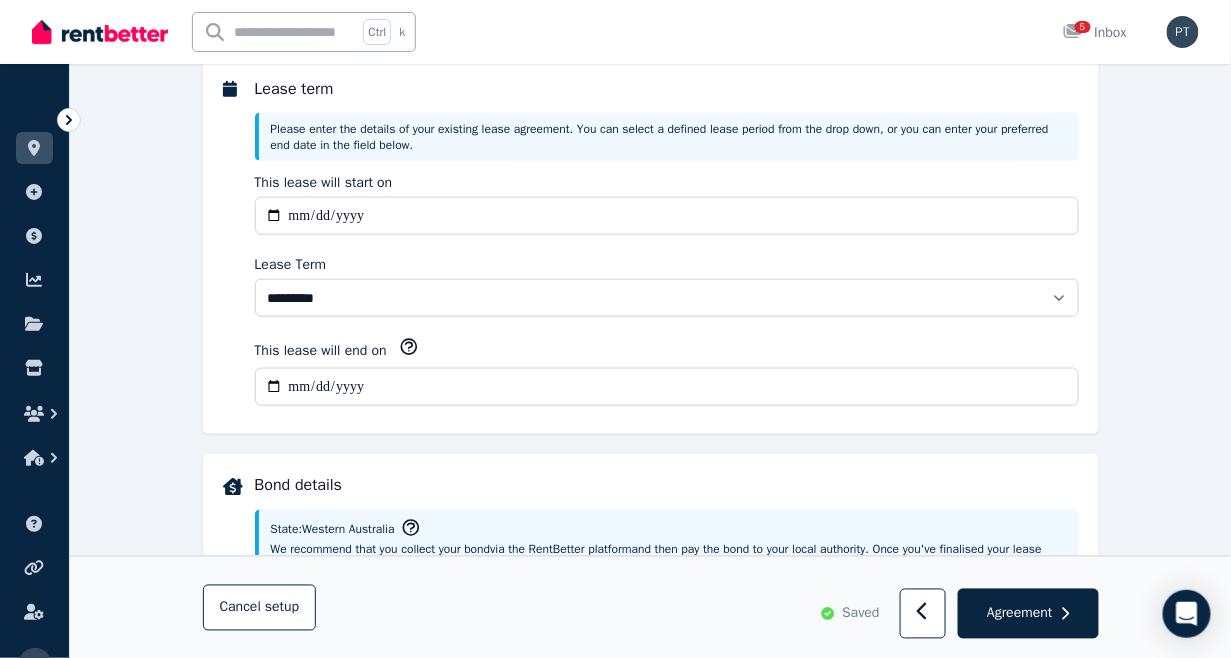 scroll, scrollTop: 519, scrollLeft: 0, axis: vertical 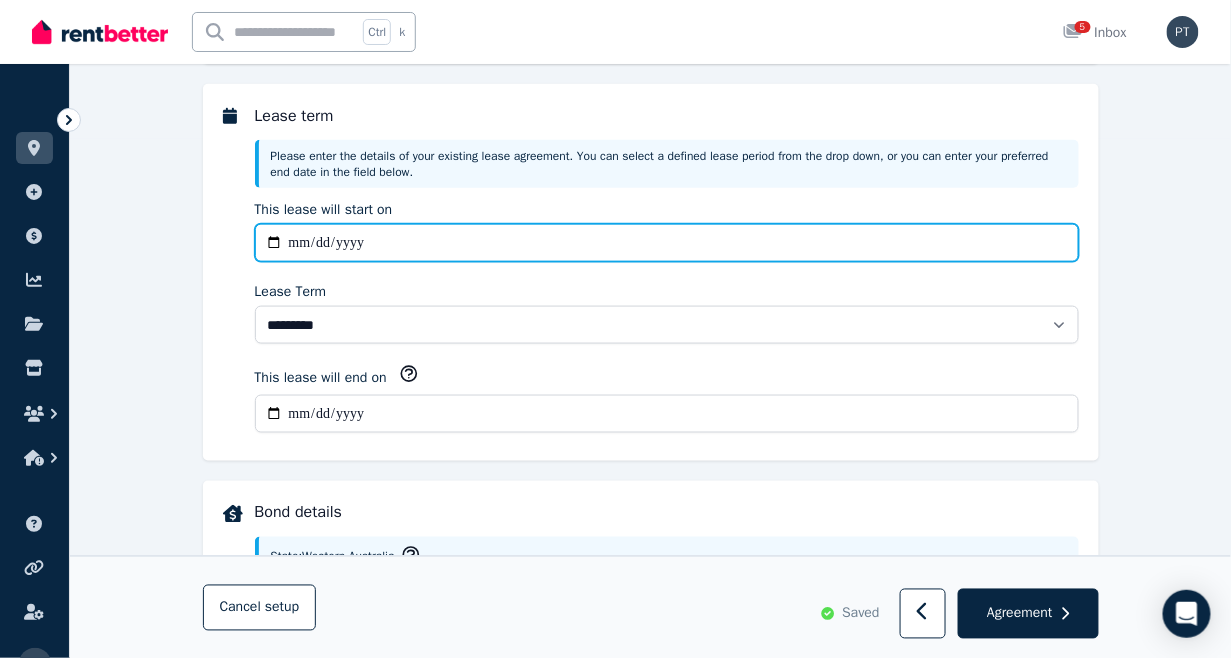 click on "**********" at bounding box center [667, 243] 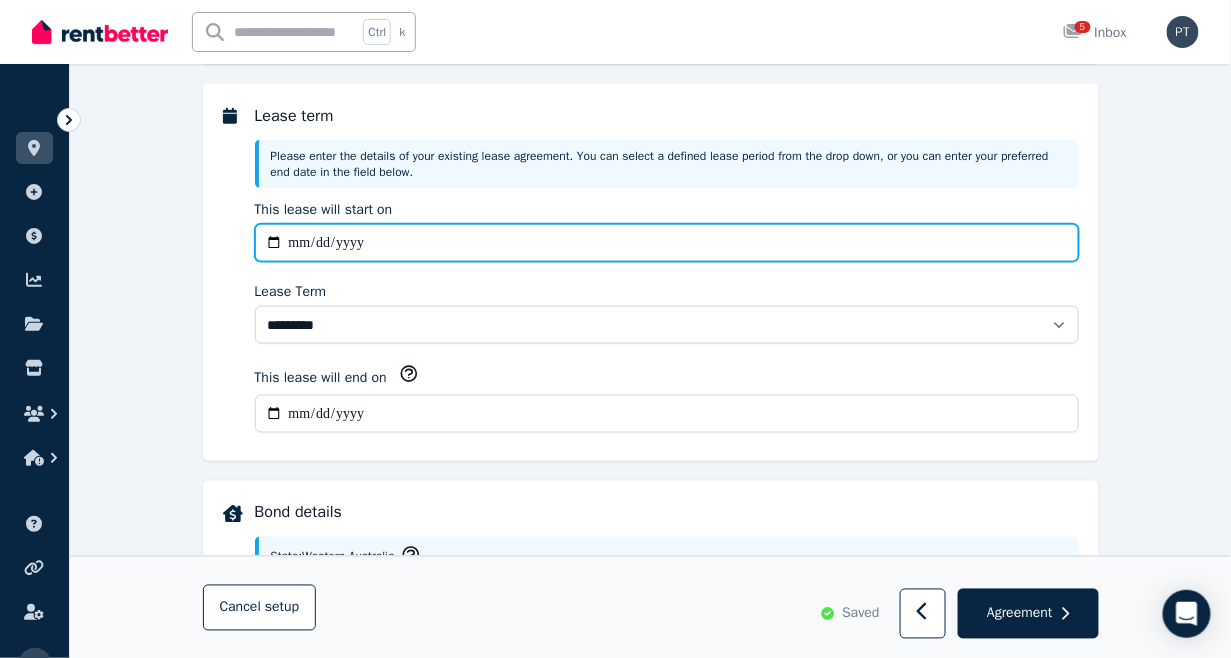 type on "**********" 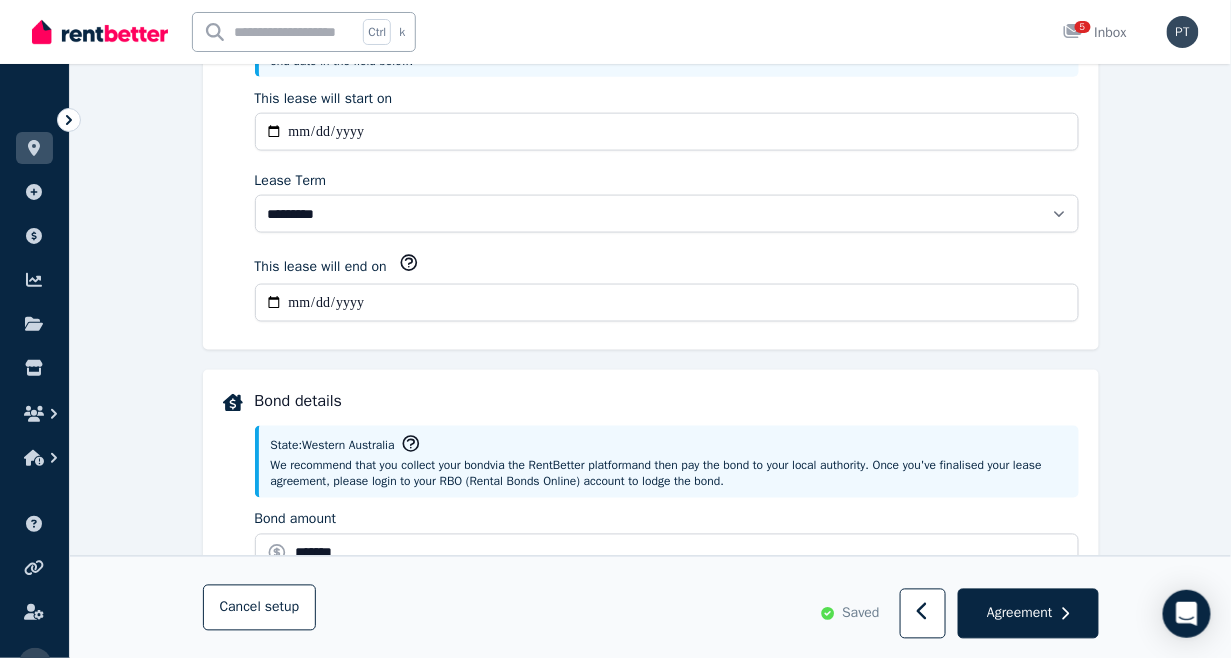 click on "**********" at bounding box center (667, 303) 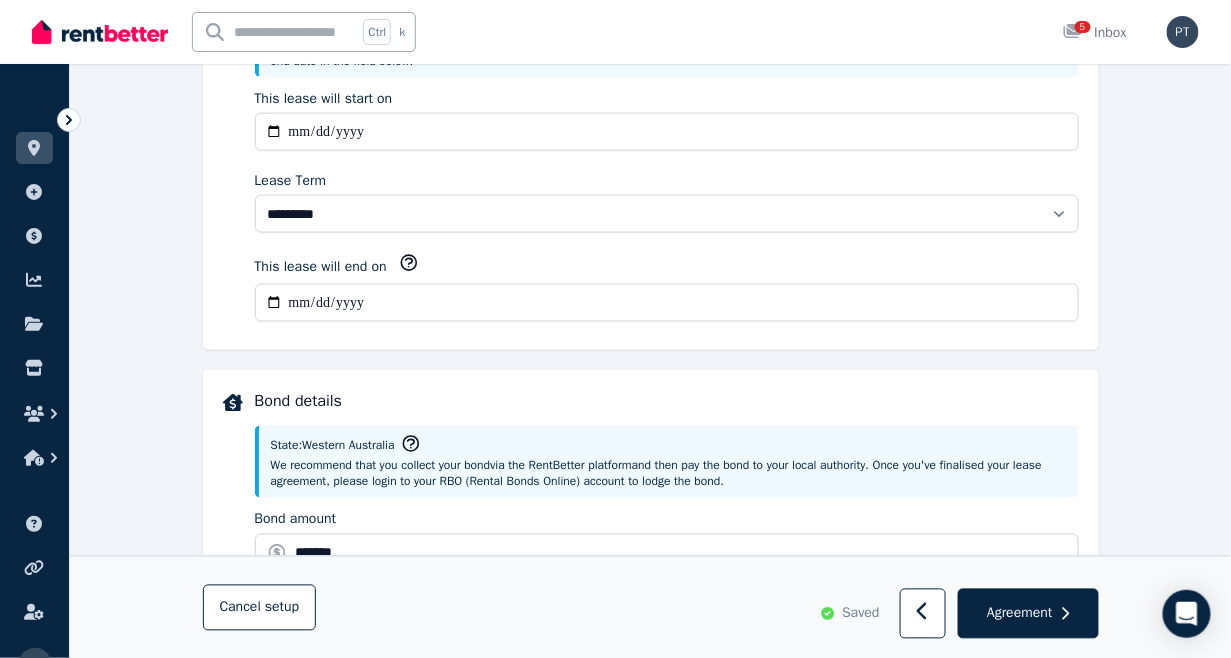 type on "**********" 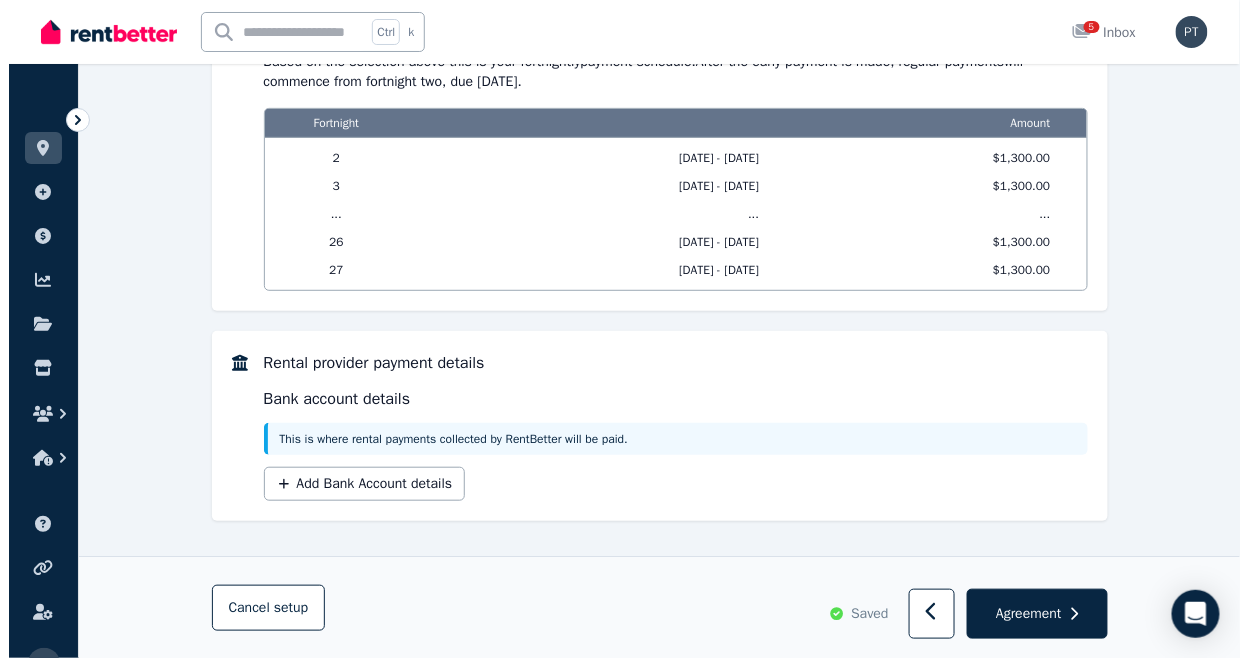 scroll, scrollTop: 2131, scrollLeft: 0, axis: vertical 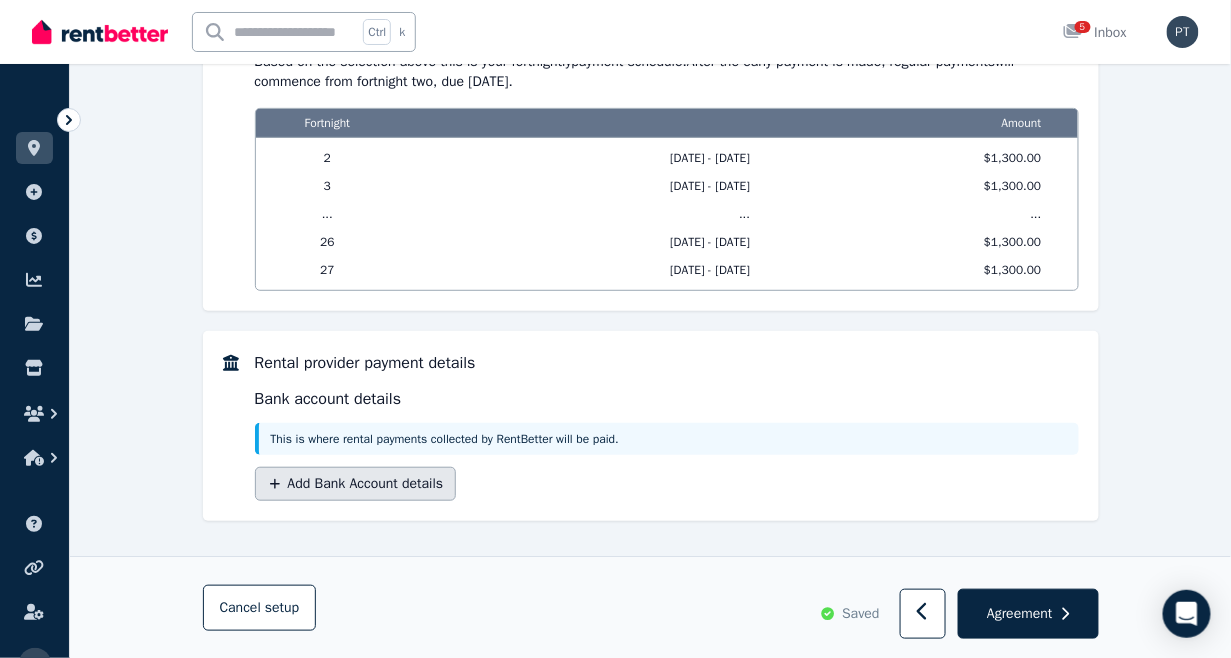 click on "Add Bank Account details" at bounding box center (356, 484) 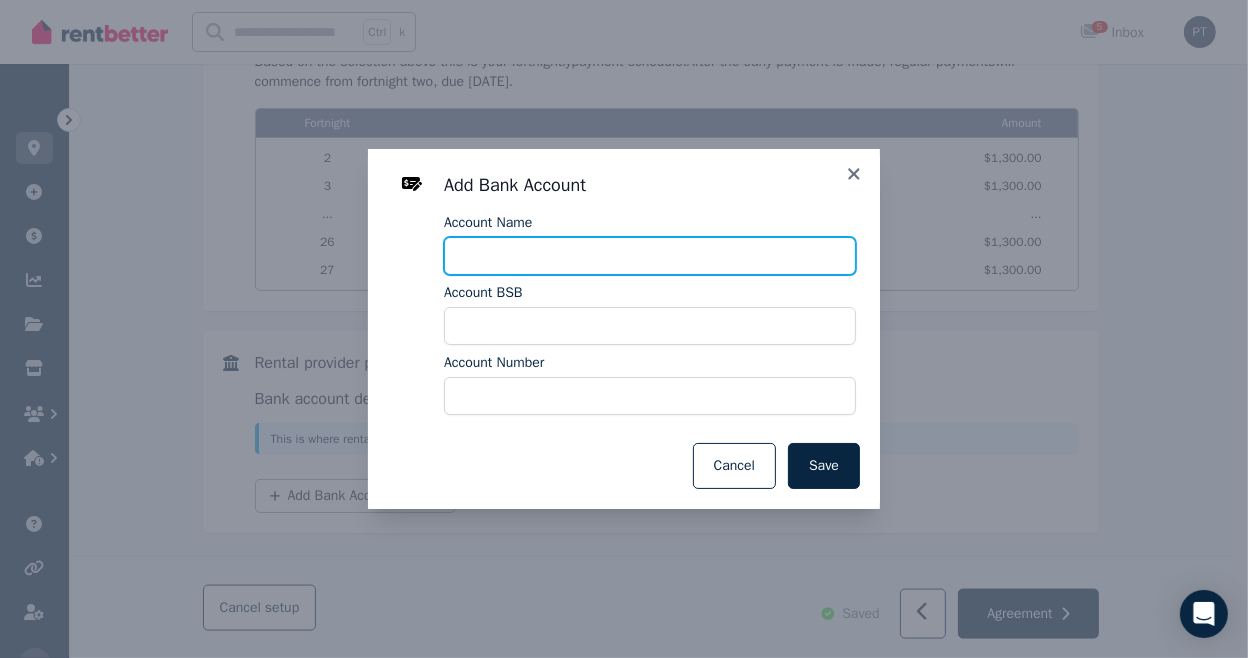 click on "Account Name" at bounding box center (650, 256) 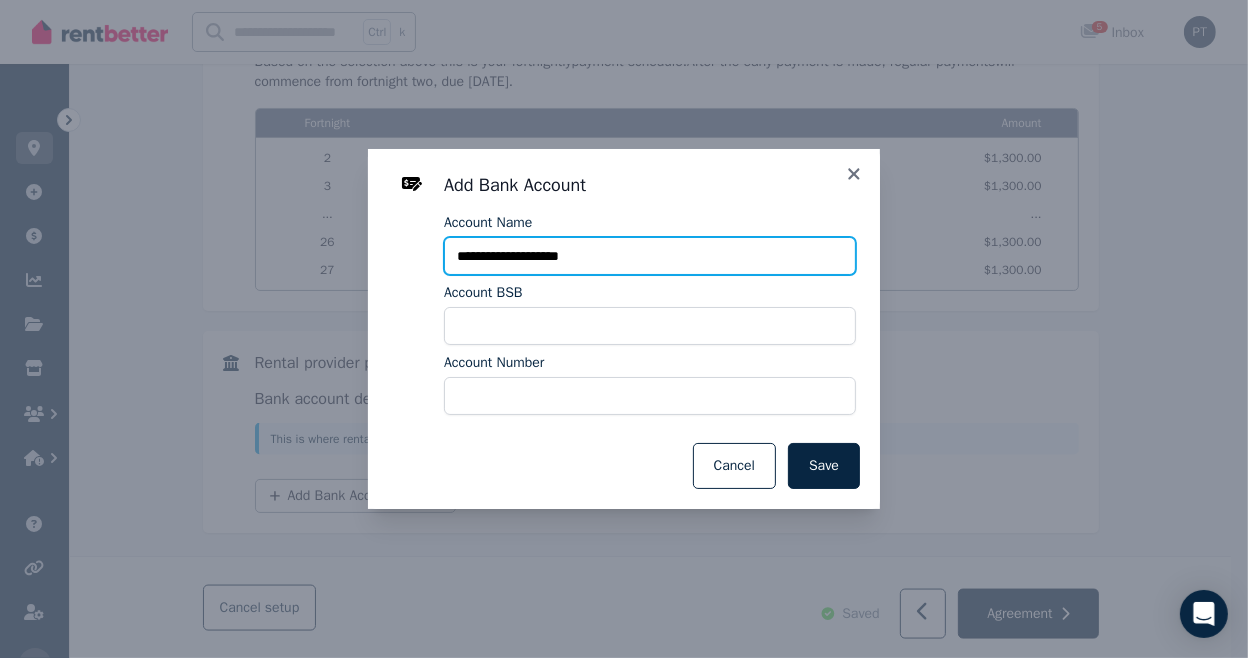 type on "**********" 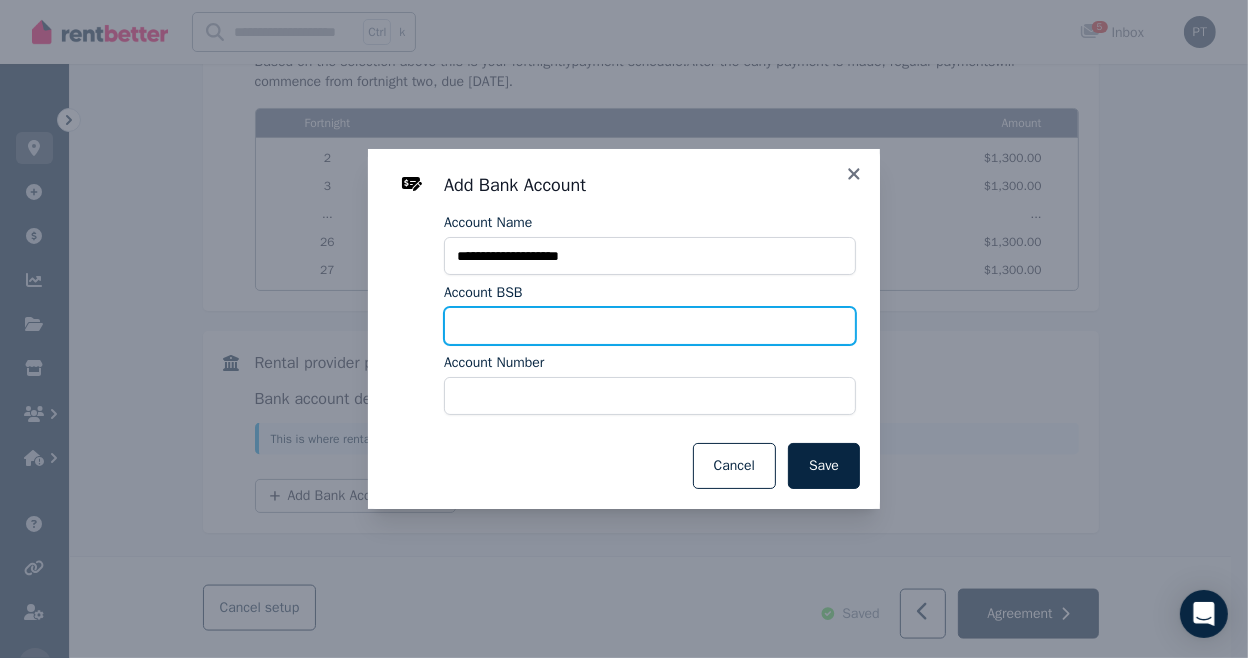 click on "Account BSB" at bounding box center [650, 326] 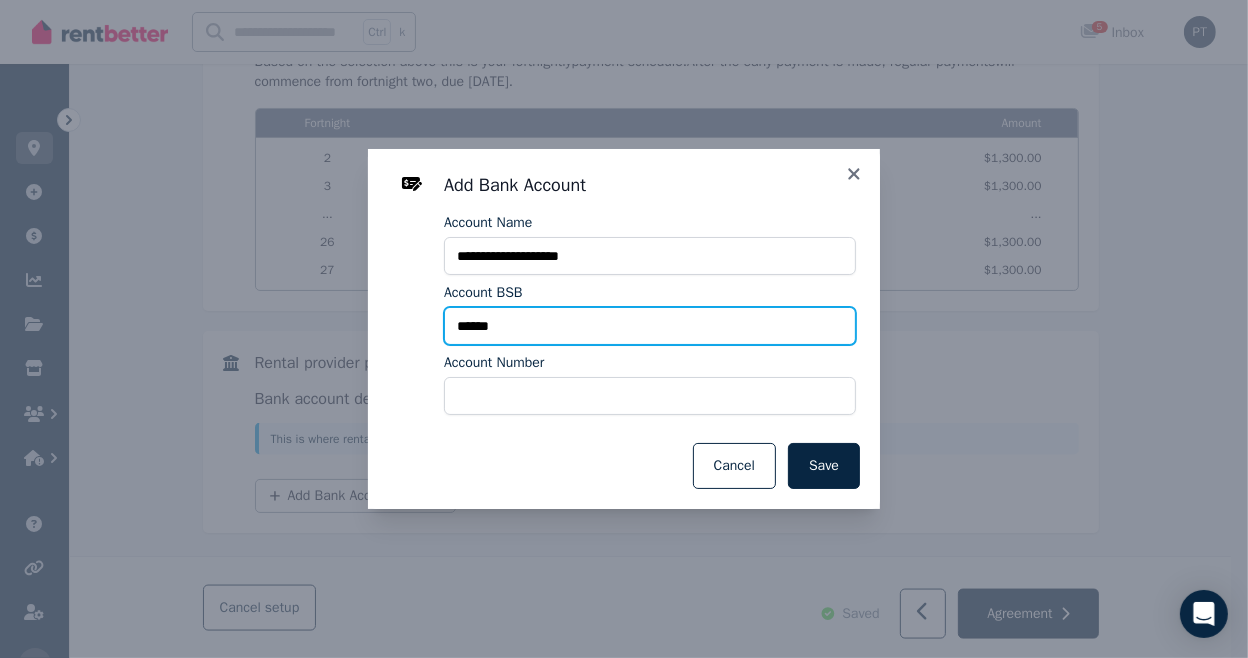 type on "******" 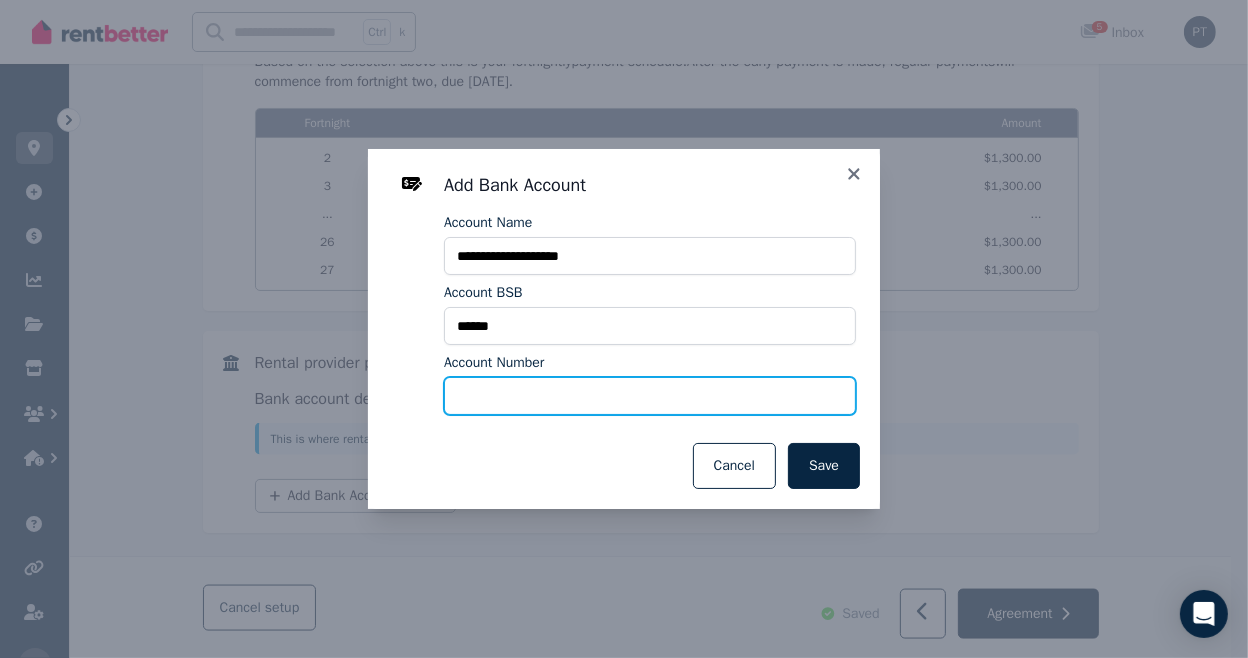 click on "Account Number" at bounding box center [650, 396] 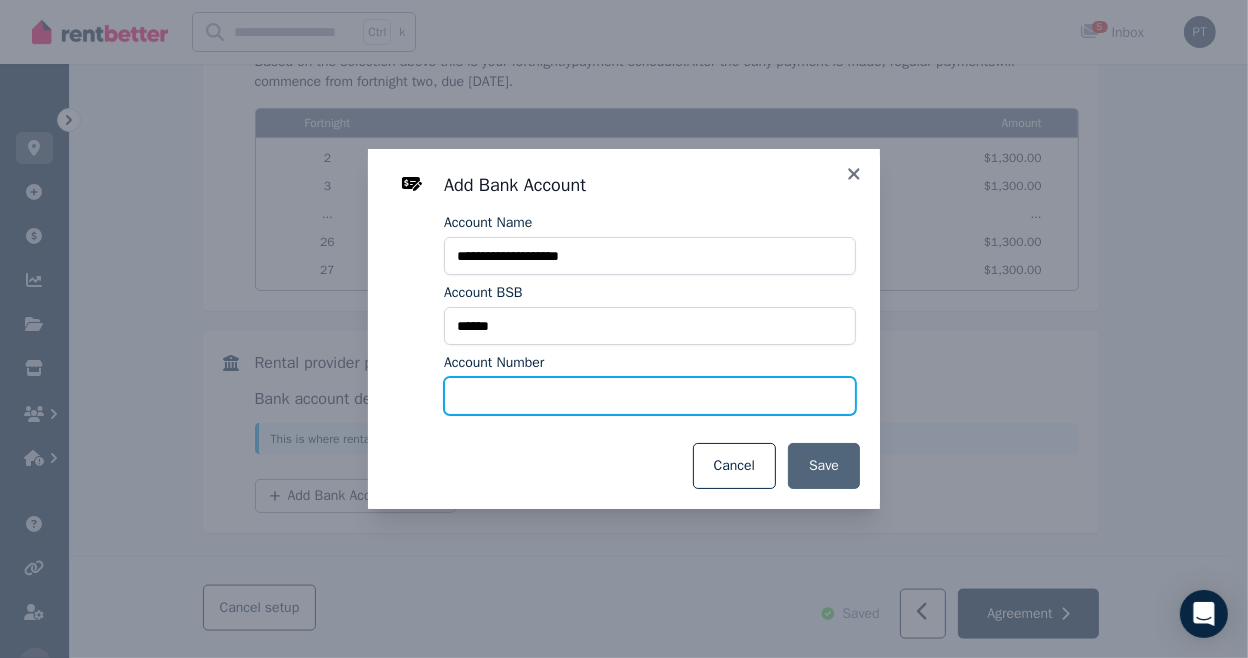 type on "*********" 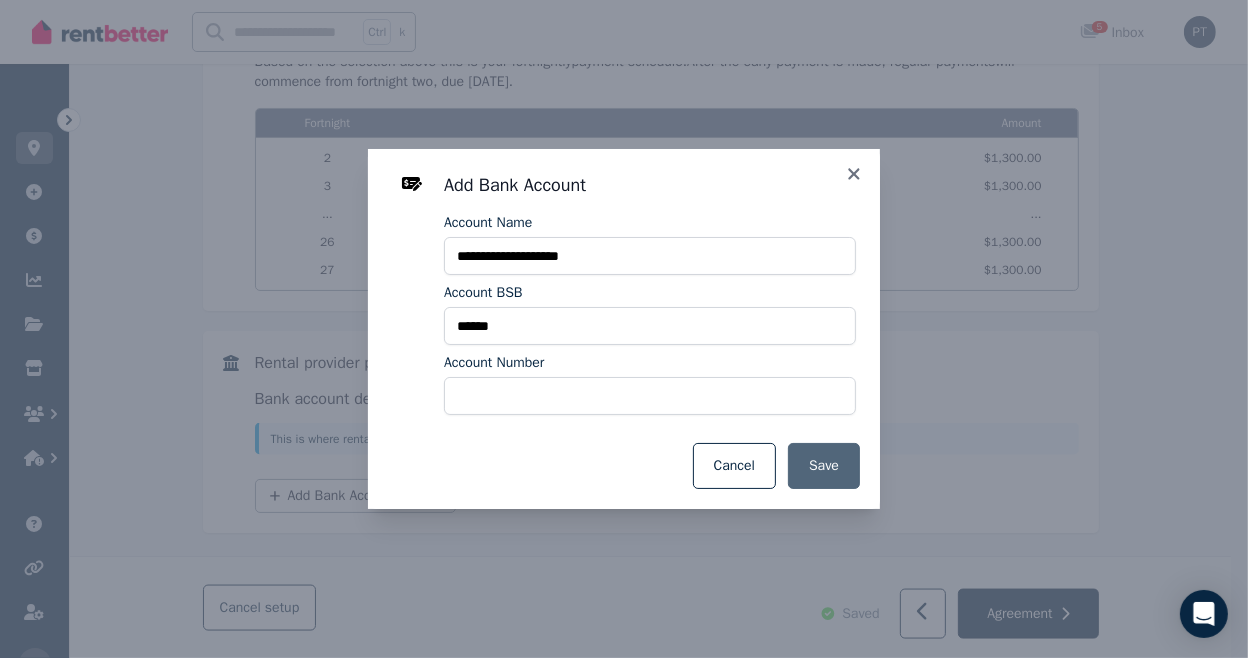 click on "Save" at bounding box center [824, 466] 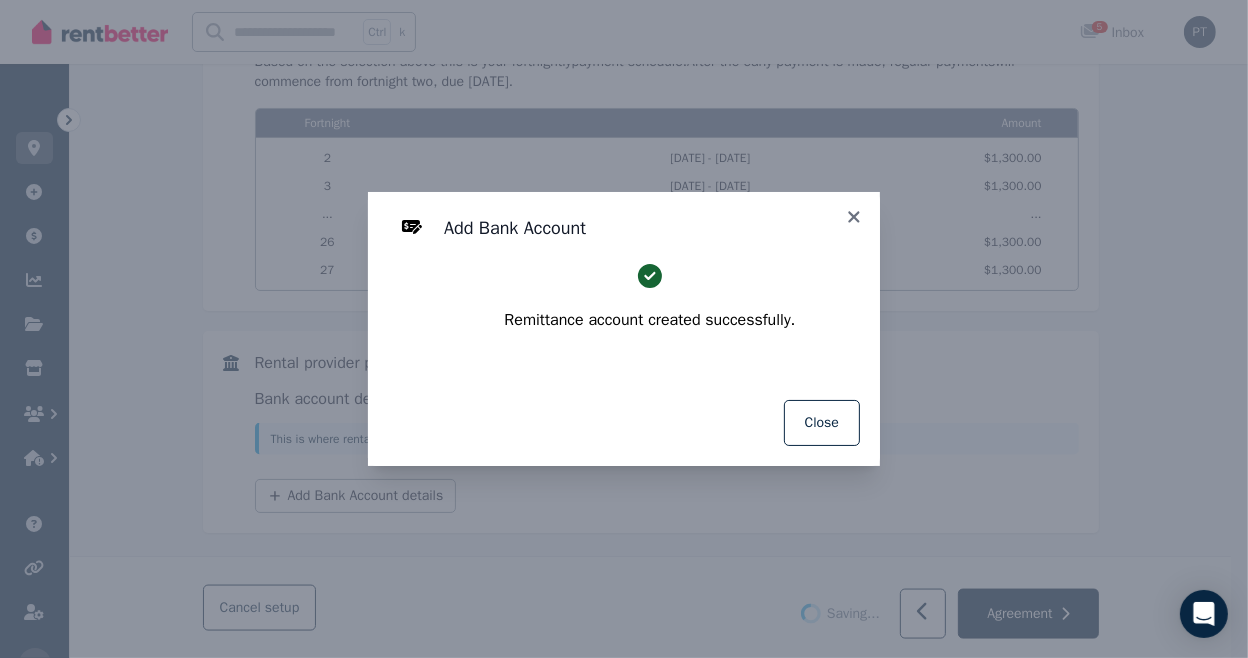 select on "**********" 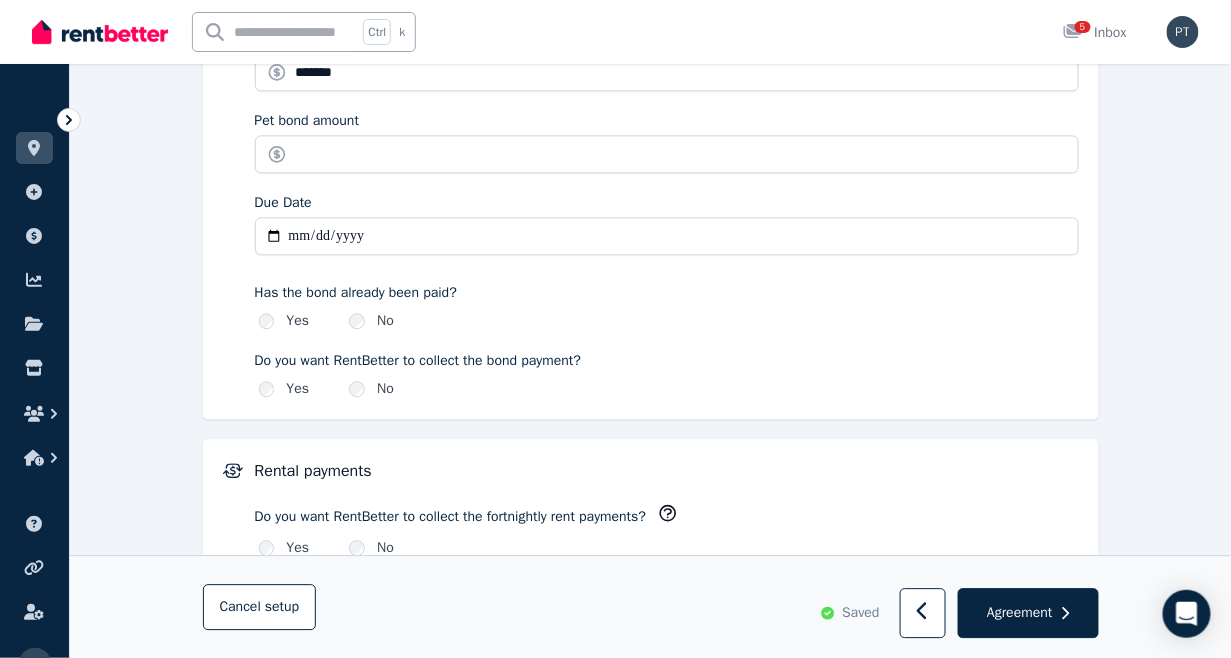 scroll, scrollTop: 1000, scrollLeft: 0, axis: vertical 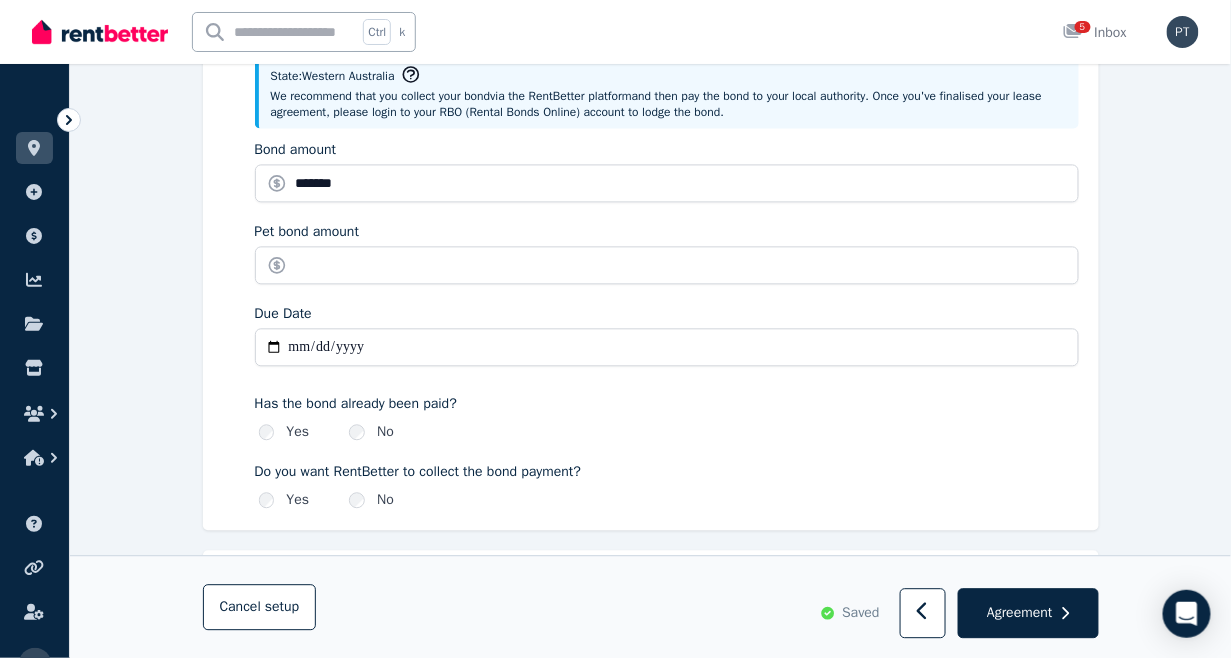 click on "**********" at bounding box center (667, 347) 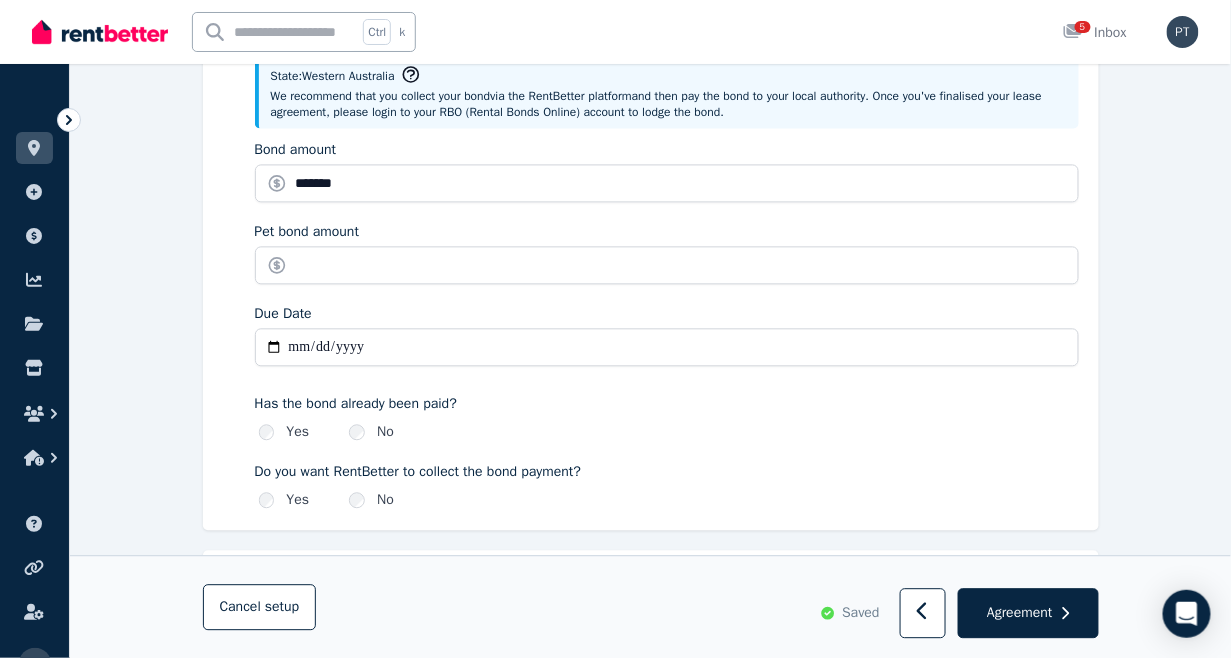 type on "**********" 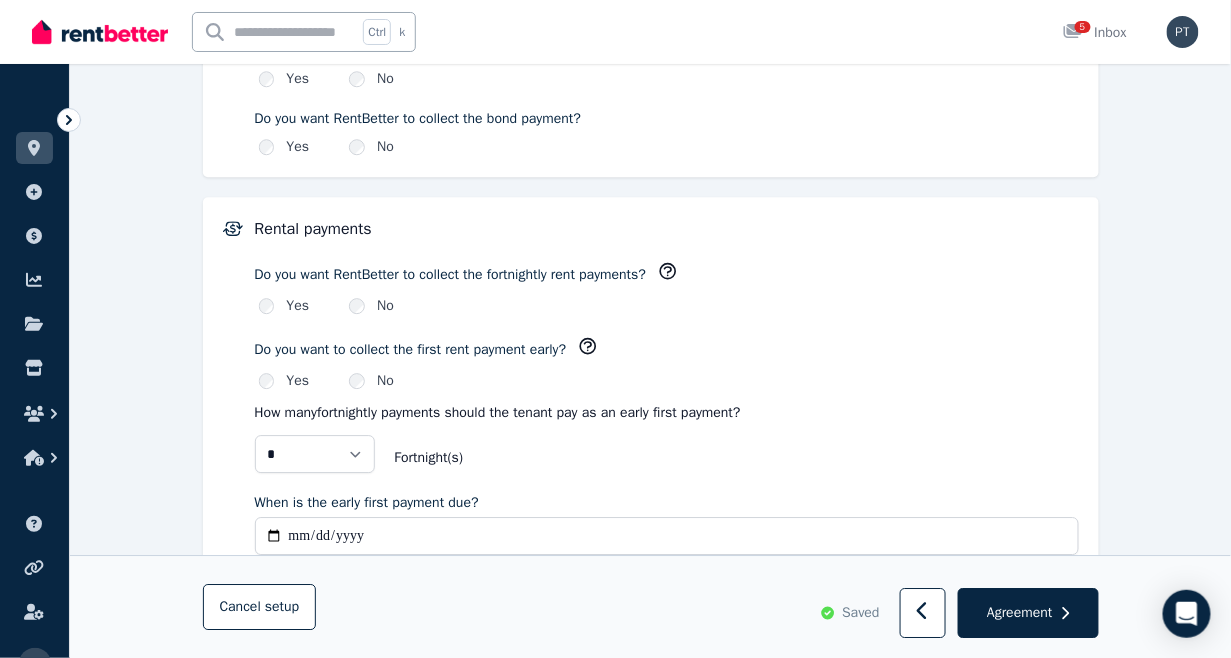 scroll, scrollTop: 1444, scrollLeft: 0, axis: vertical 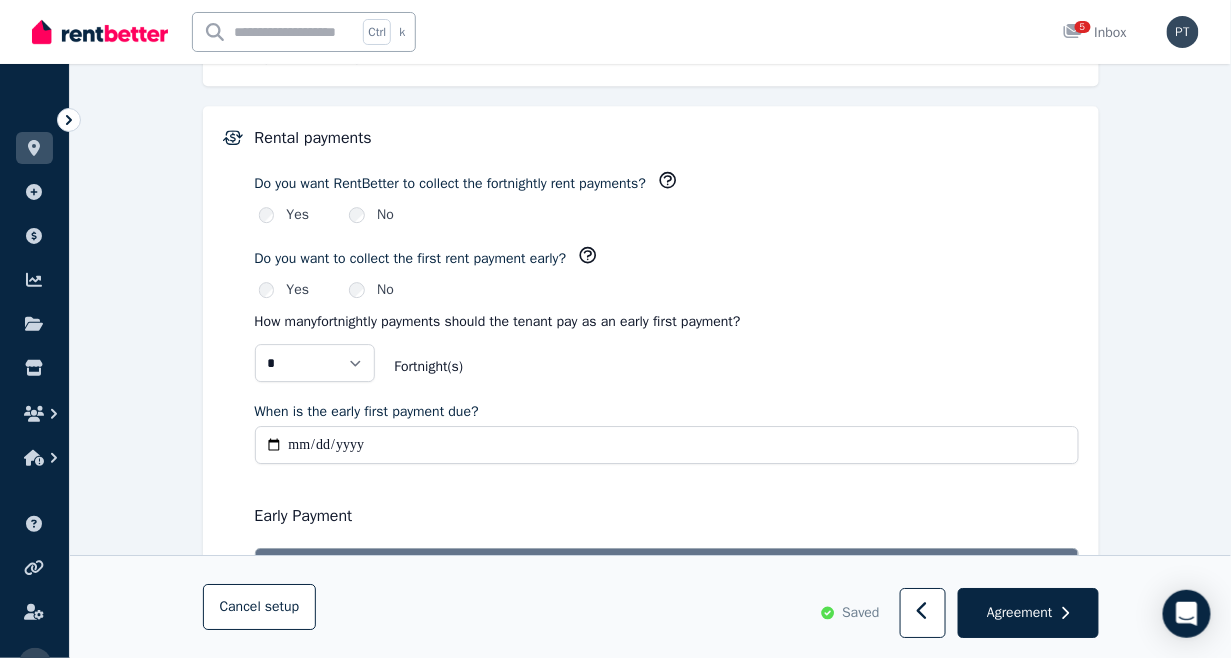 click on "**********" at bounding box center [667, 445] 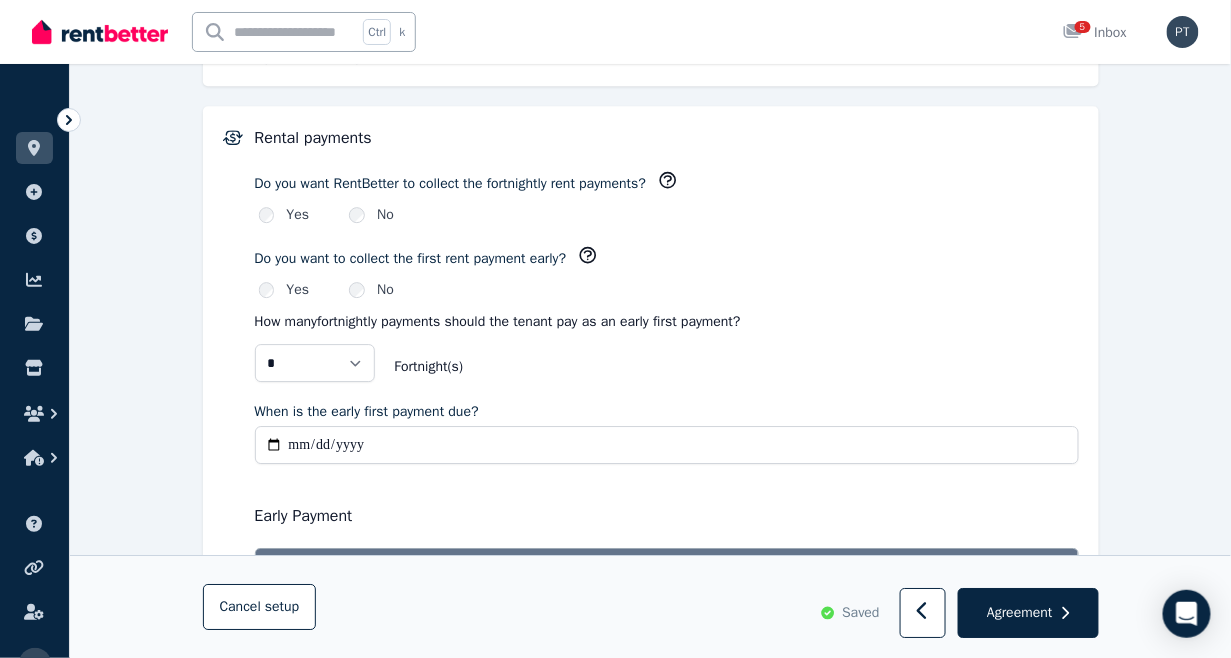 type on "**********" 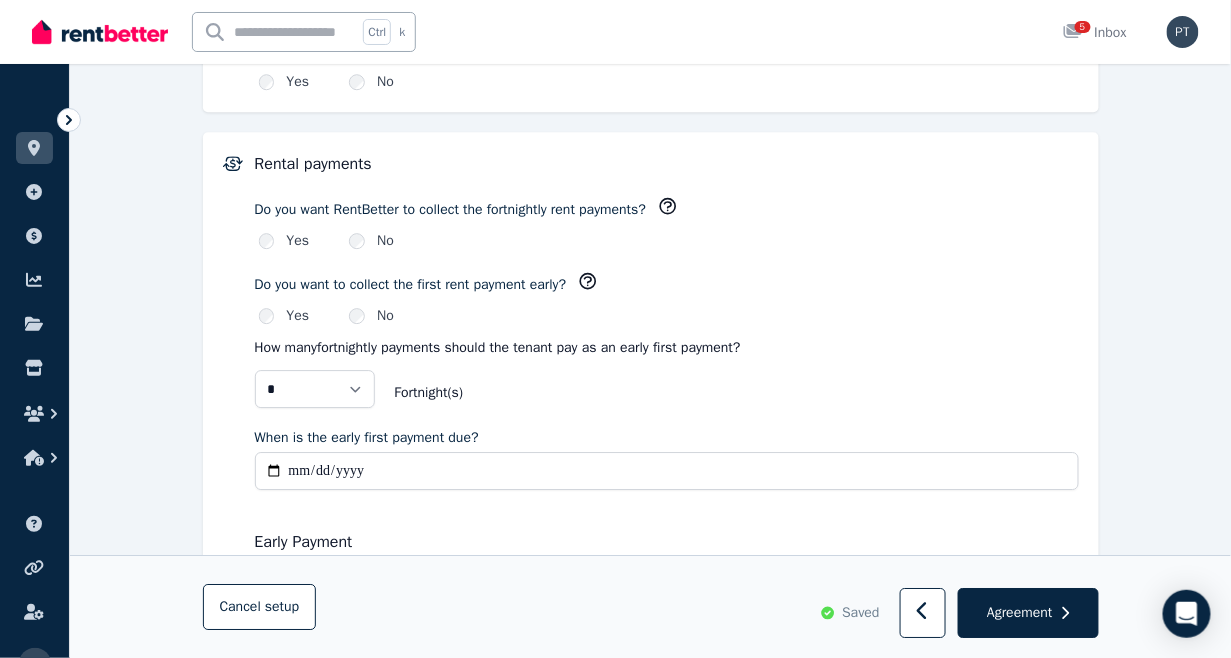 scroll, scrollTop: 1444, scrollLeft: 0, axis: vertical 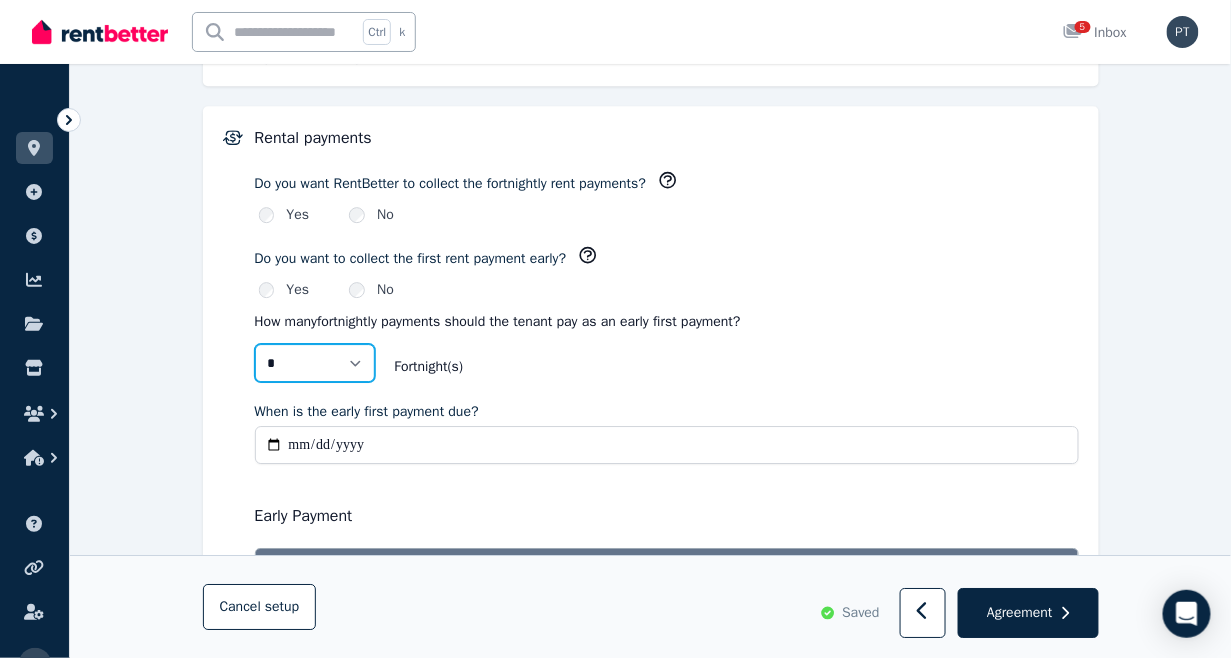click on "* *" at bounding box center [315, 363] 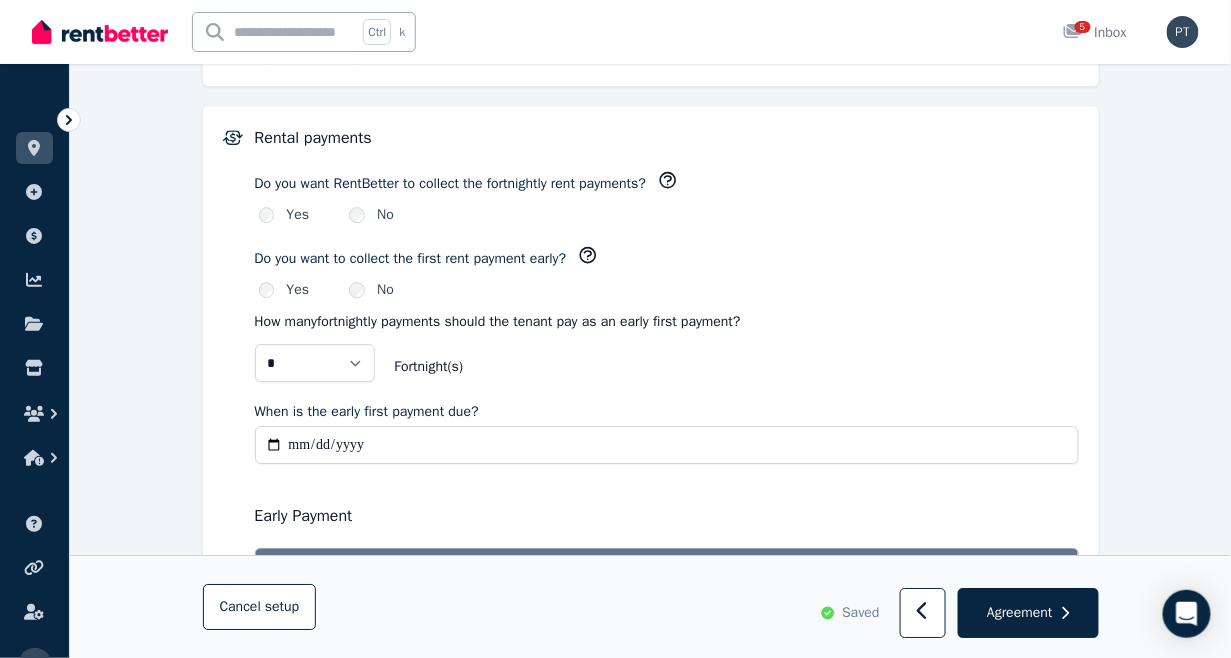 click on "Do you want to collect the first rent payment early? Yes No" at bounding box center [667, 272] 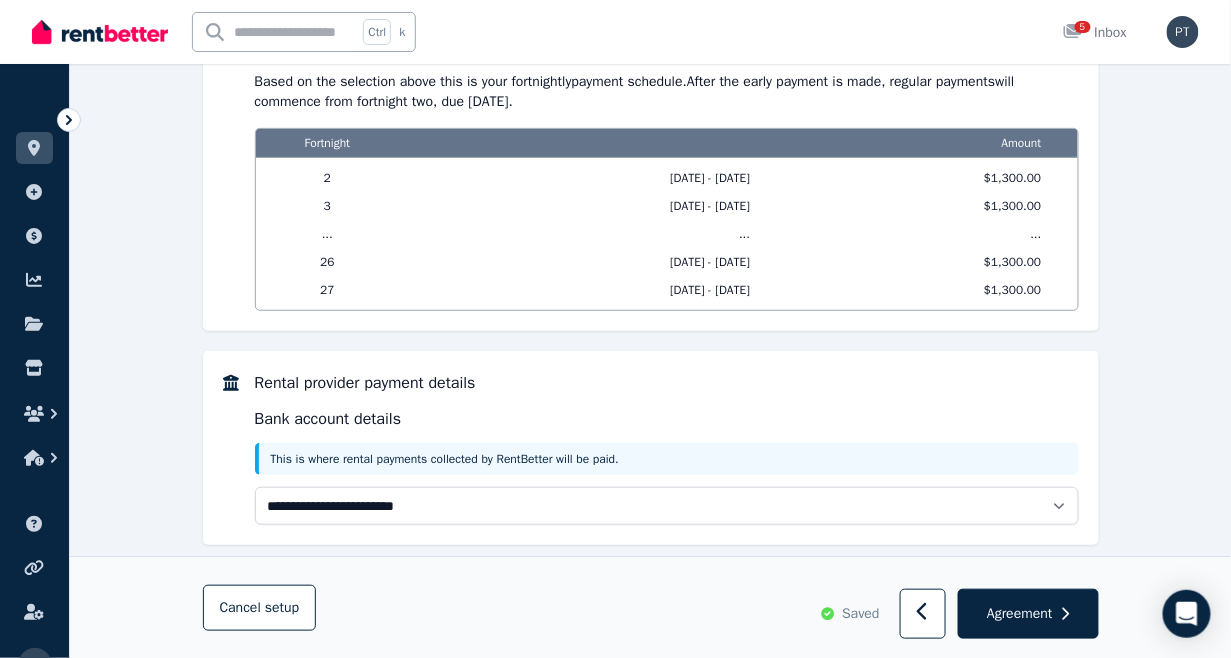 scroll, scrollTop: 2135, scrollLeft: 0, axis: vertical 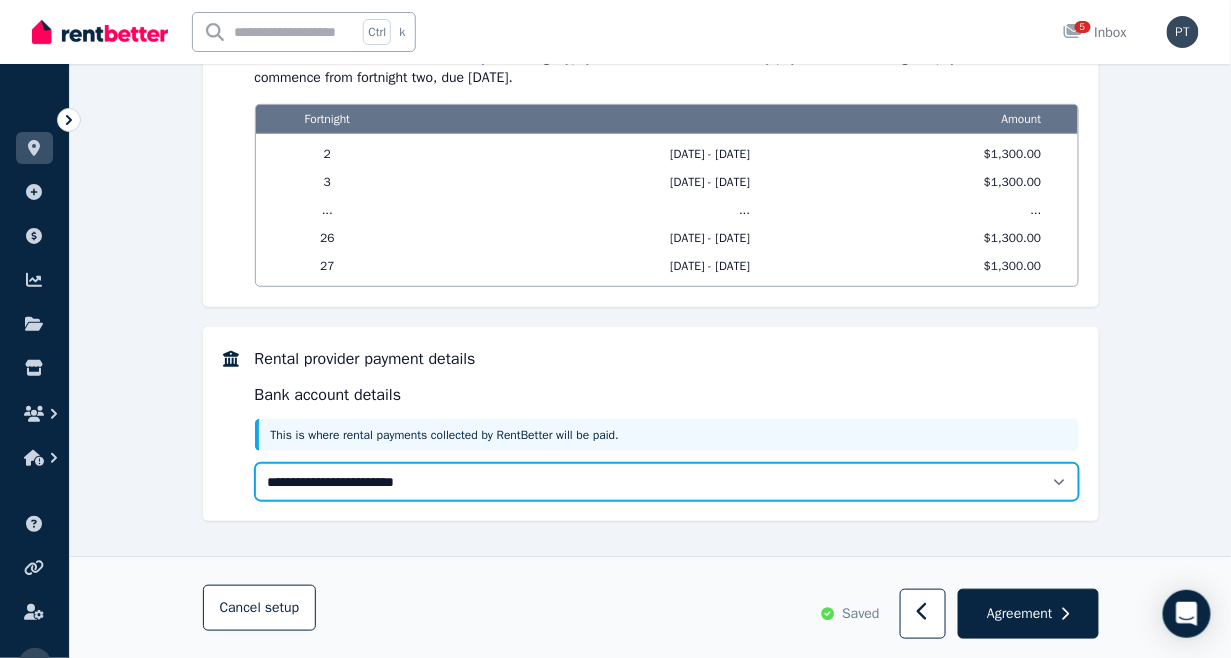 click on "**********" at bounding box center (667, 482) 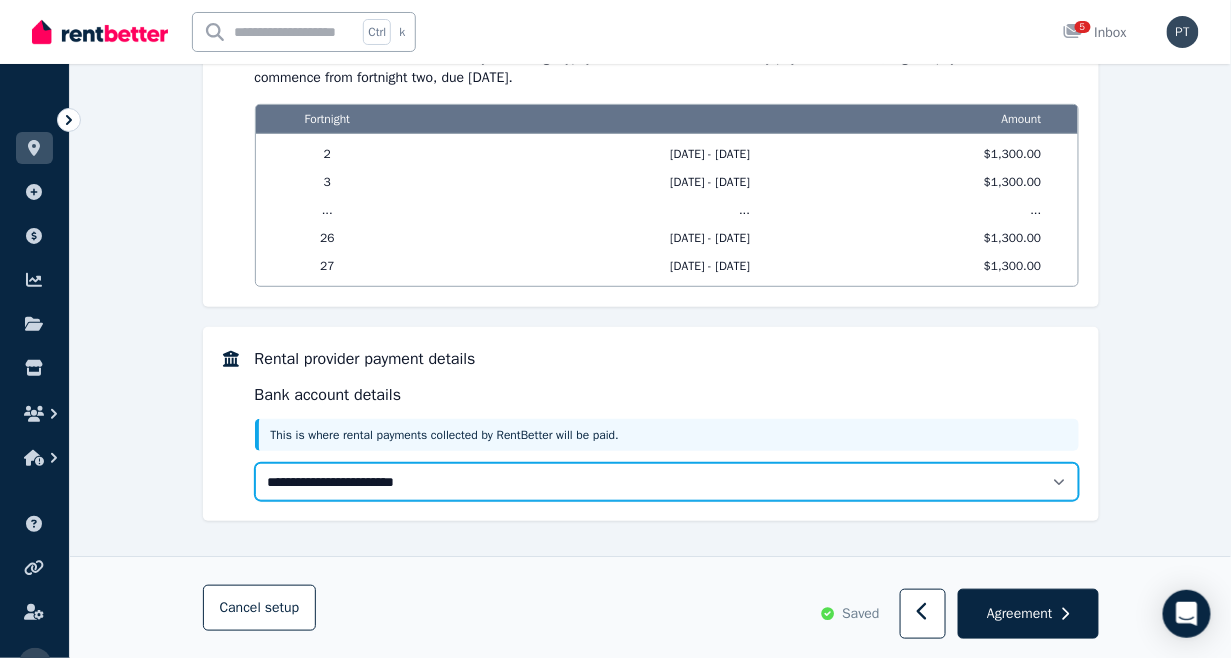 select on "***" 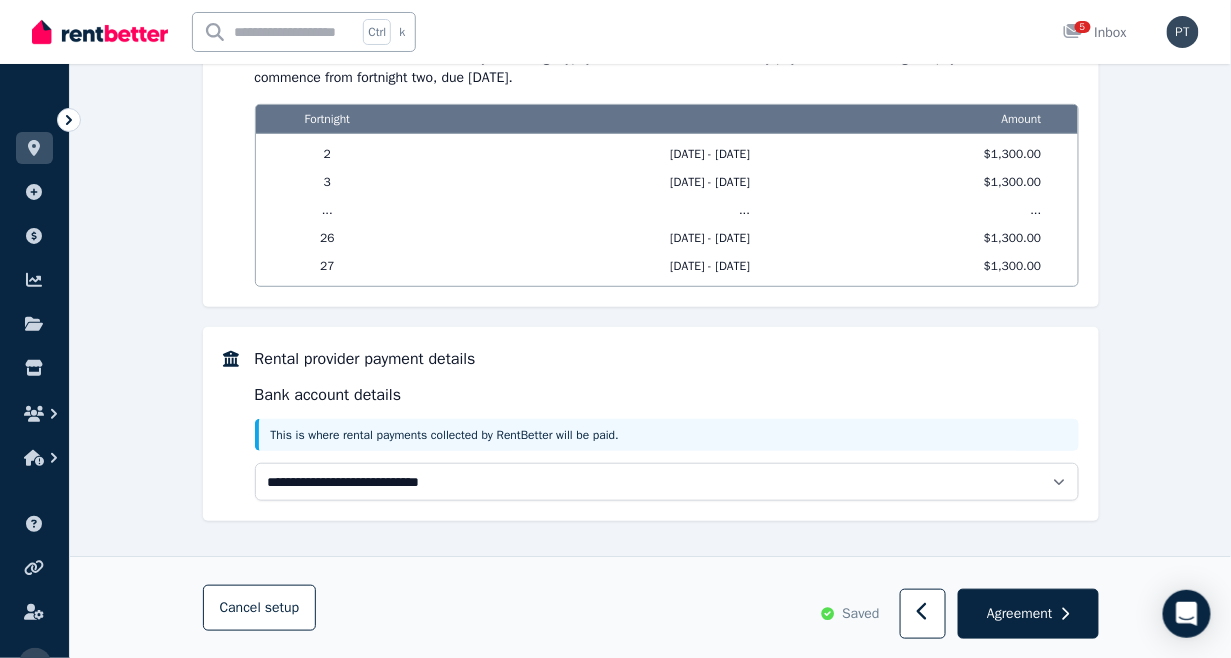 click on "**********" at bounding box center (667, 482) 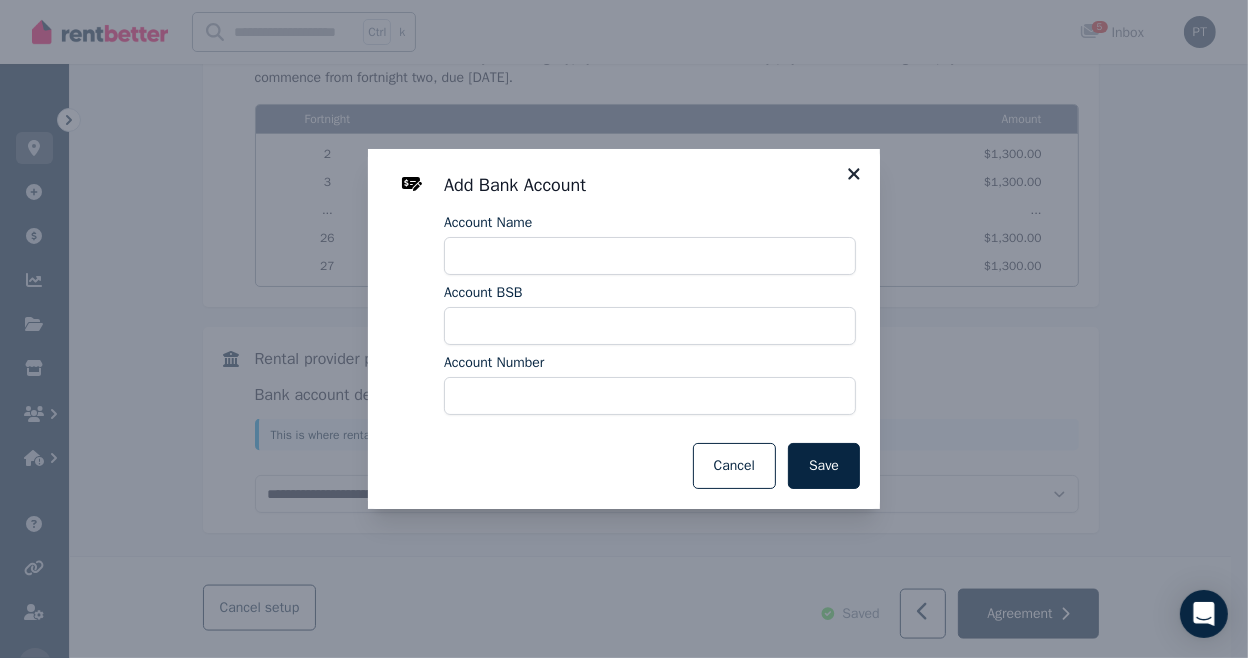 click 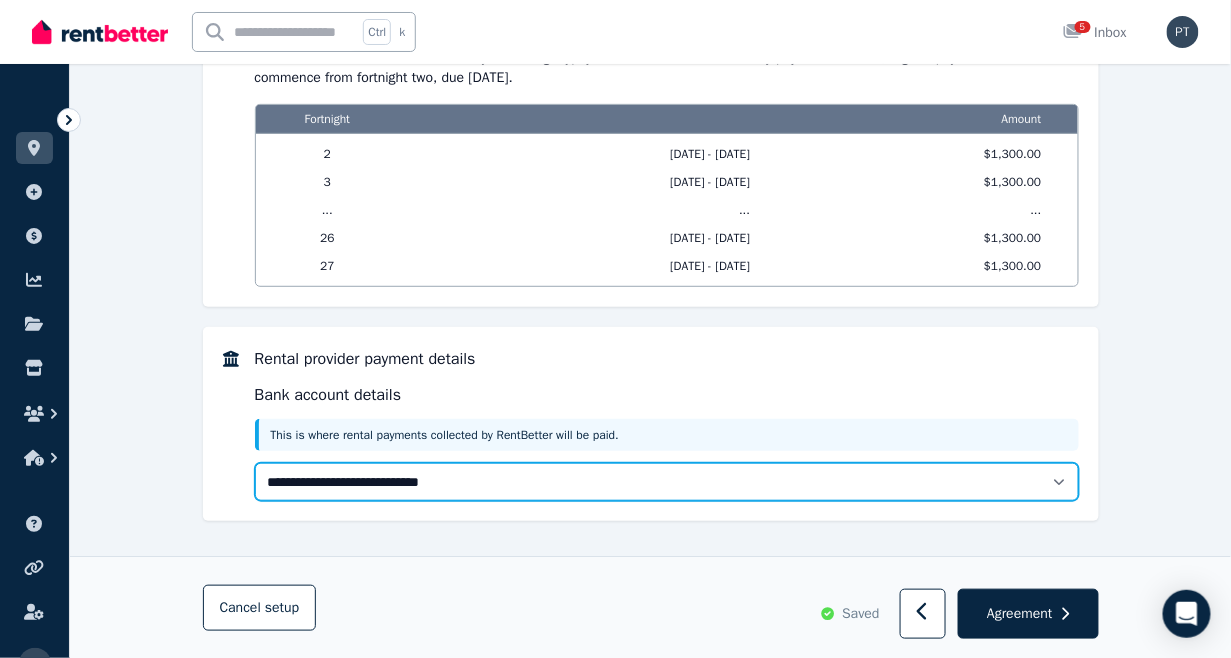 click on "**********" at bounding box center [667, 482] 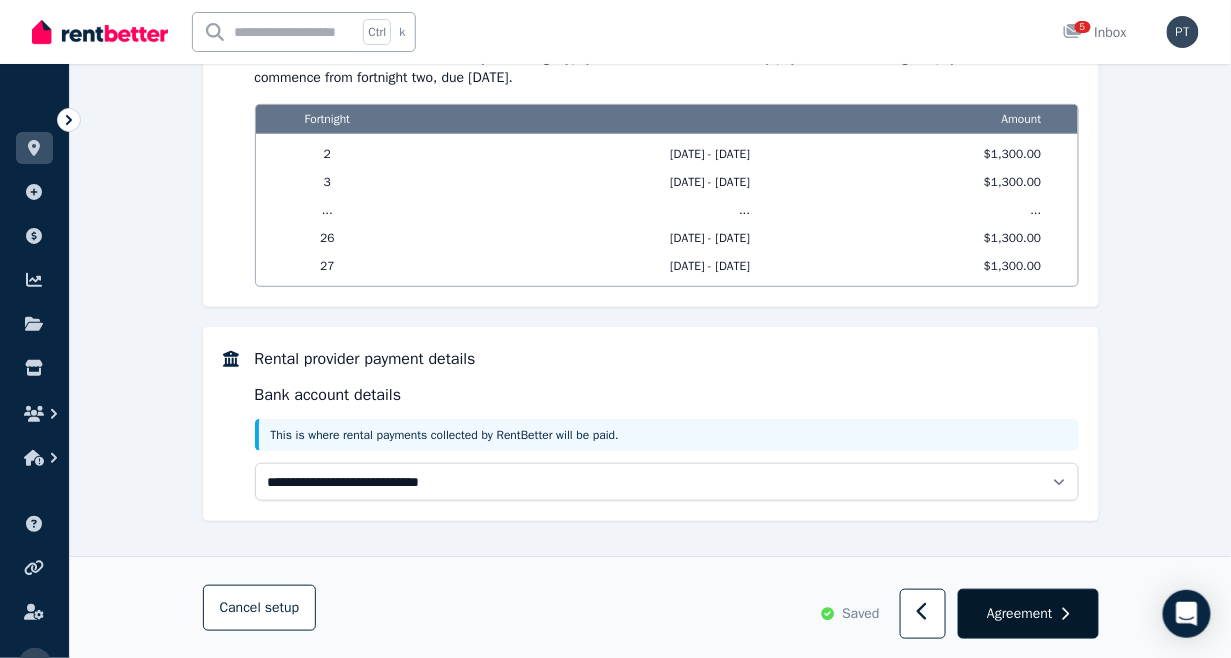 click on "Agreement" at bounding box center (1019, 613) 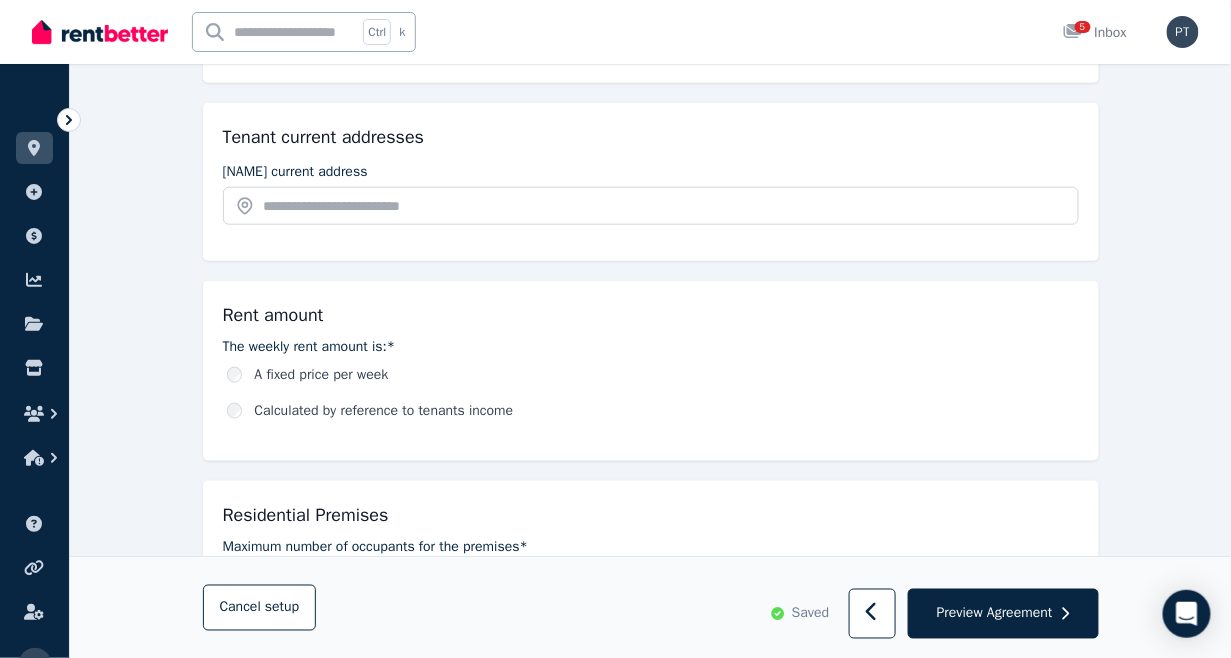 scroll, scrollTop: 444, scrollLeft: 0, axis: vertical 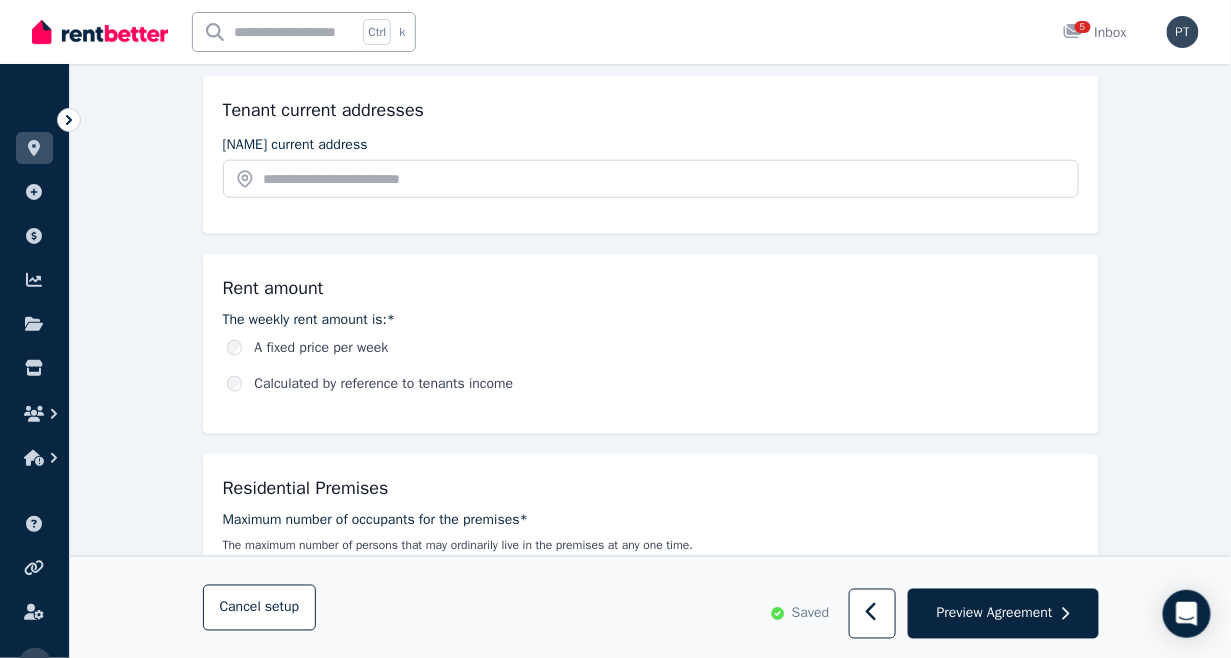 click on "A fixed price per week" at bounding box center (653, 348) 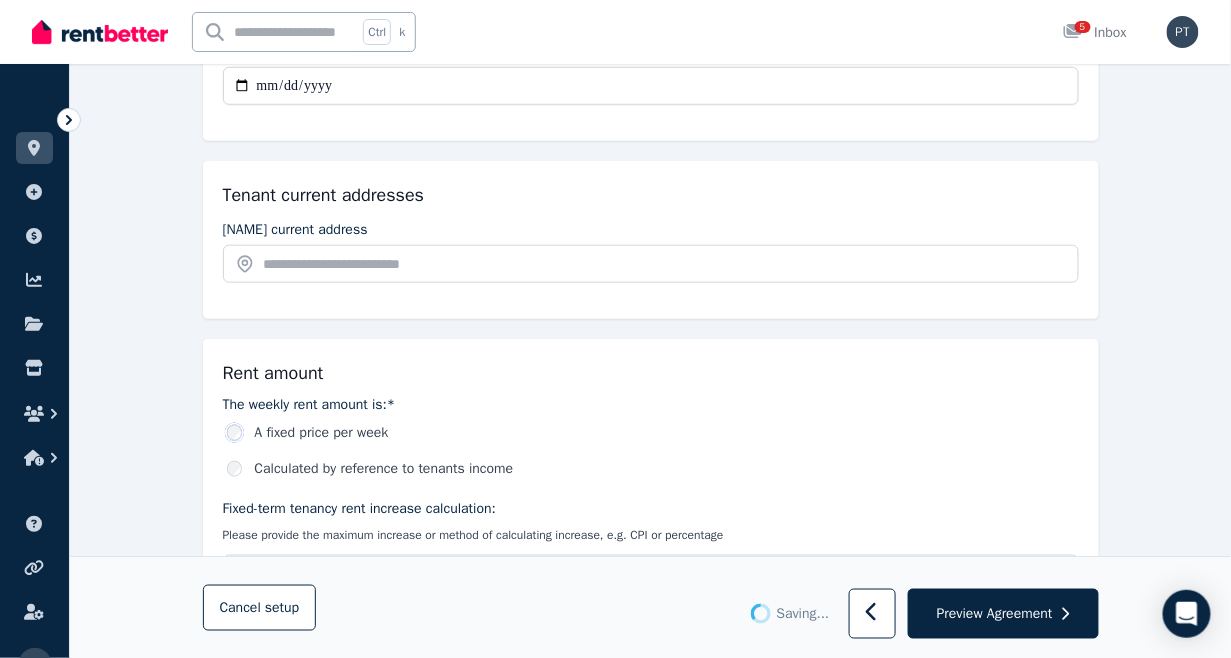 scroll, scrollTop: 333, scrollLeft: 0, axis: vertical 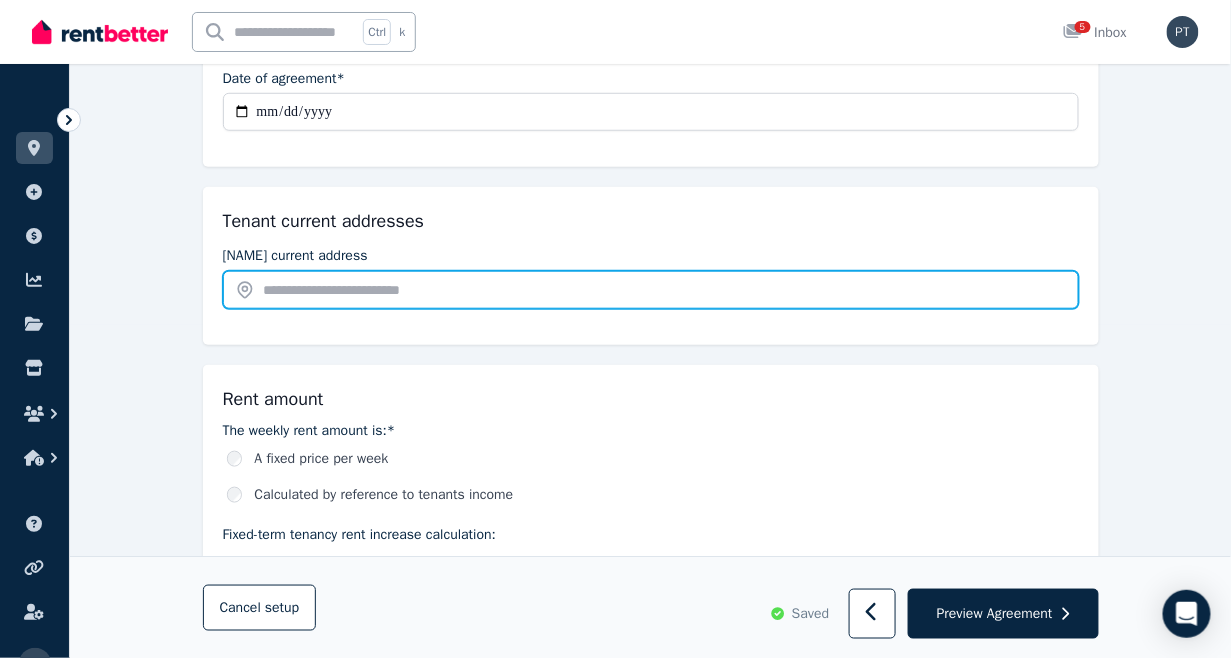 click at bounding box center (651, 290) 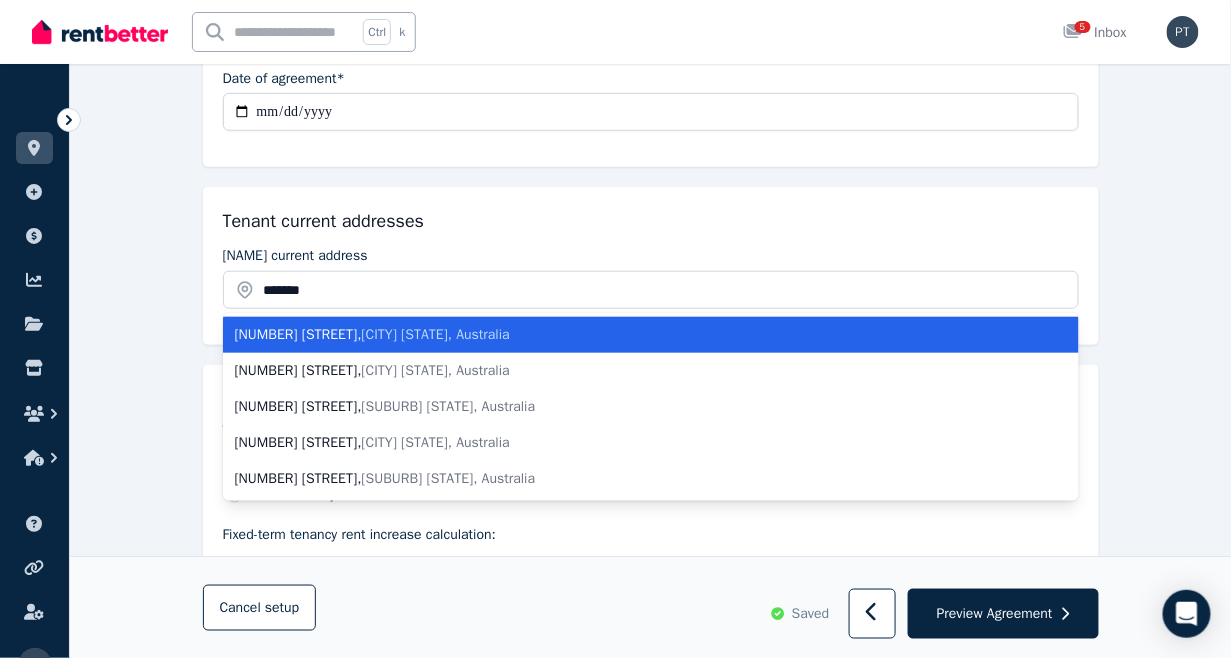 click on "[CITY] [STATE], Australia" at bounding box center (436, 334) 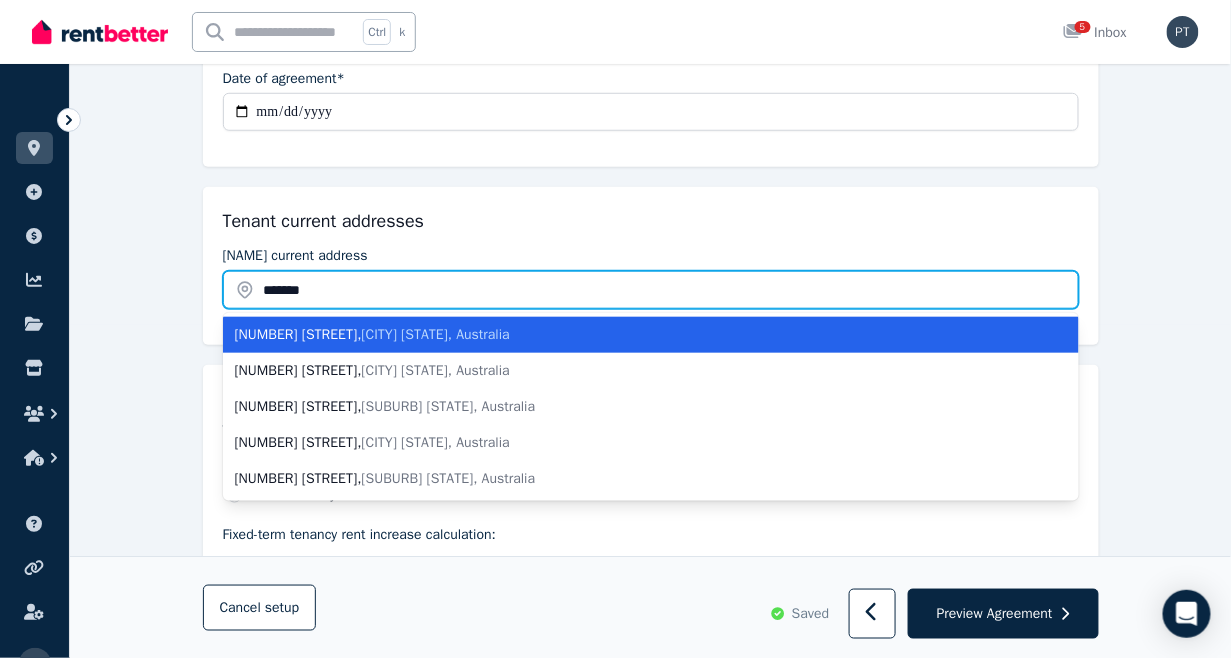 type on "**********" 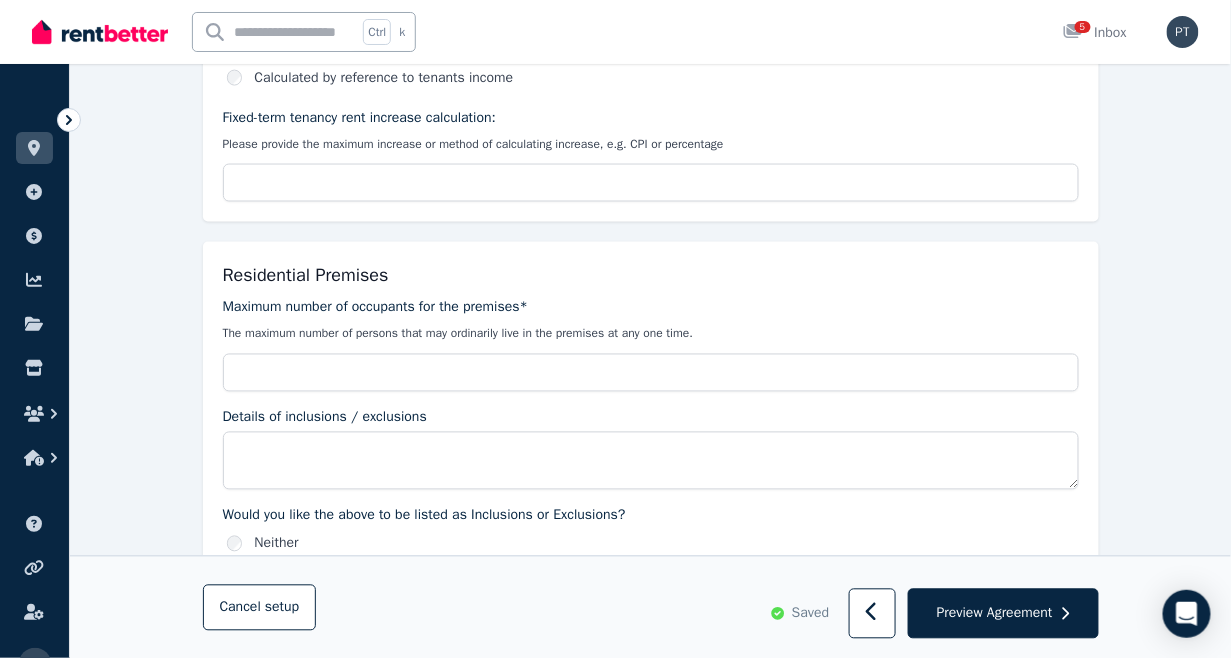 scroll, scrollTop: 777, scrollLeft: 0, axis: vertical 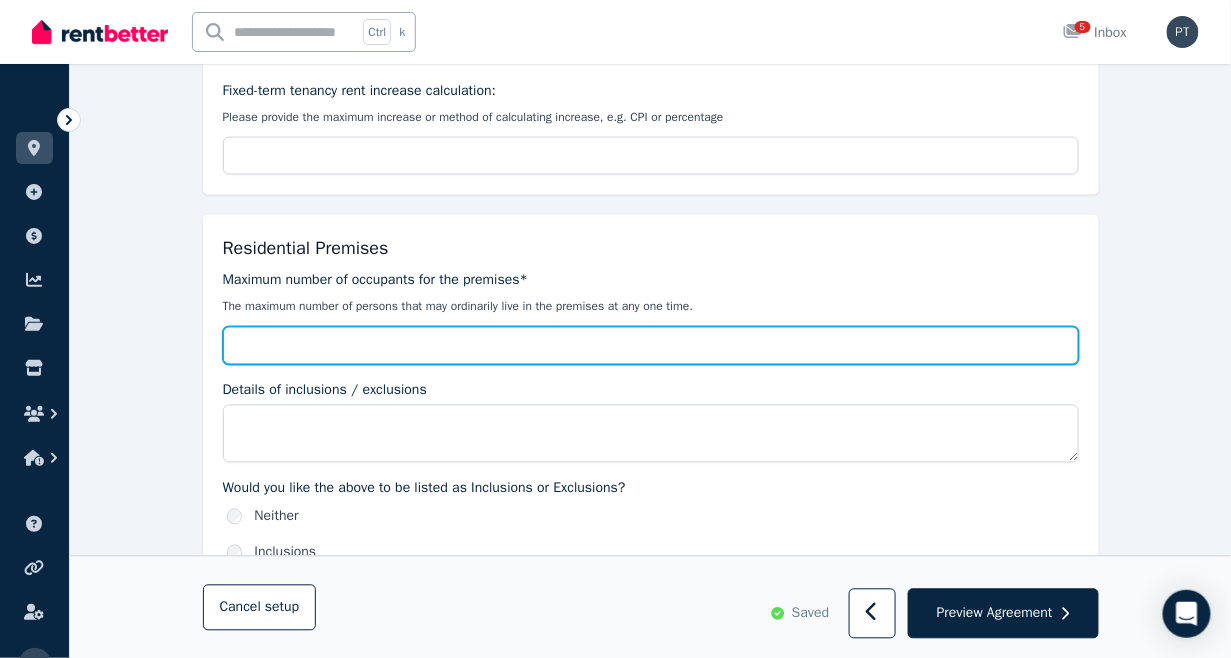 click on "Maximum number of occupants for the premises*" at bounding box center (651, 346) 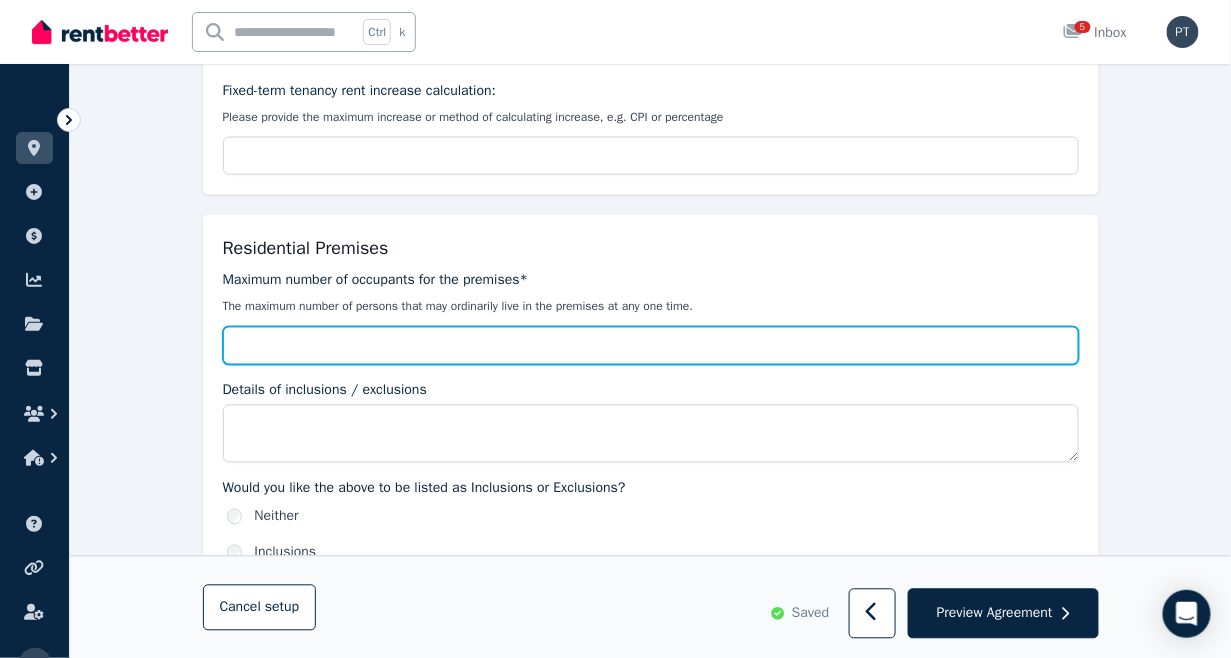 type on "*" 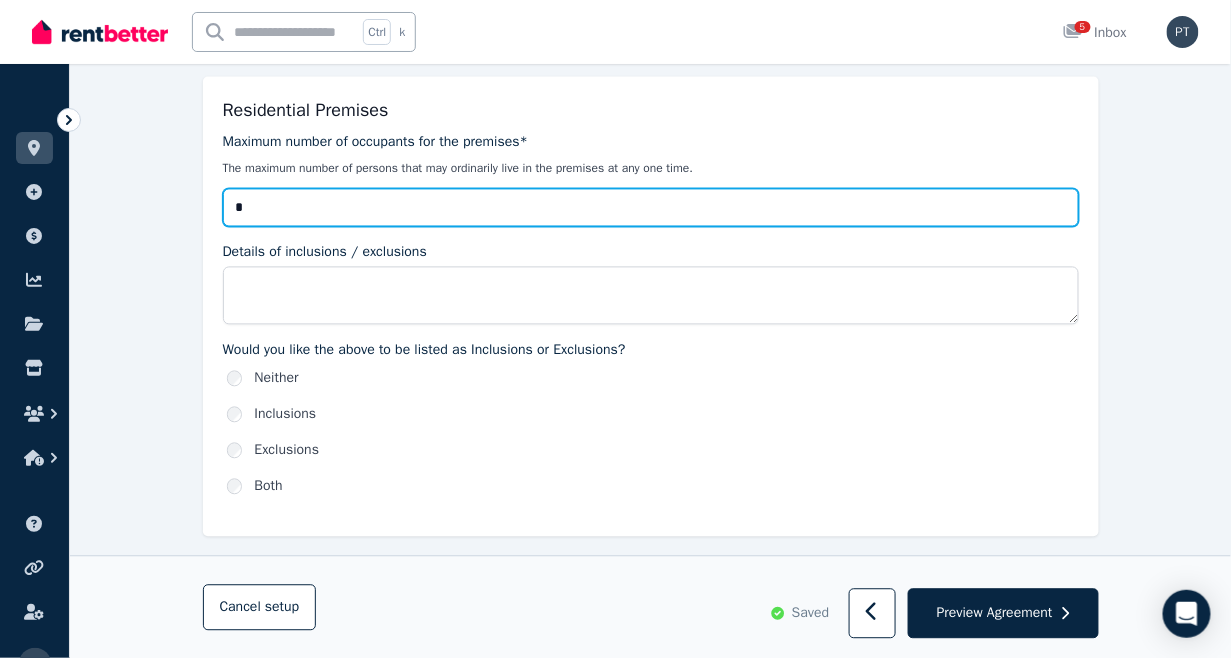 scroll, scrollTop: 888, scrollLeft: 0, axis: vertical 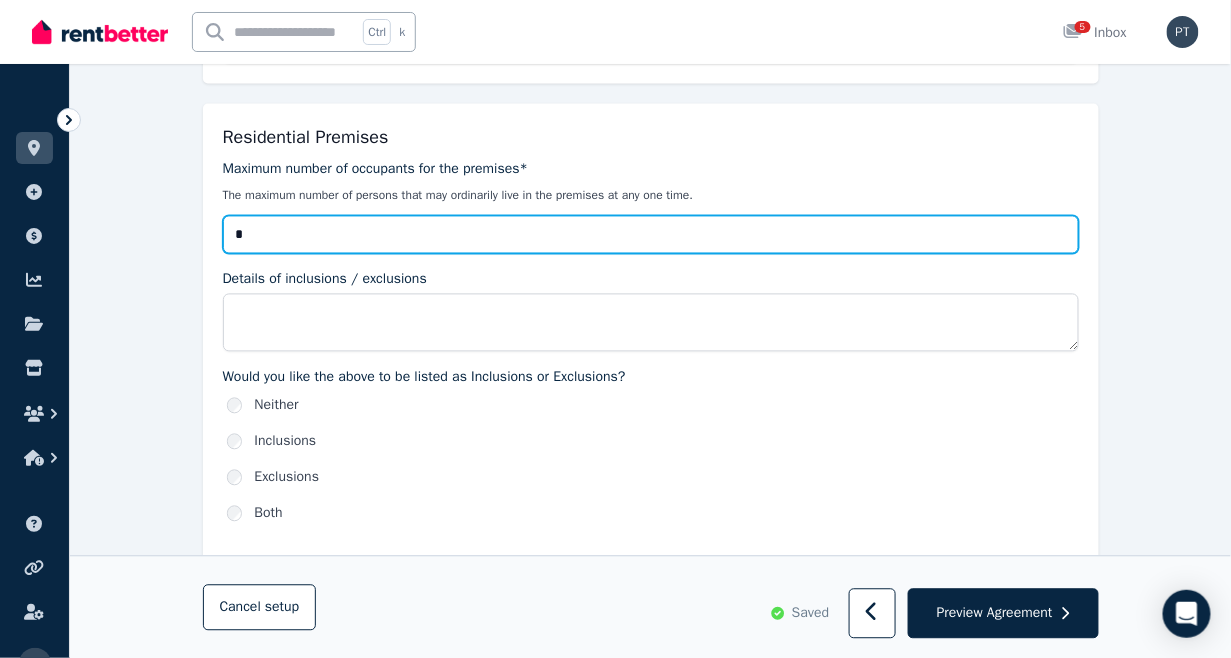 type on "*" 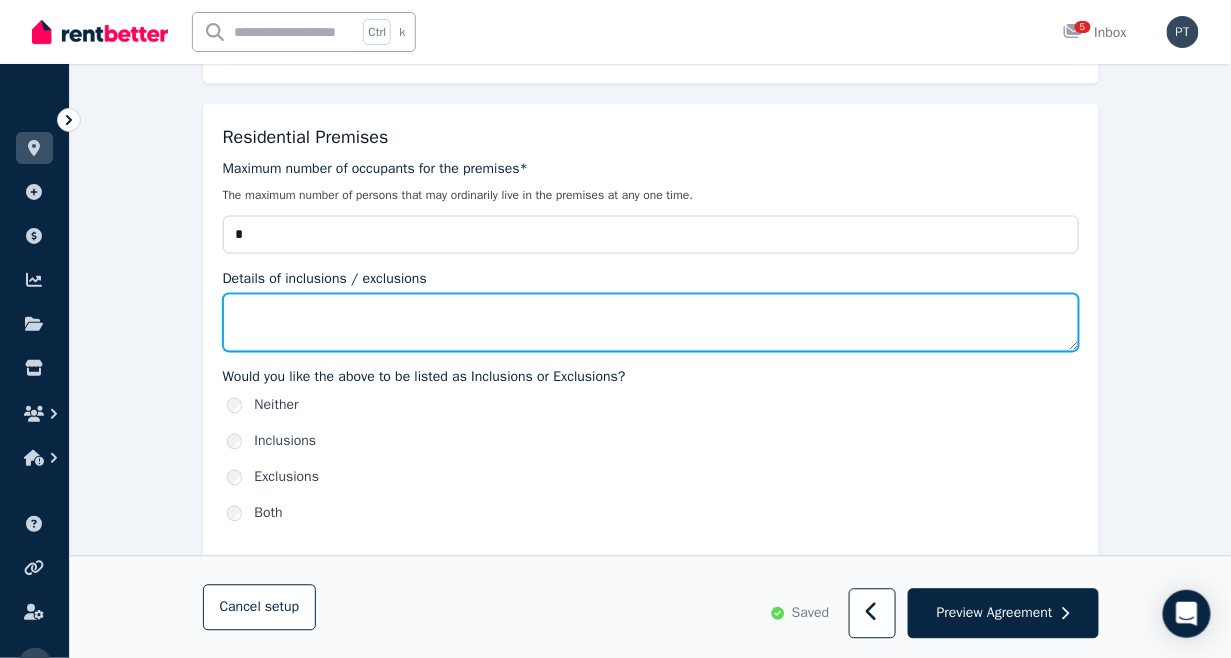 click on "Details of inclusions / exclusions" at bounding box center (651, 323) 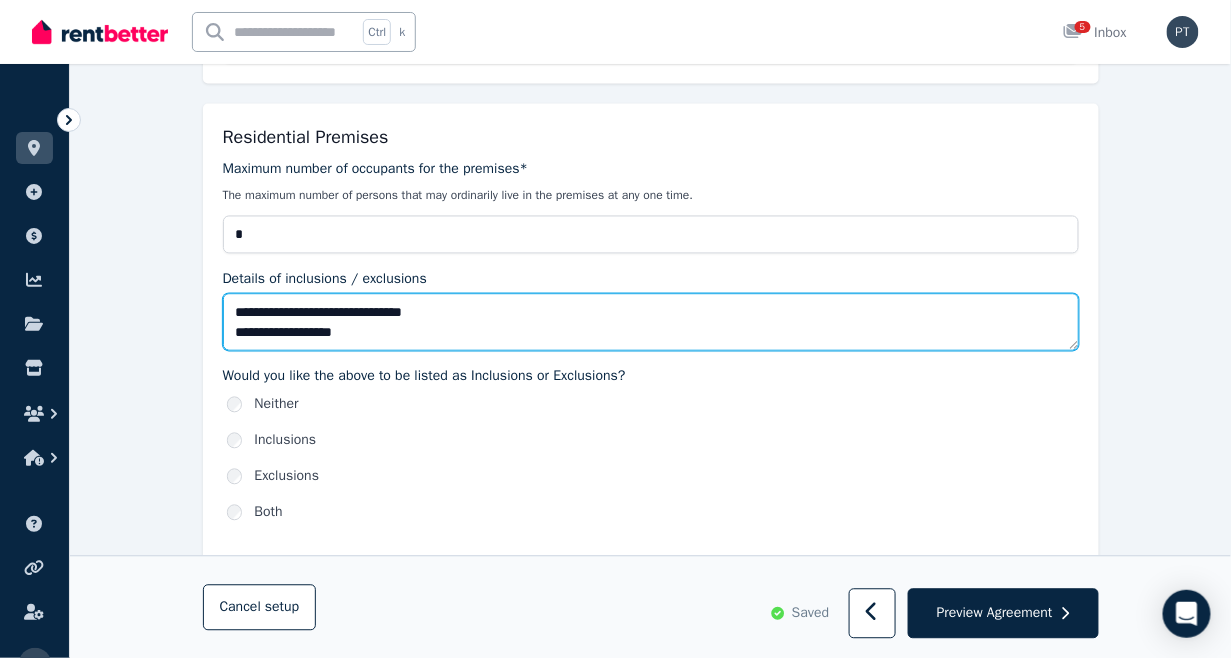 click on "**********" at bounding box center (651, 322) 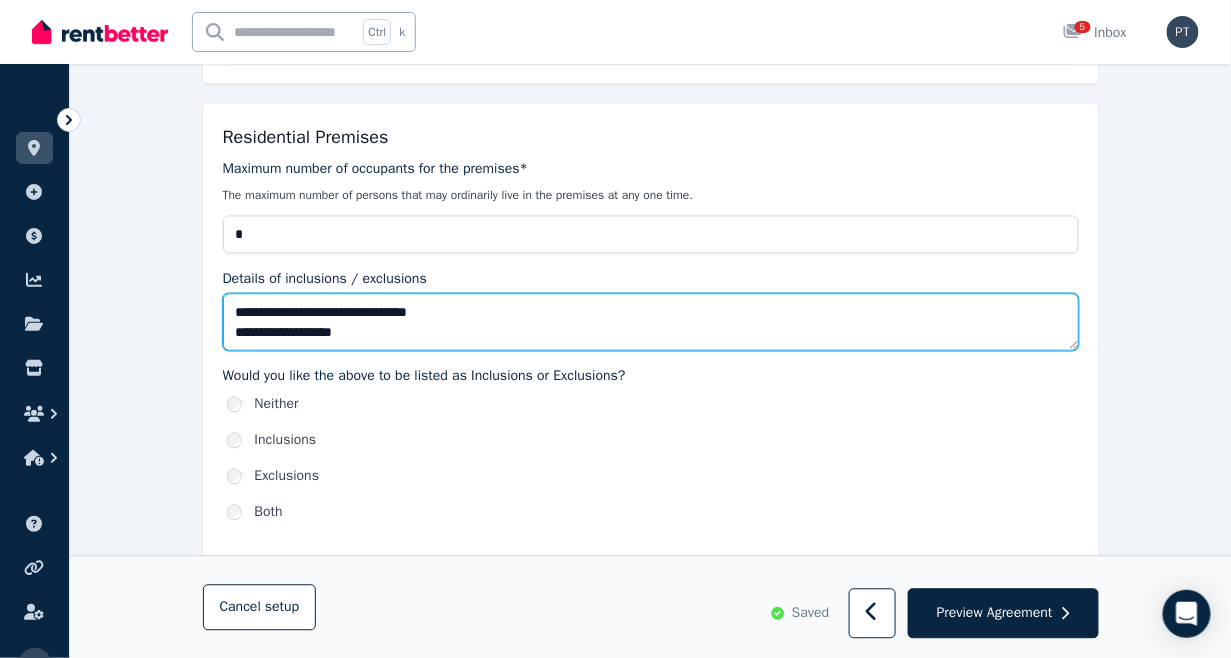 click on "**********" at bounding box center (651, 322) 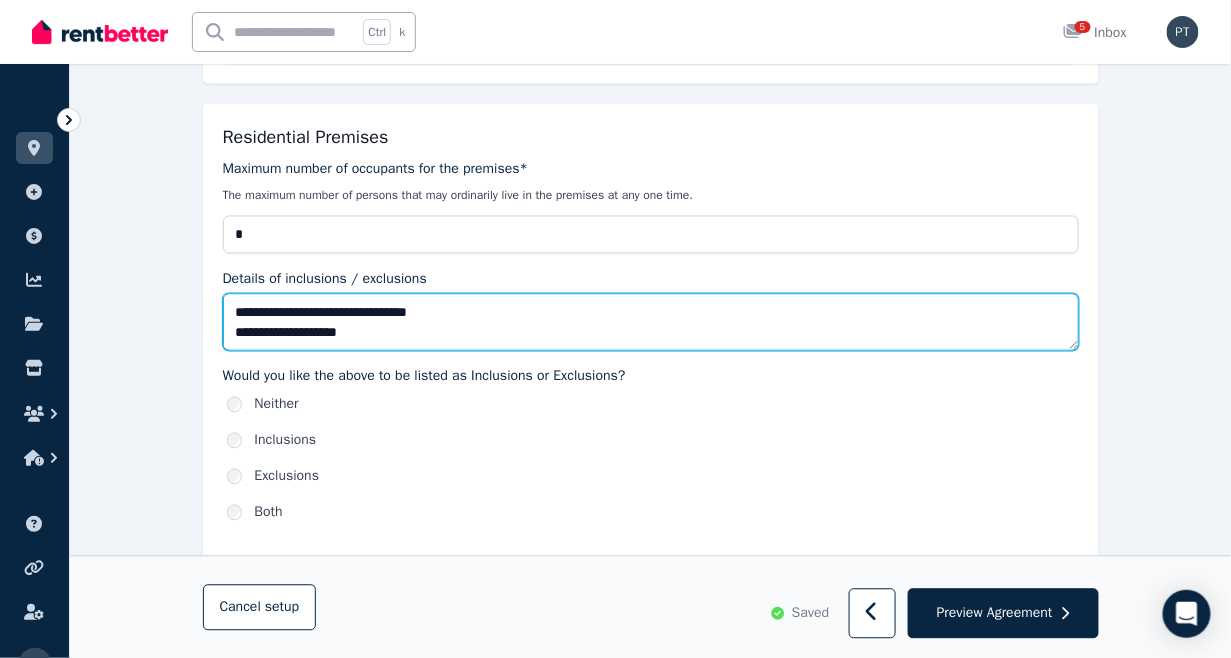 scroll, scrollTop: 11, scrollLeft: 0, axis: vertical 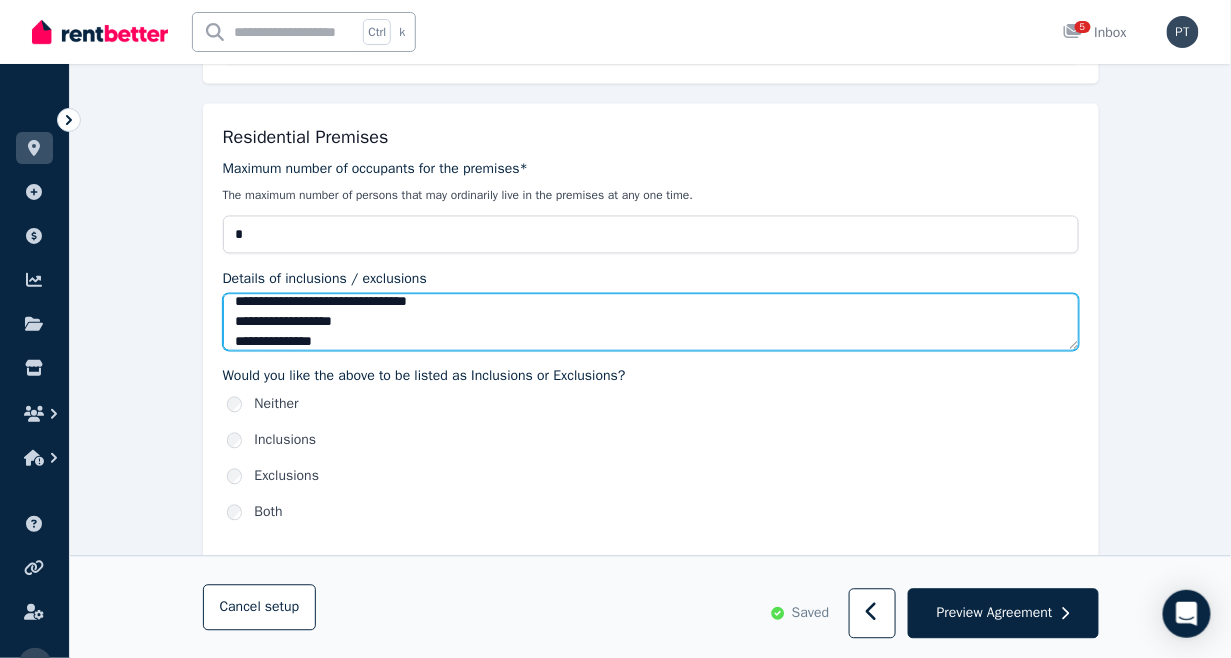 click on "**********" at bounding box center [651, 322] 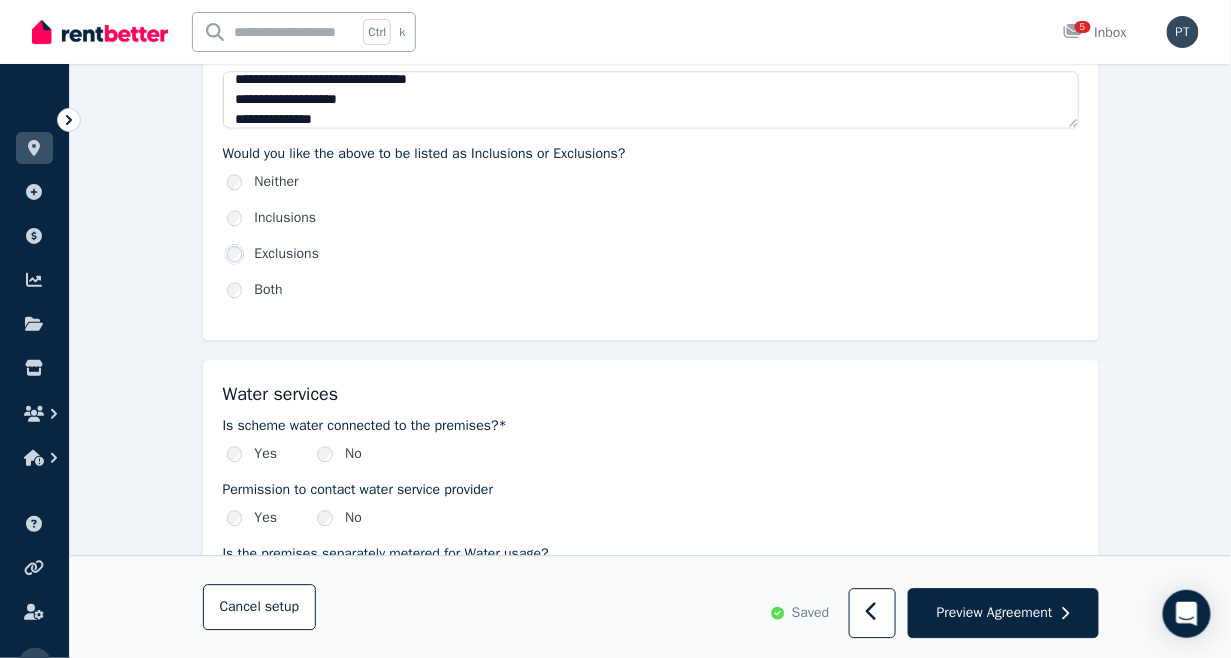 scroll, scrollTop: 1000, scrollLeft: 0, axis: vertical 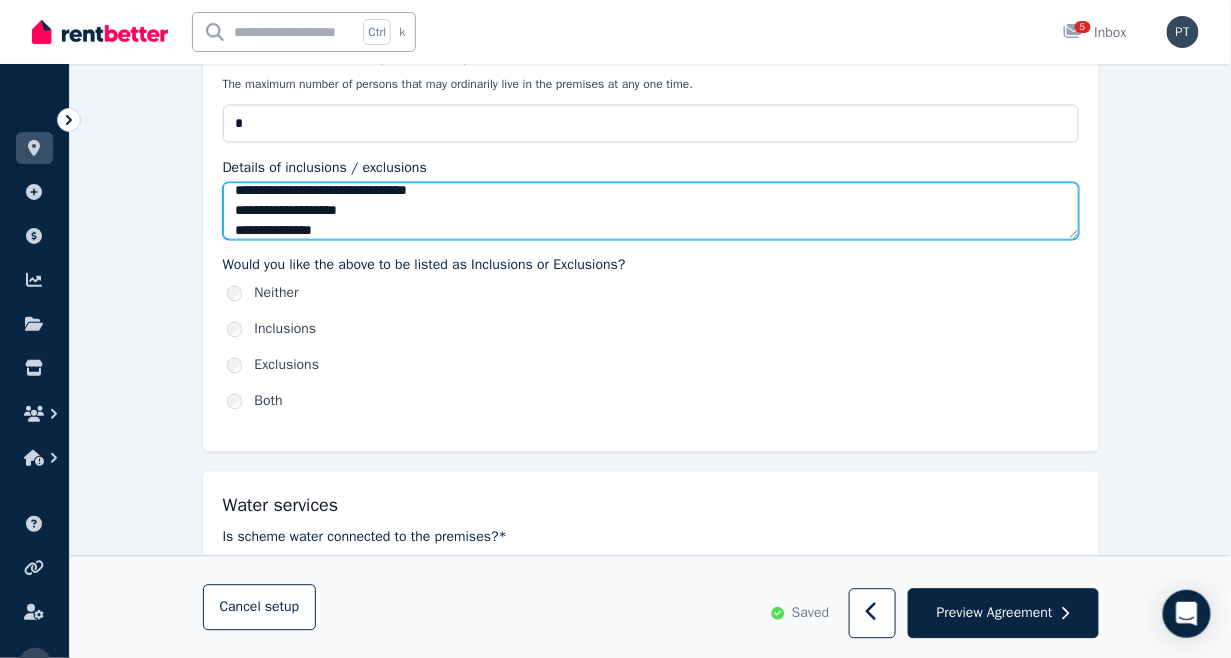 click on "**********" at bounding box center (651, 210) 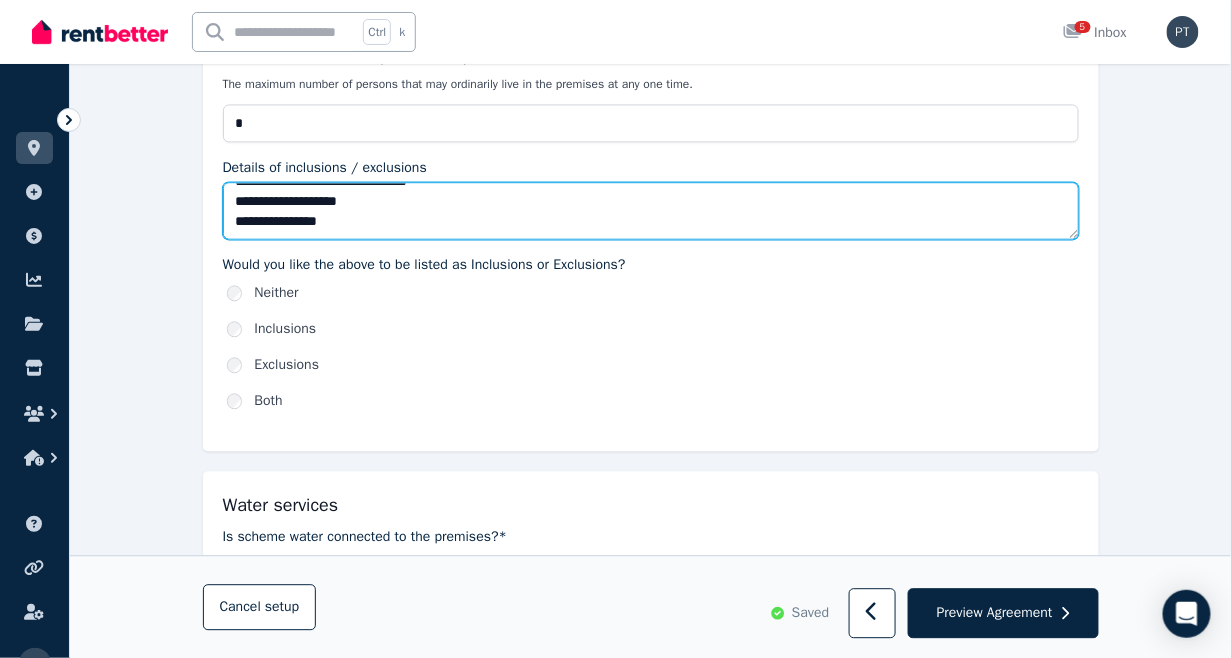 scroll, scrollTop: 0, scrollLeft: 0, axis: both 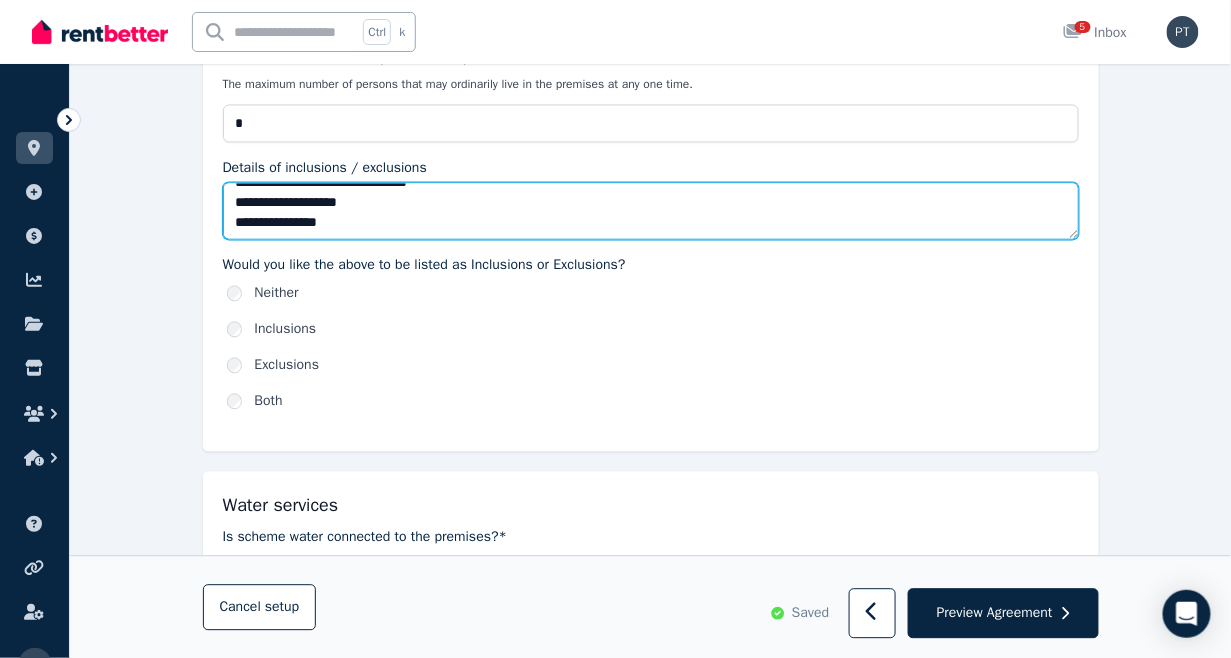 click on "**********" at bounding box center [651, 210] 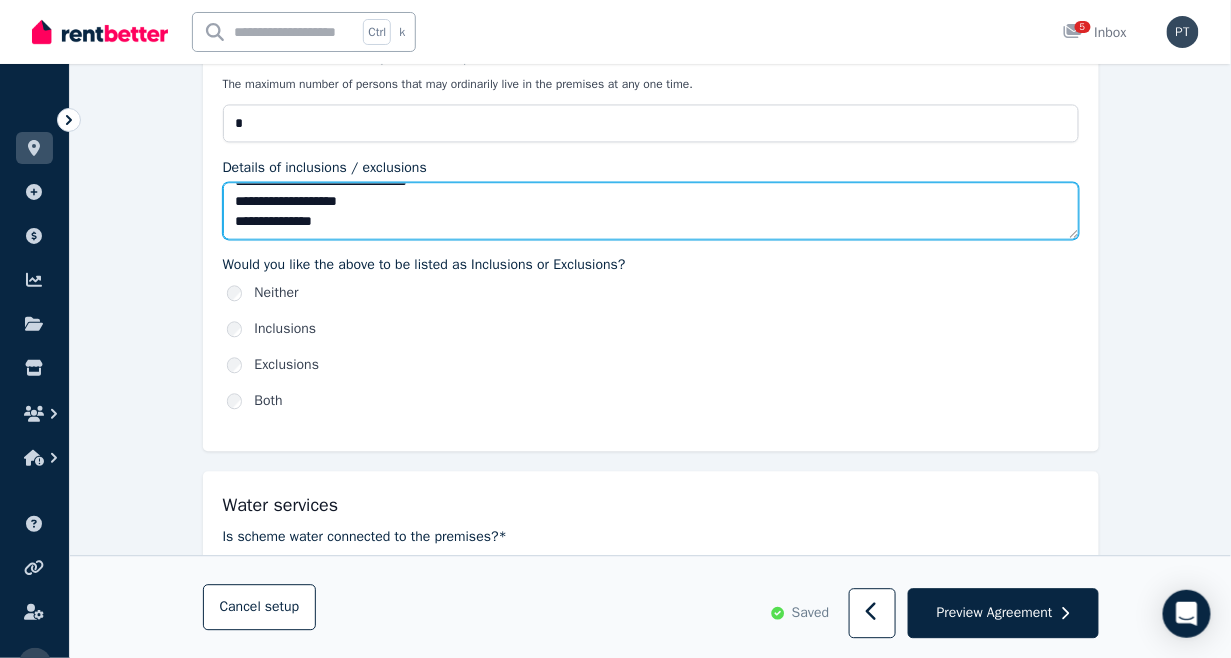 scroll, scrollTop: 0, scrollLeft: 0, axis: both 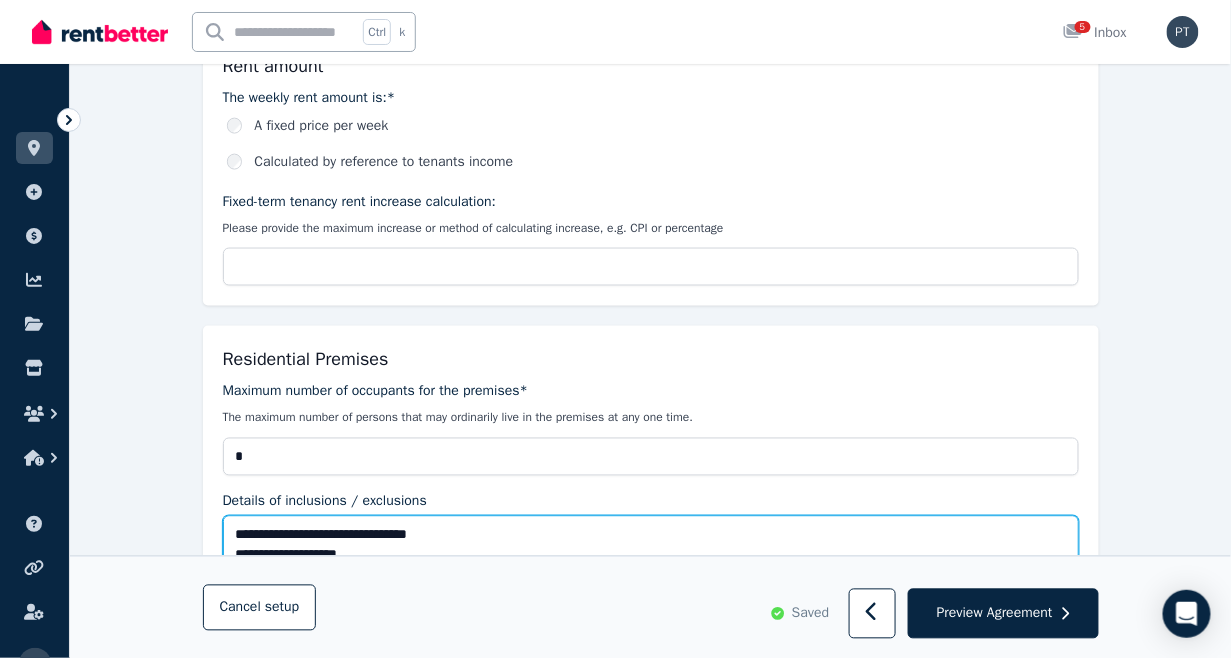 click on "**********" at bounding box center [651, 544] 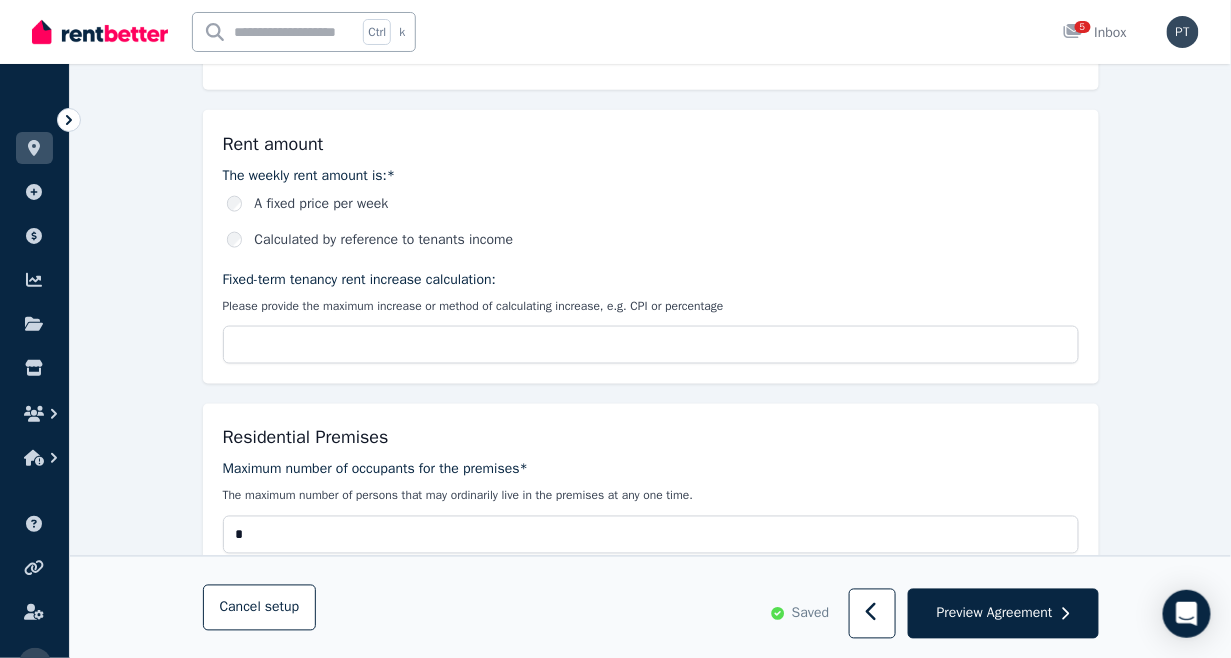 scroll, scrollTop: 777, scrollLeft: 0, axis: vertical 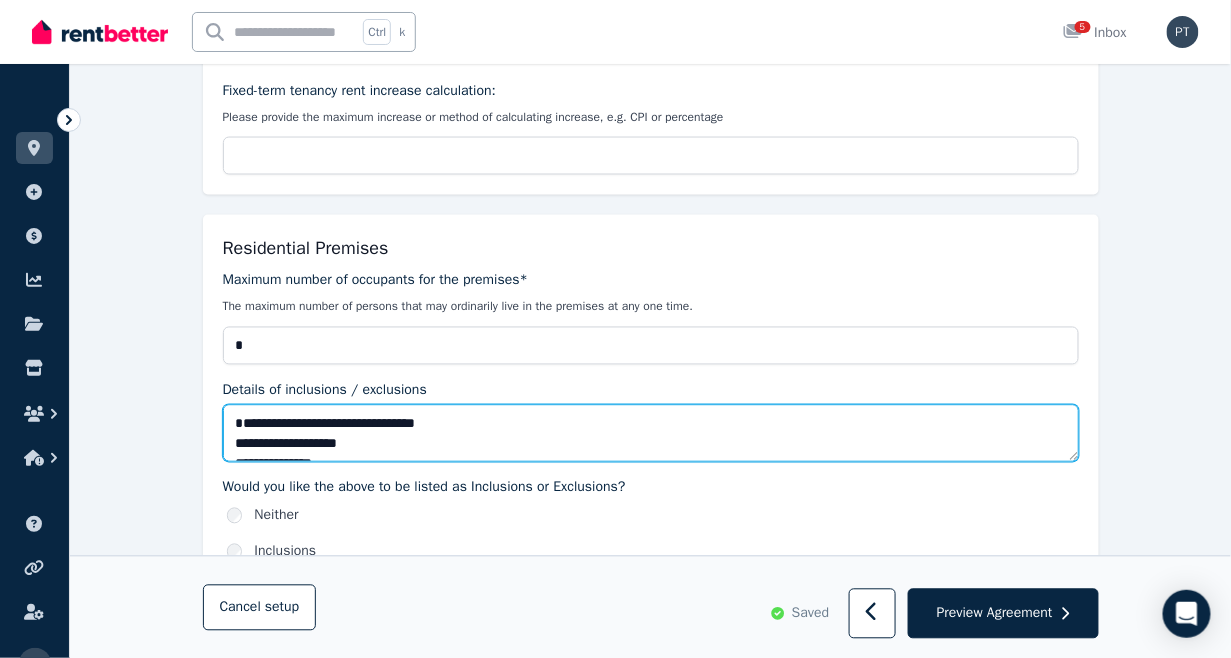 click on "**********" at bounding box center [651, 433] 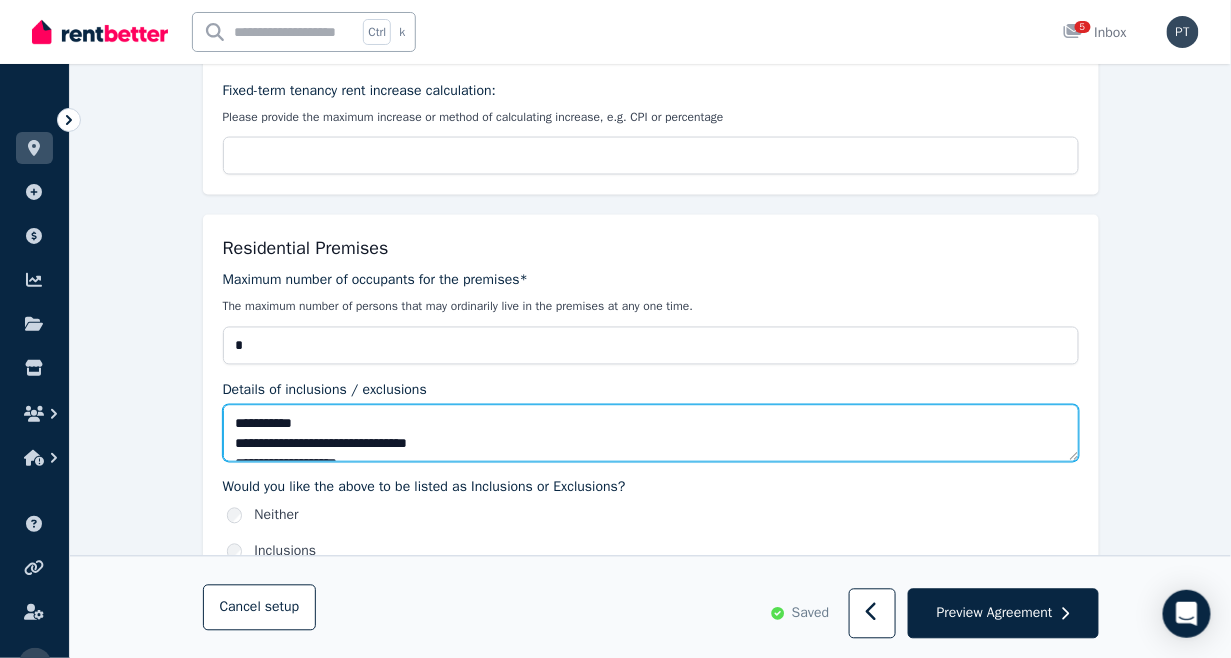 scroll, scrollTop: 40, scrollLeft: 0, axis: vertical 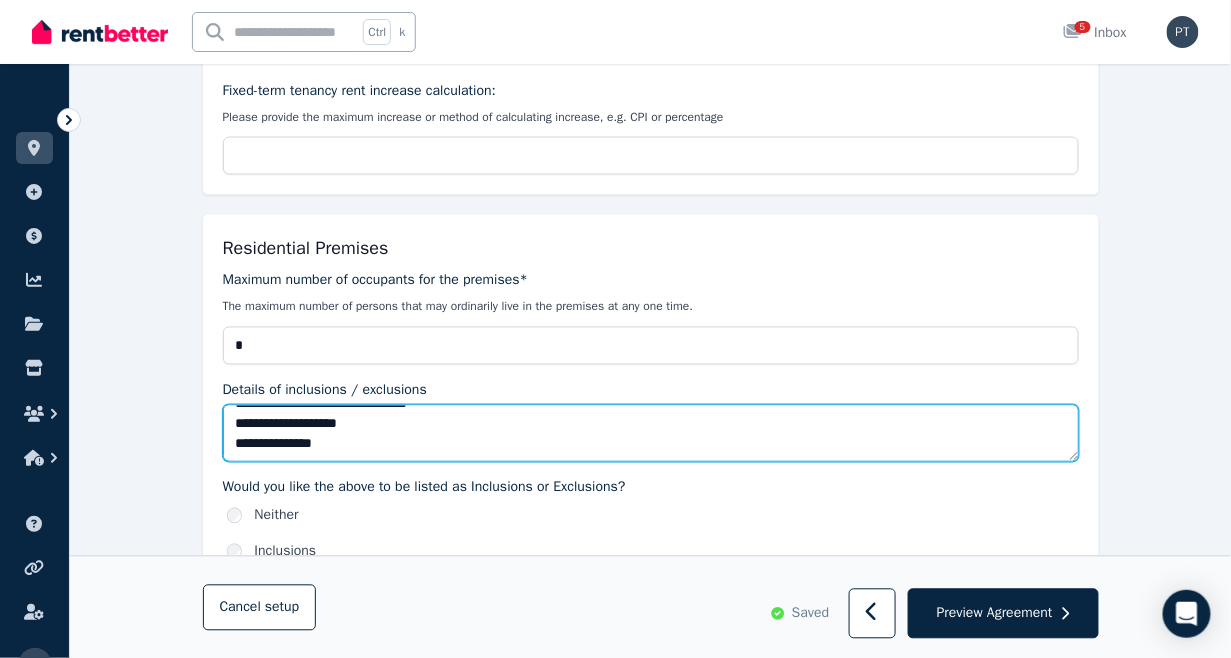 click on "**********" at bounding box center (651, 433) 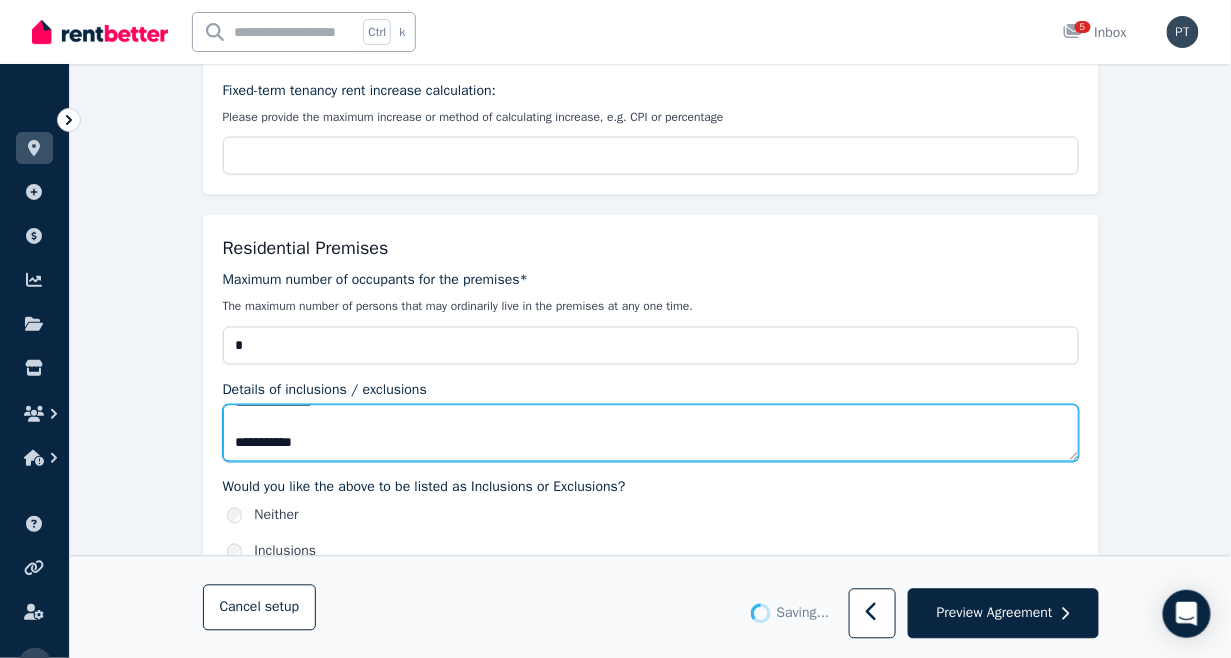 scroll, scrollTop: 80, scrollLeft: 0, axis: vertical 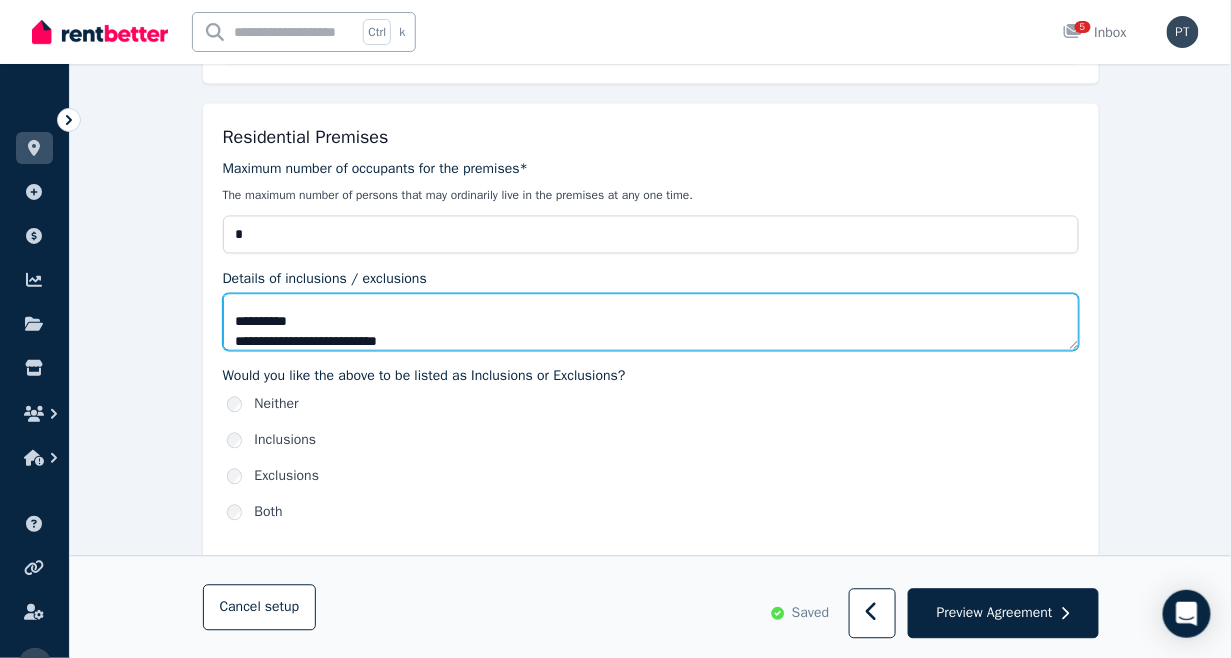click on "**********" at bounding box center (651, 322) 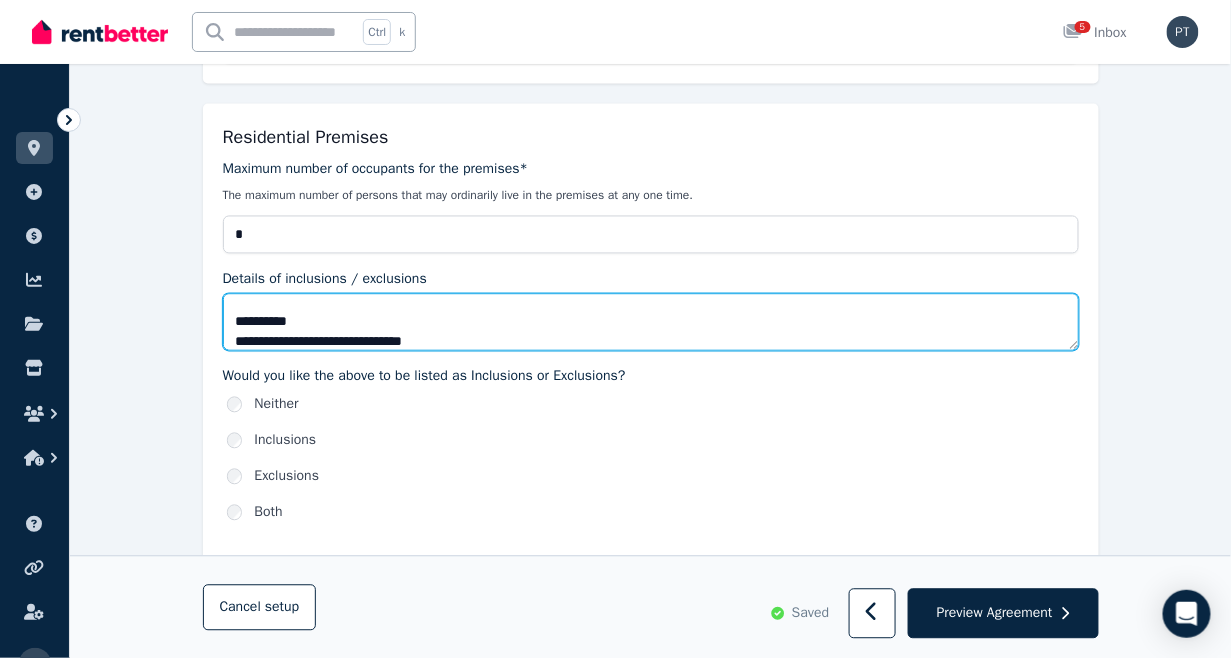 click on "**********" at bounding box center [651, 322] 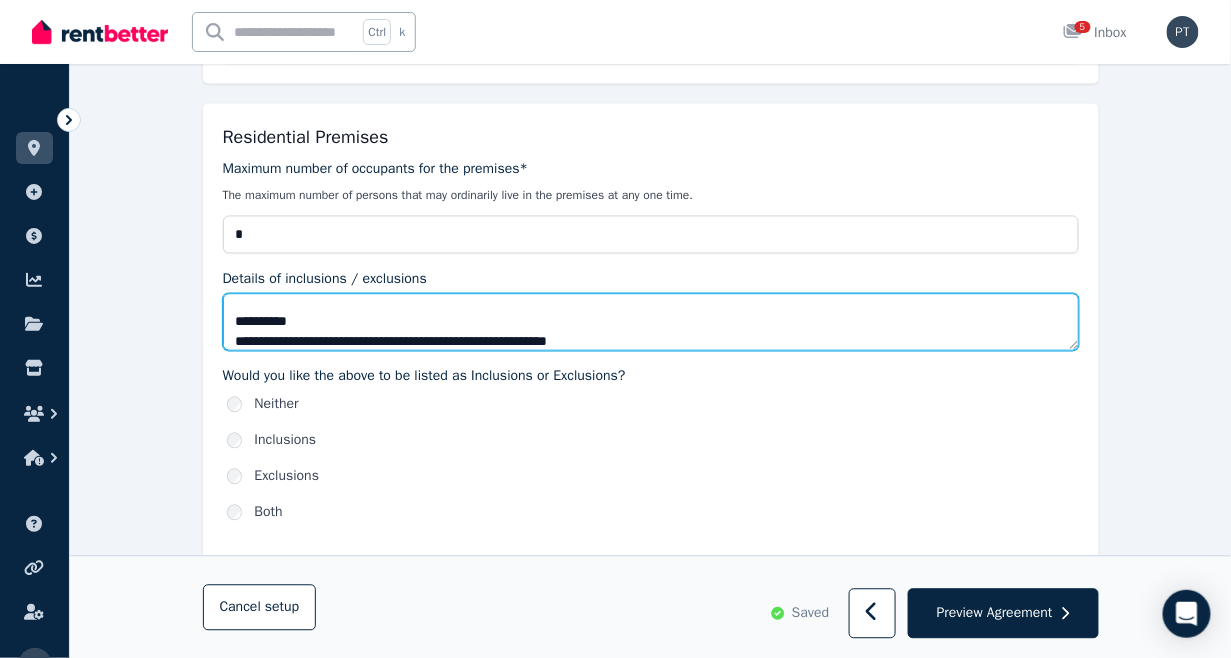 click on "**********" at bounding box center (651, 322) 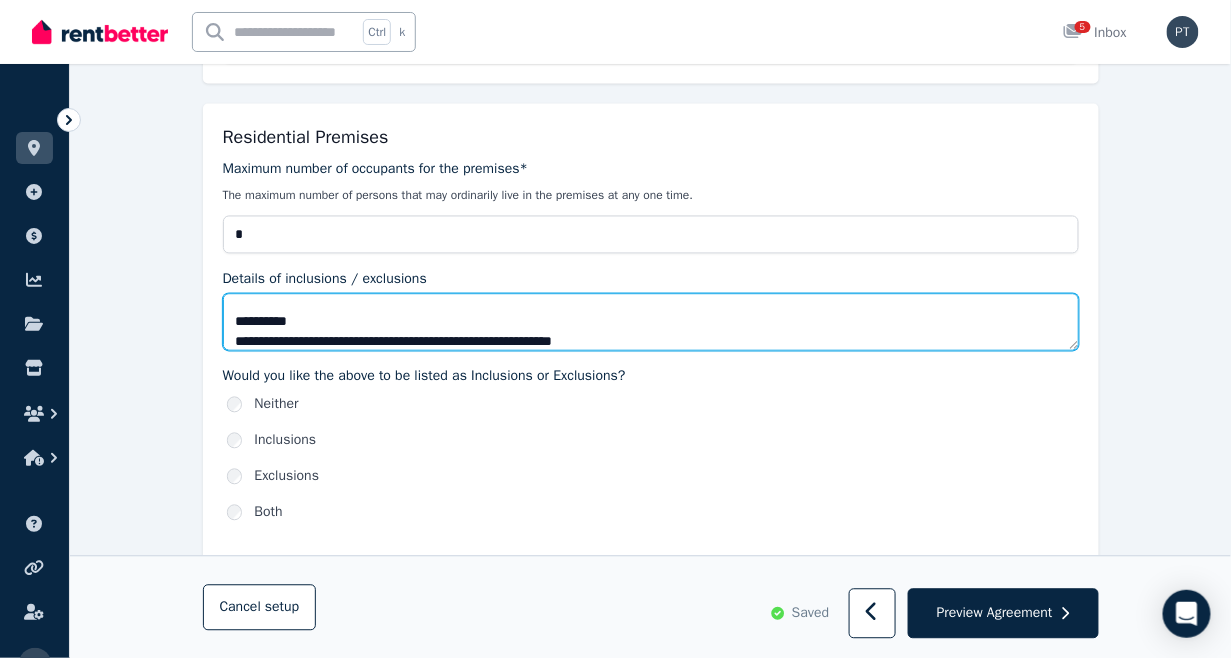 click on "**********" at bounding box center (651, 322) 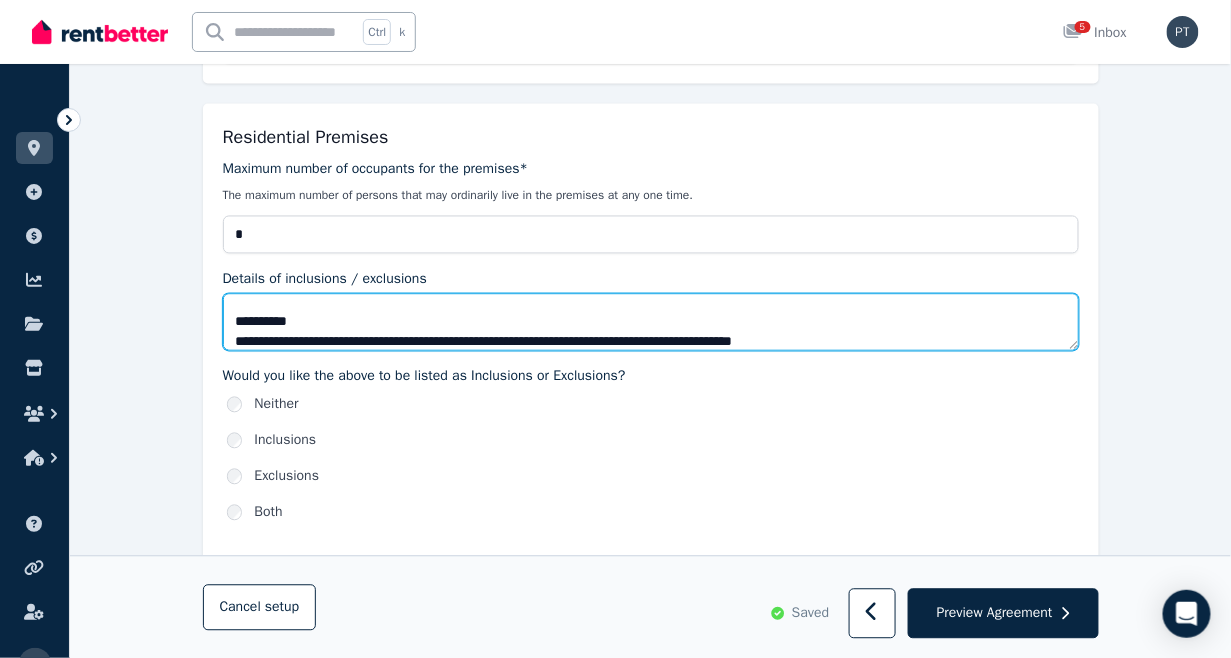 click on "**********" at bounding box center (651, 322) 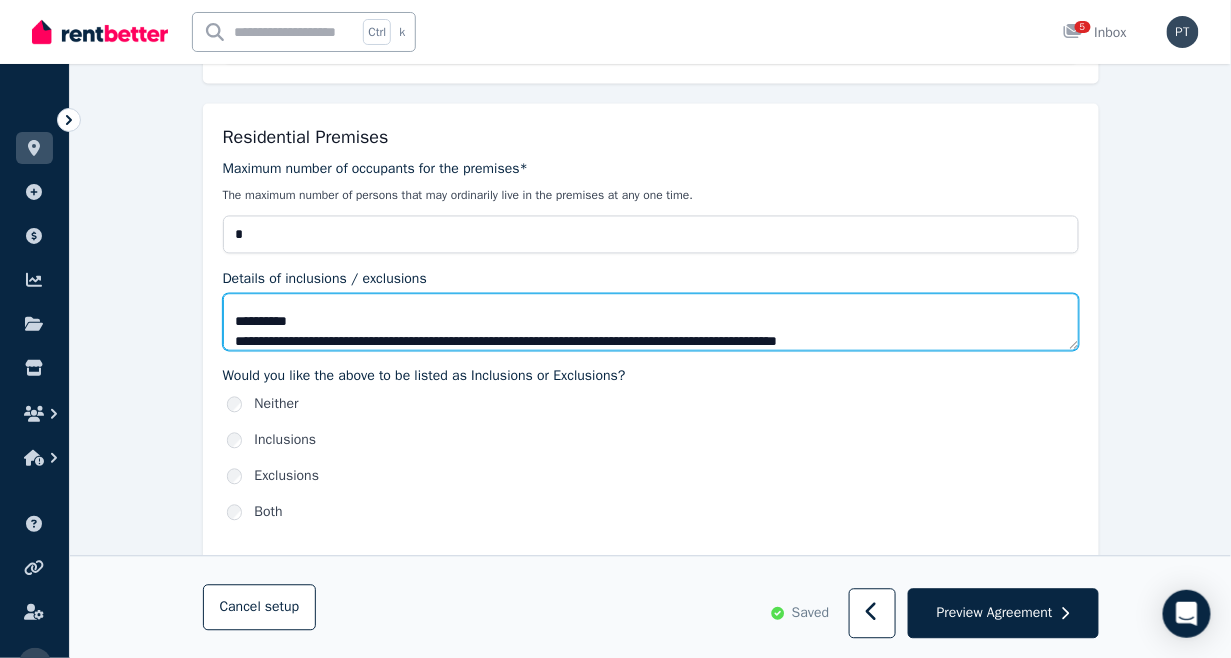 click on "**********" at bounding box center (651, 322) 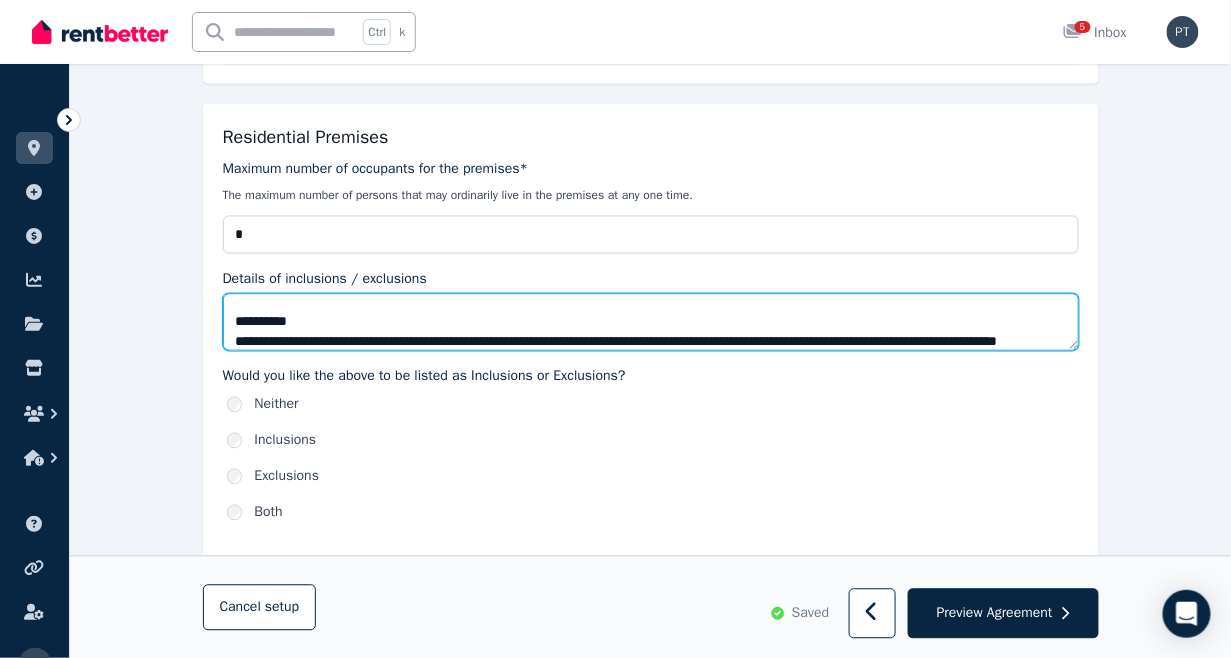 click on "**********" at bounding box center (651, 322) 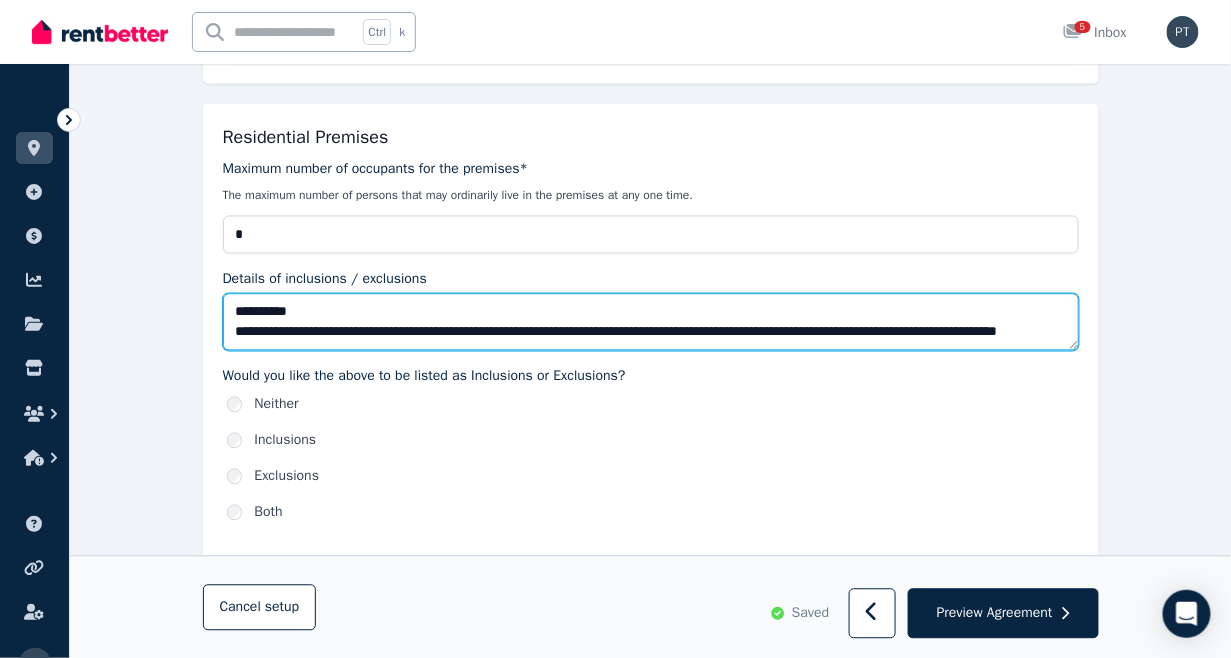 scroll, scrollTop: 119, scrollLeft: 0, axis: vertical 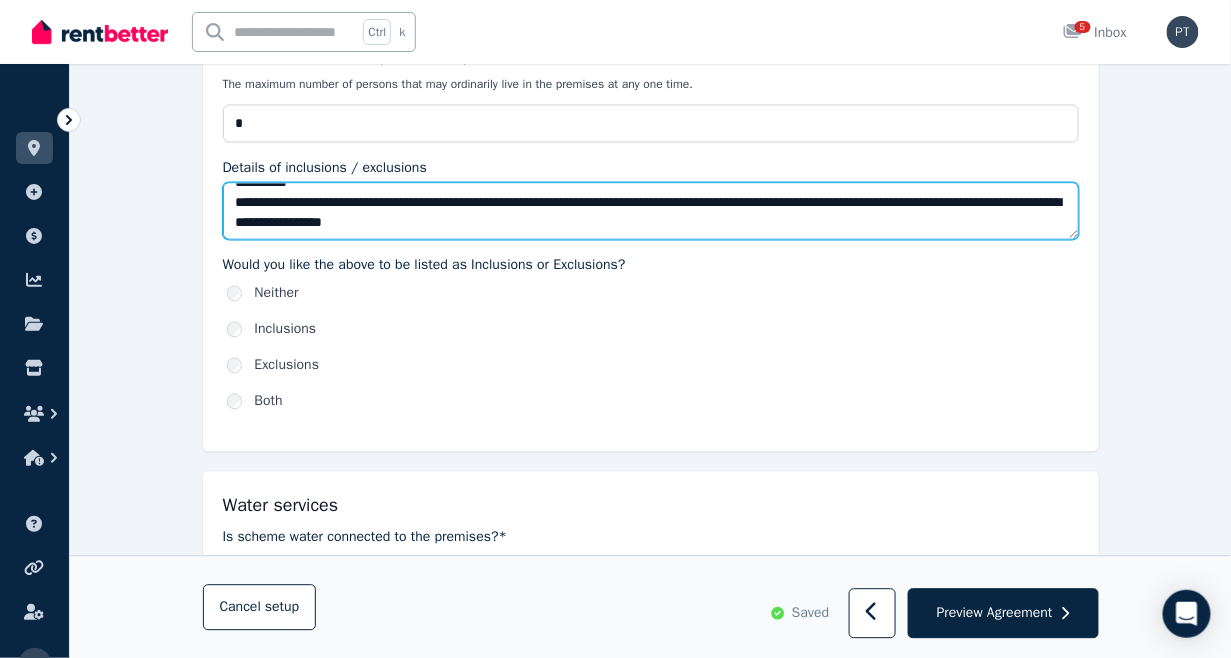 type on "**********" 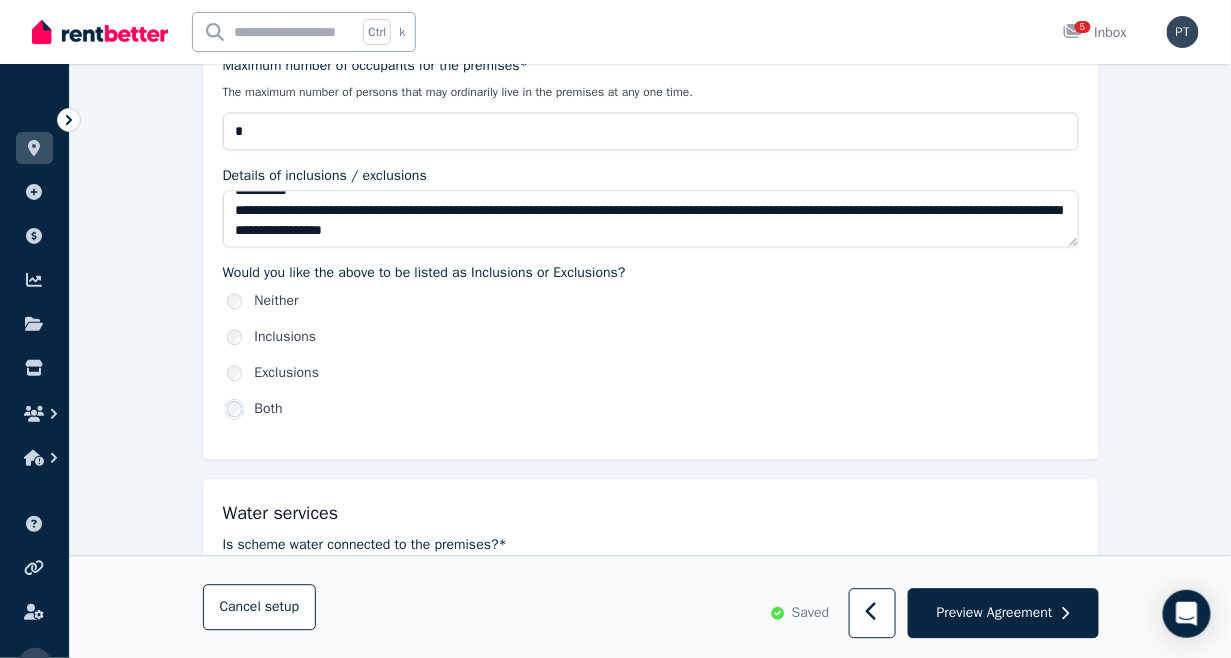 scroll, scrollTop: 888, scrollLeft: 0, axis: vertical 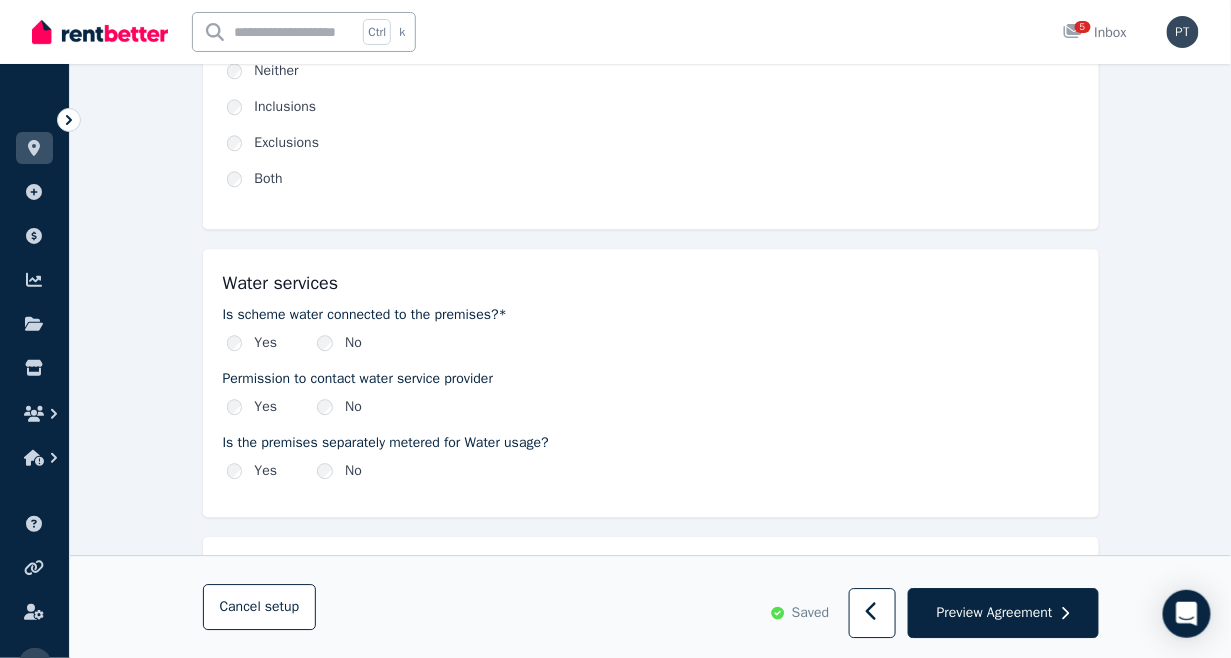click on "Yes" at bounding box center [252, 343] 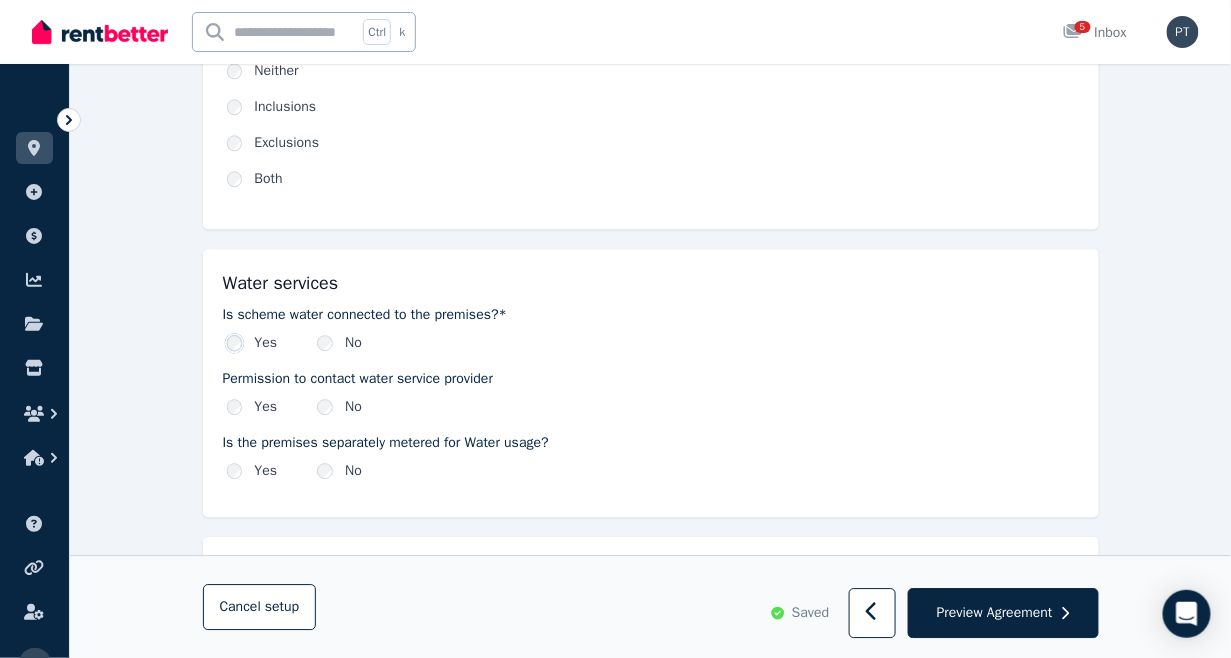 click on "Yes" at bounding box center [252, 343] 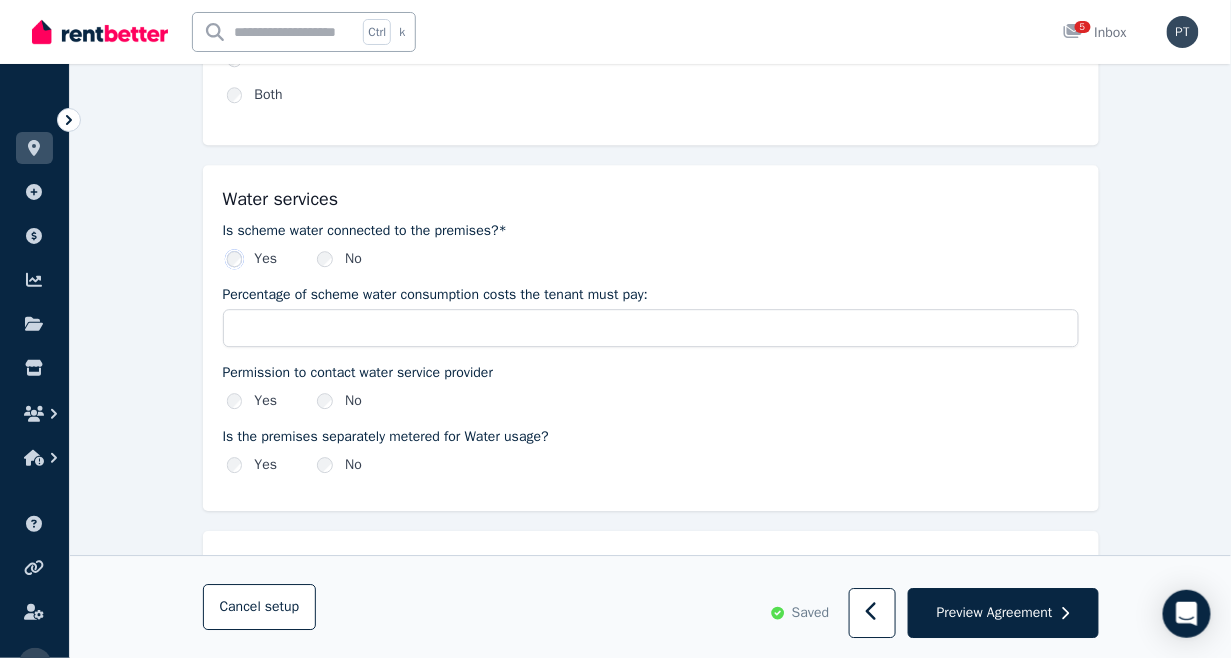 scroll, scrollTop: 1333, scrollLeft: 0, axis: vertical 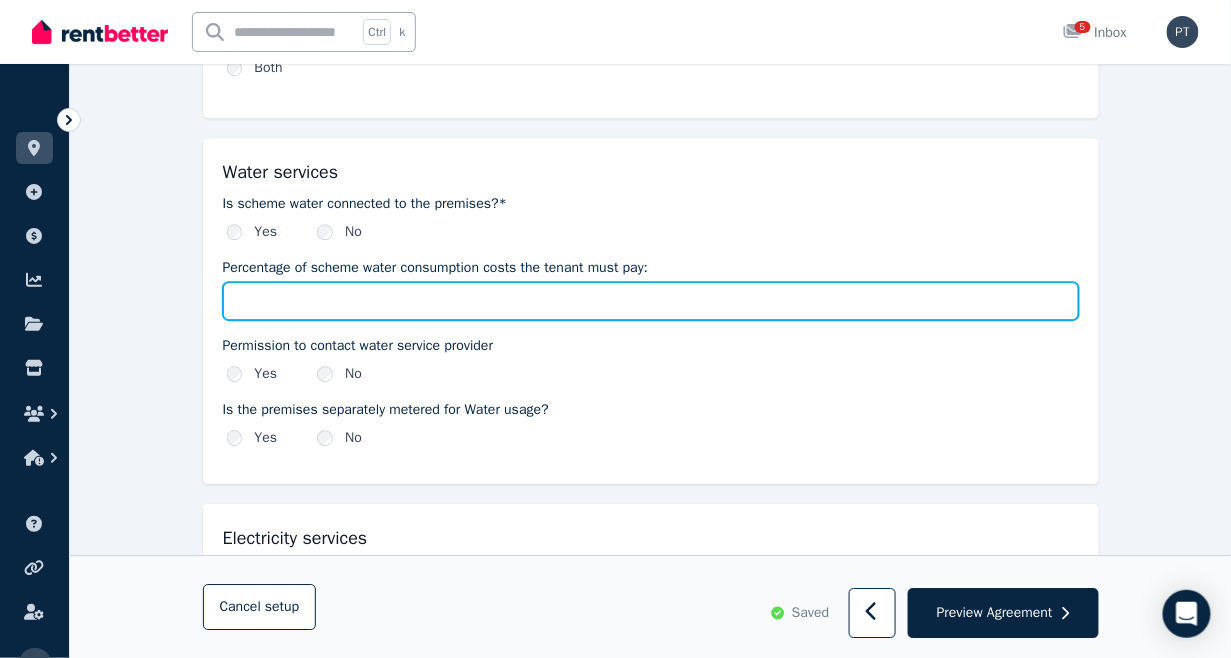 click on "Percentage of scheme water consumption costs the tenant must pay:" at bounding box center [651, 301] 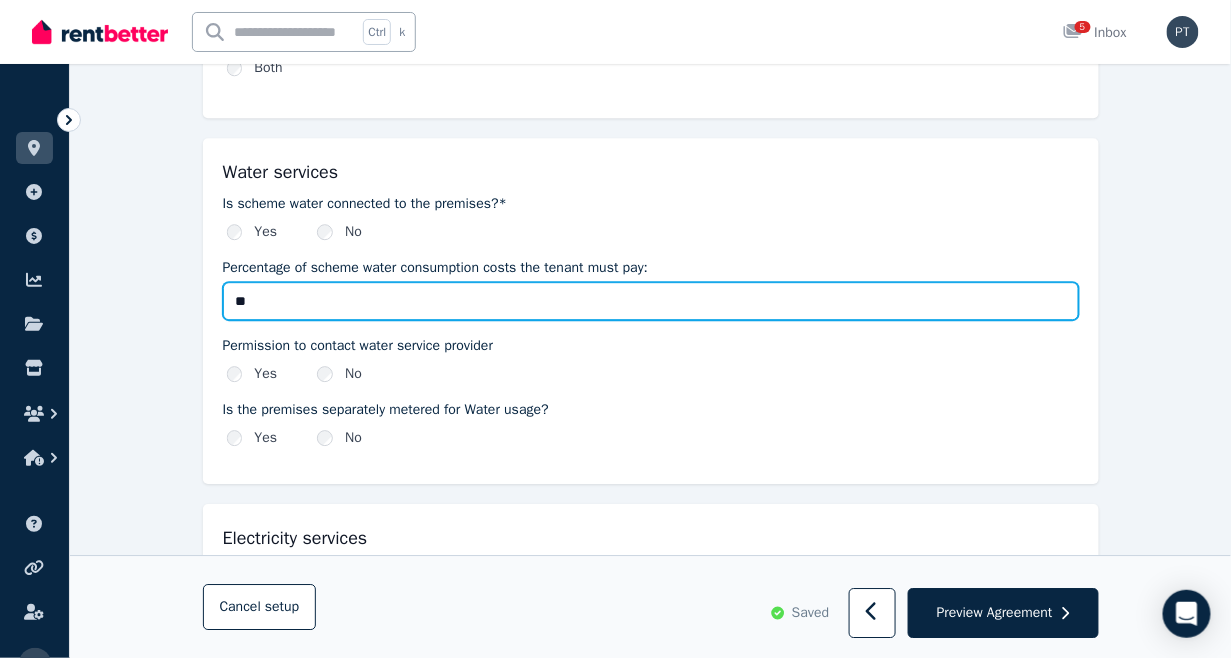 type on "***" 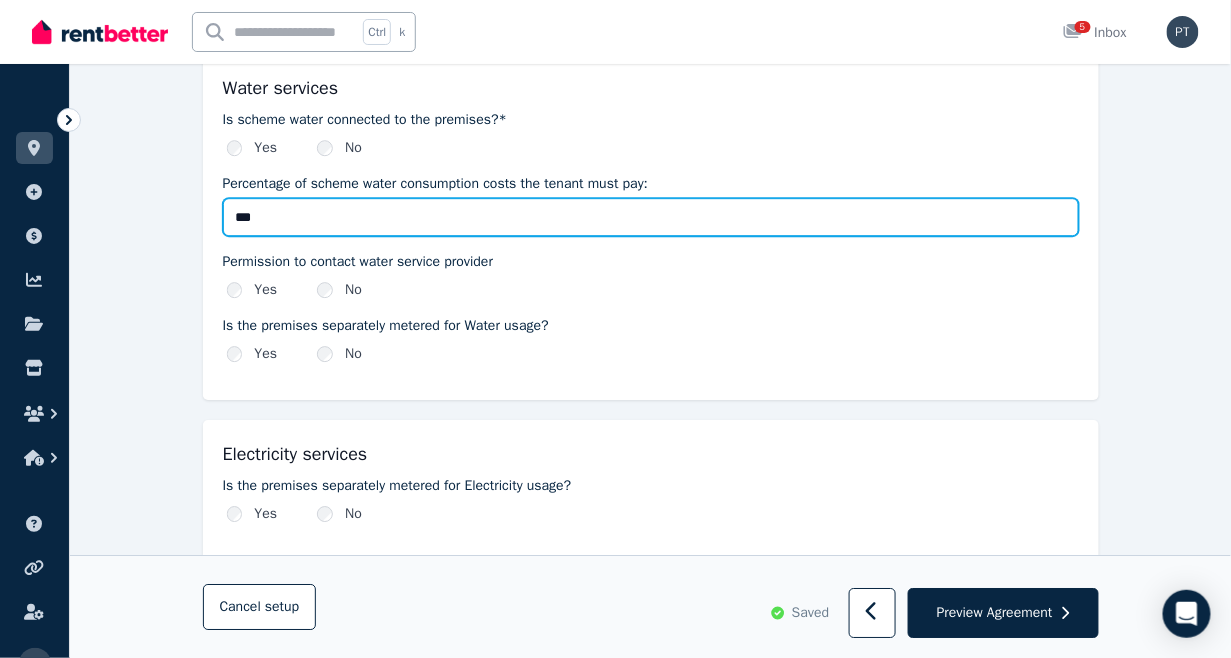 scroll, scrollTop: 1444, scrollLeft: 0, axis: vertical 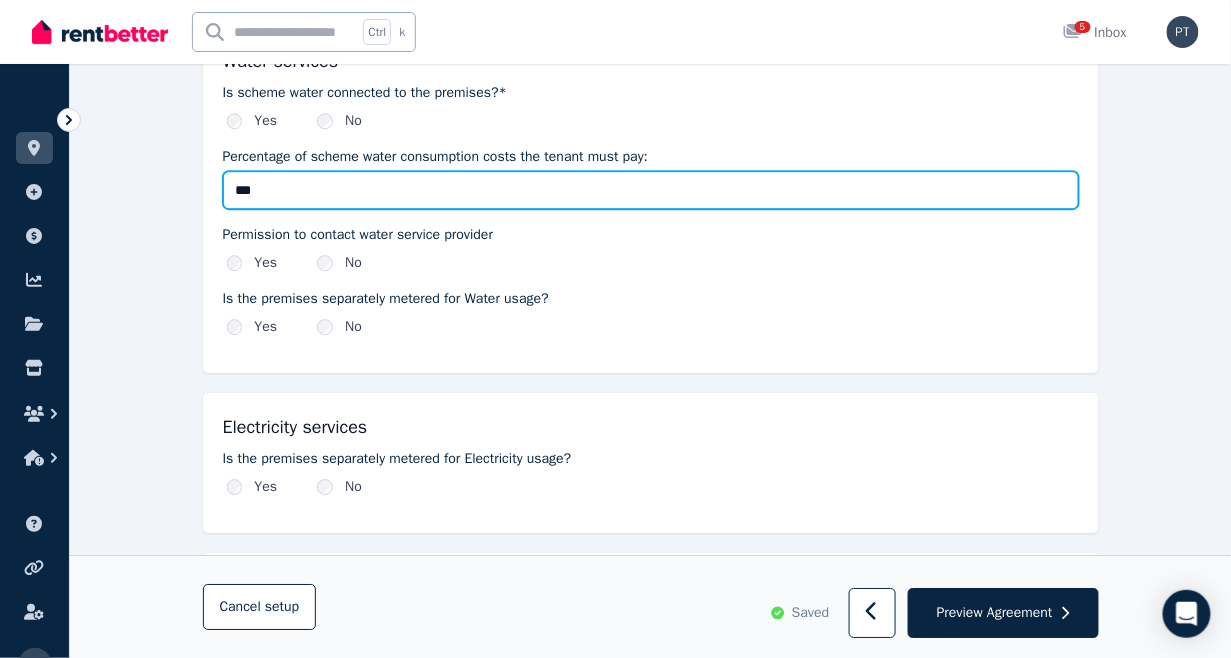 type on "***" 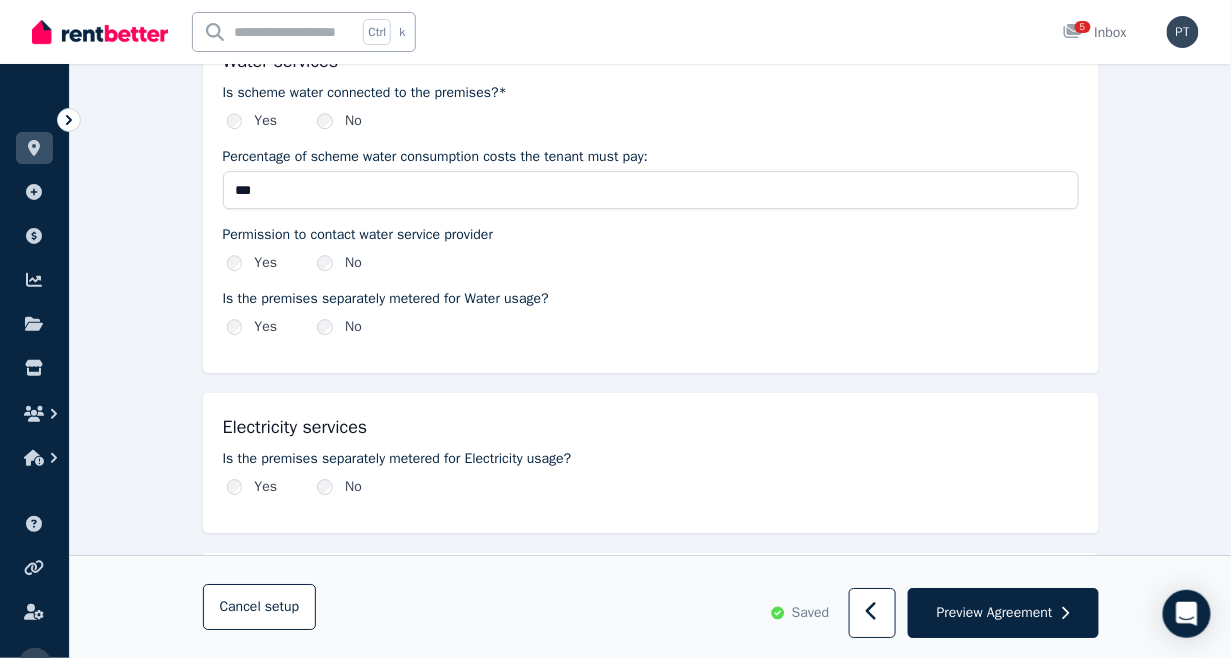 click on "Yes" at bounding box center (252, 327) 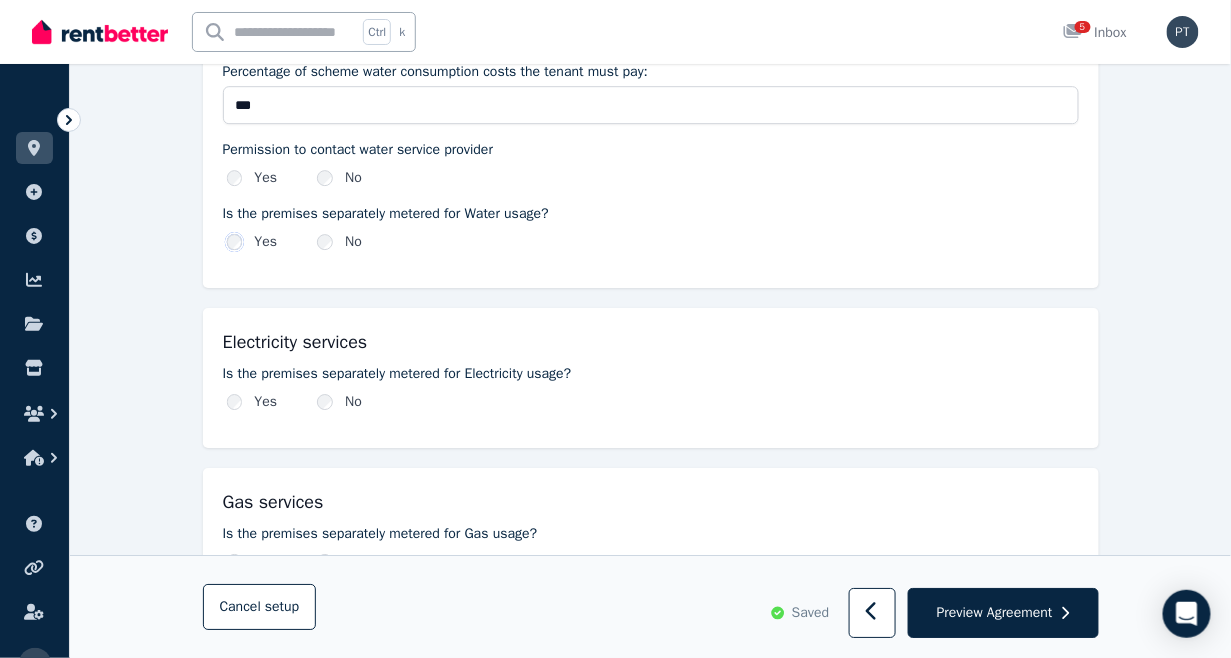 scroll, scrollTop: 1555, scrollLeft: 0, axis: vertical 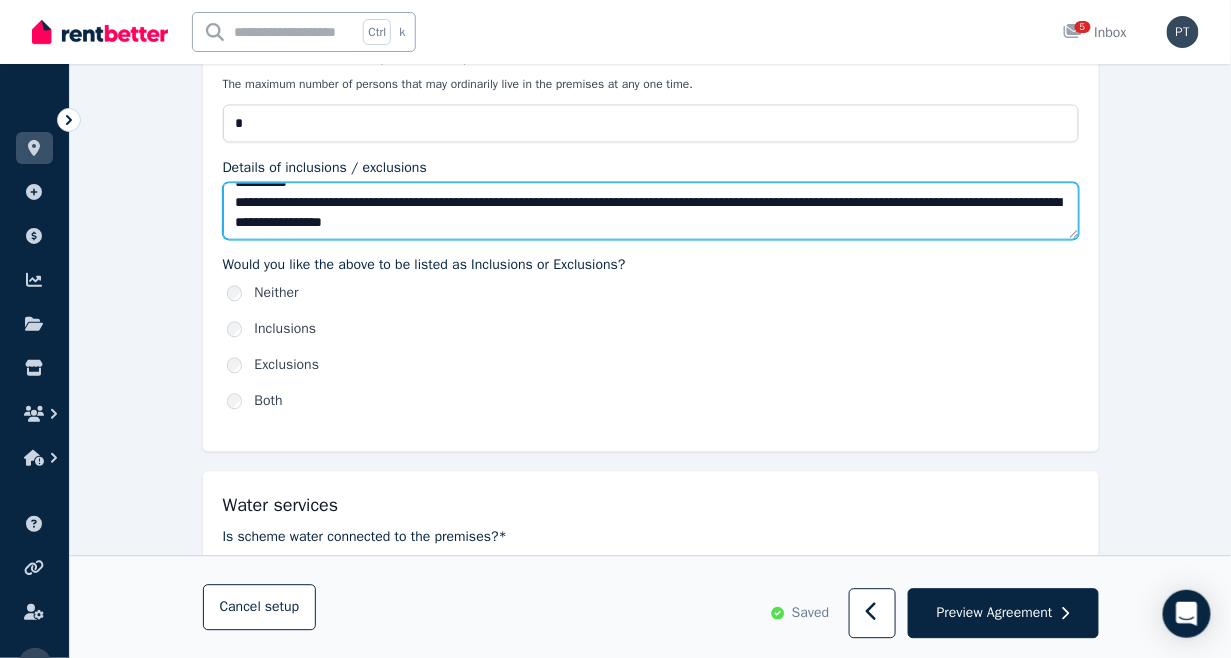 click on "**********" at bounding box center (651, 210) 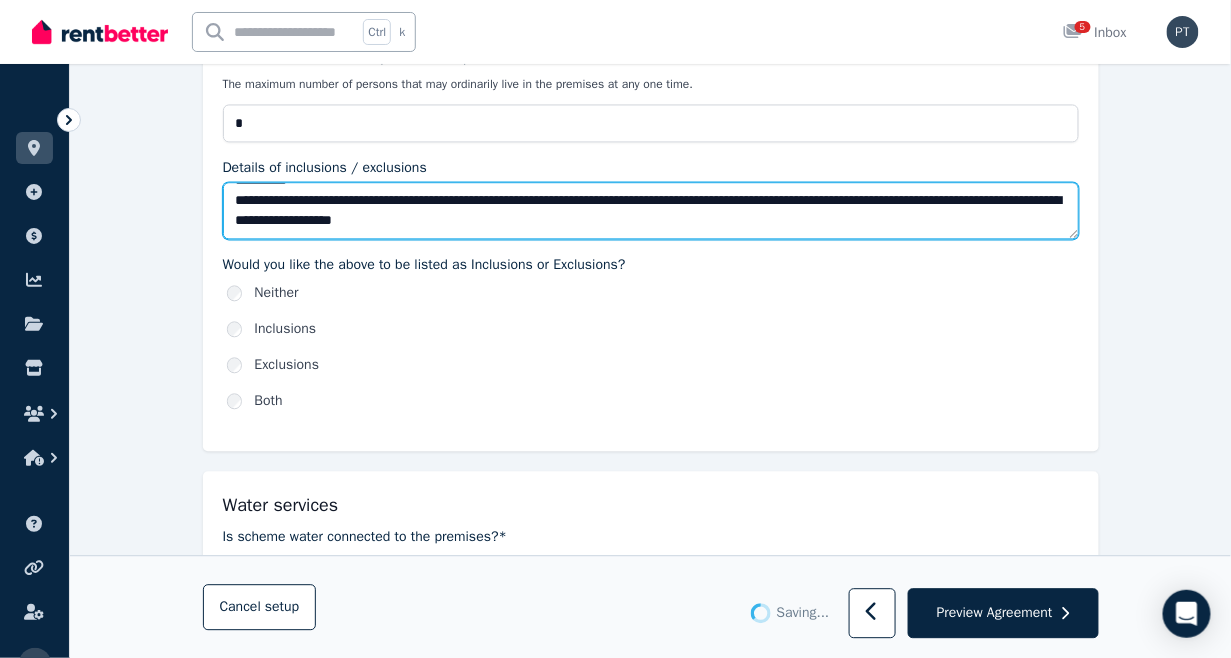 scroll, scrollTop: 119, scrollLeft: 0, axis: vertical 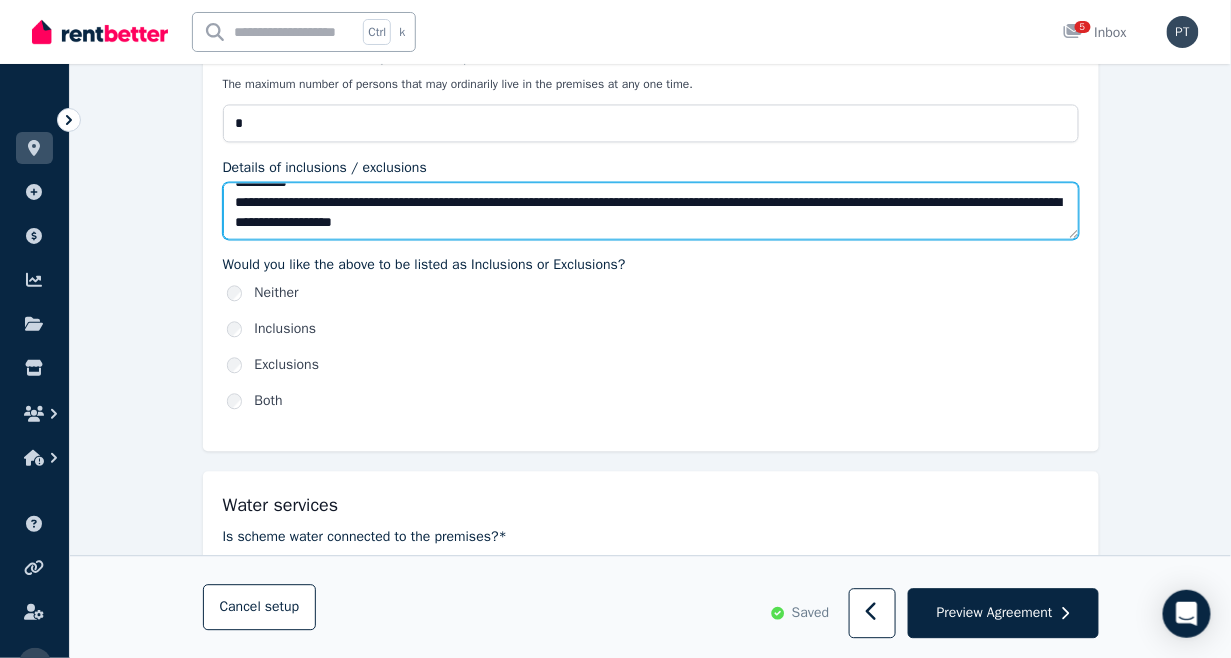 click on "**********" at bounding box center [651, 210] 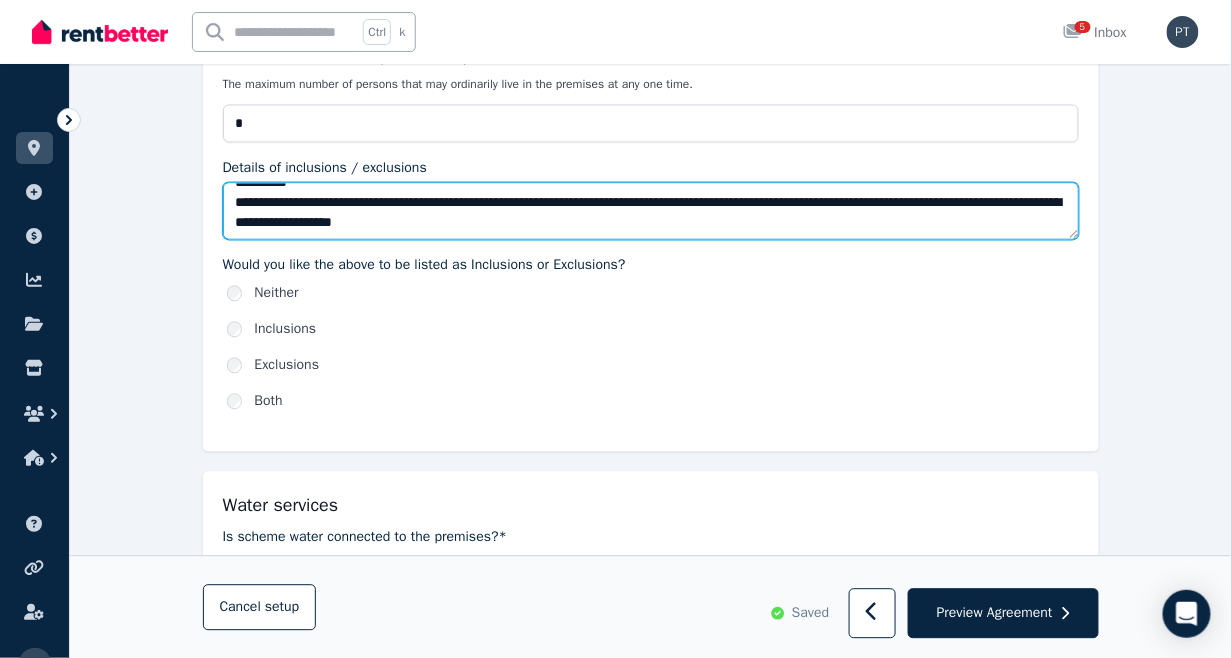 click on "**********" at bounding box center (651, 210) 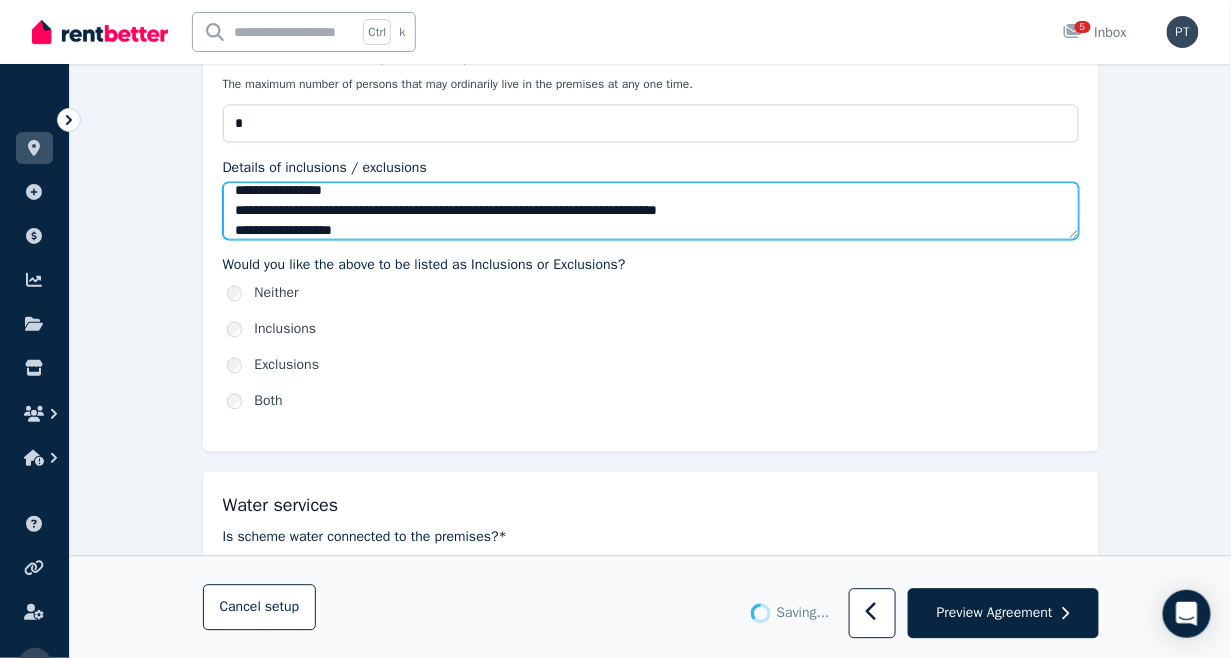 scroll, scrollTop: 171, scrollLeft: 0, axis: vertical 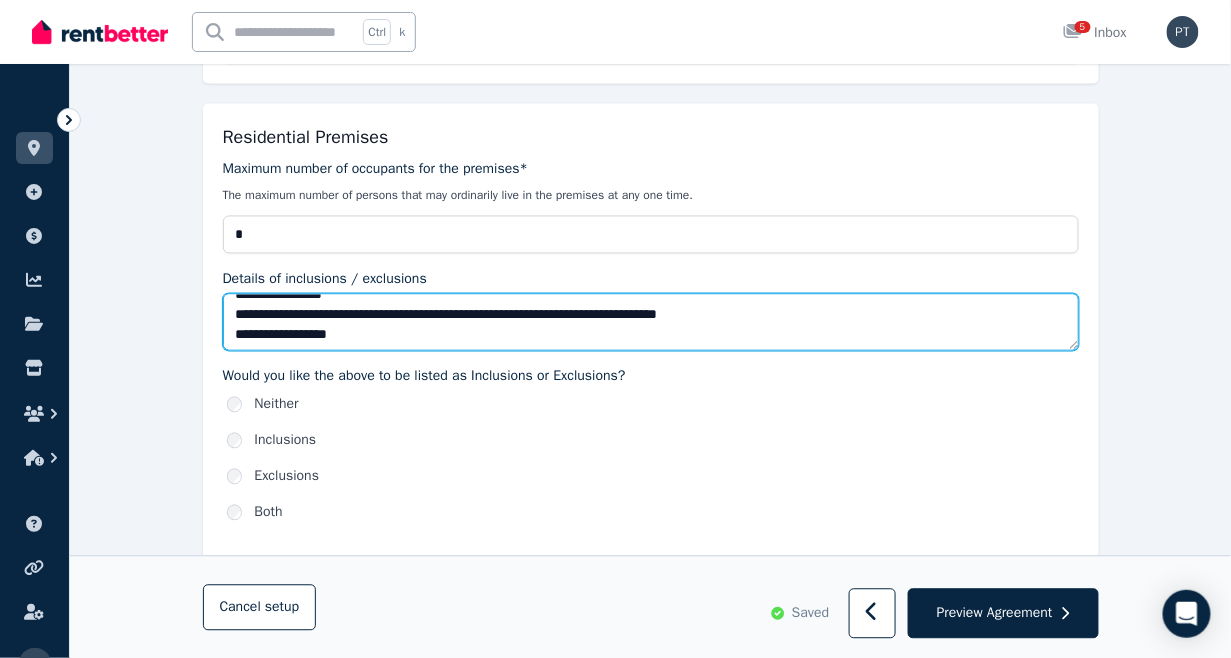 click on "**********" at bounding box center (651, 322) 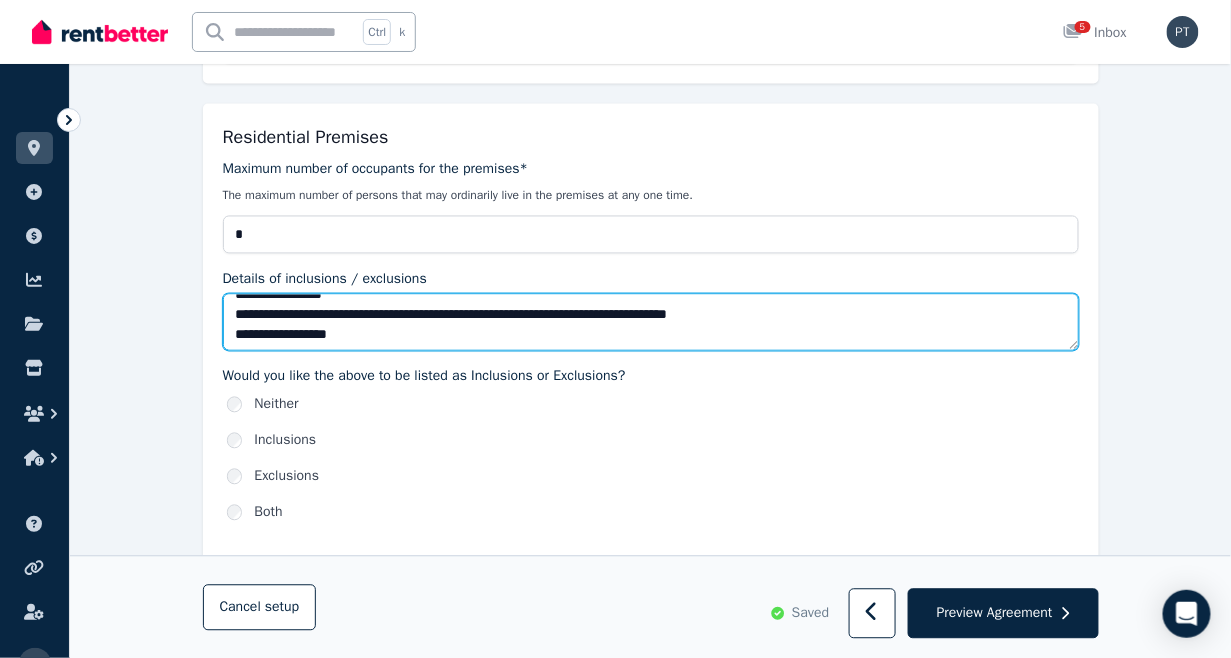click on "**********" at bounding box center [651, 322] 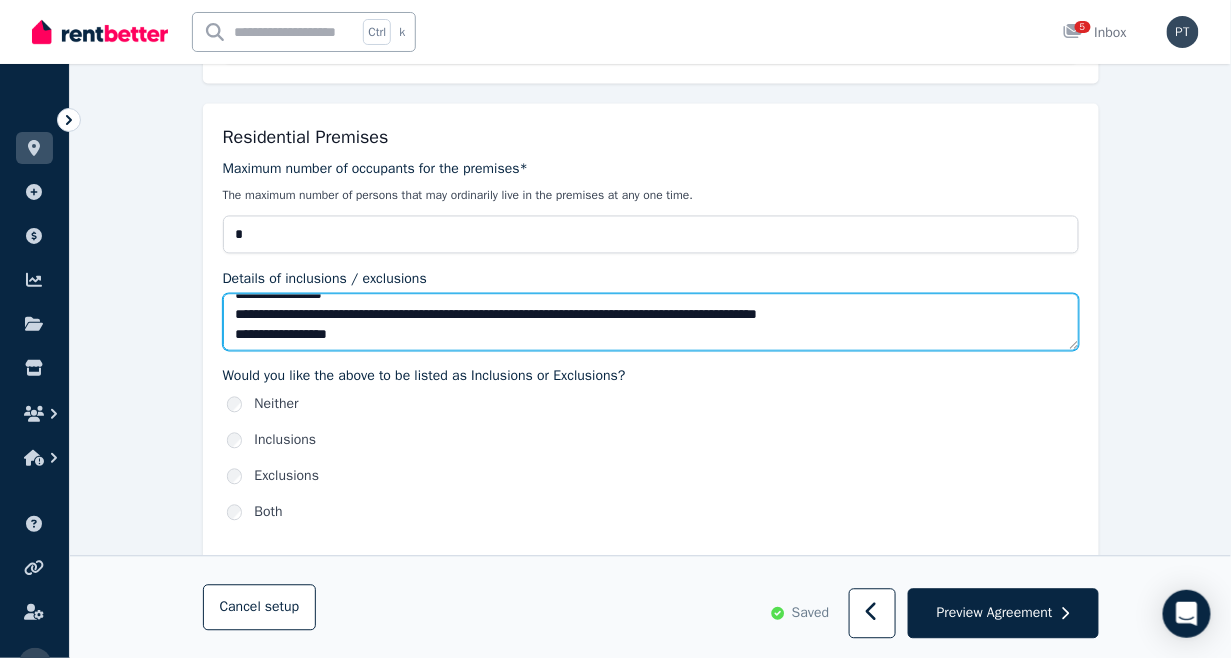click on "**********" at bounding box center (651, 322) 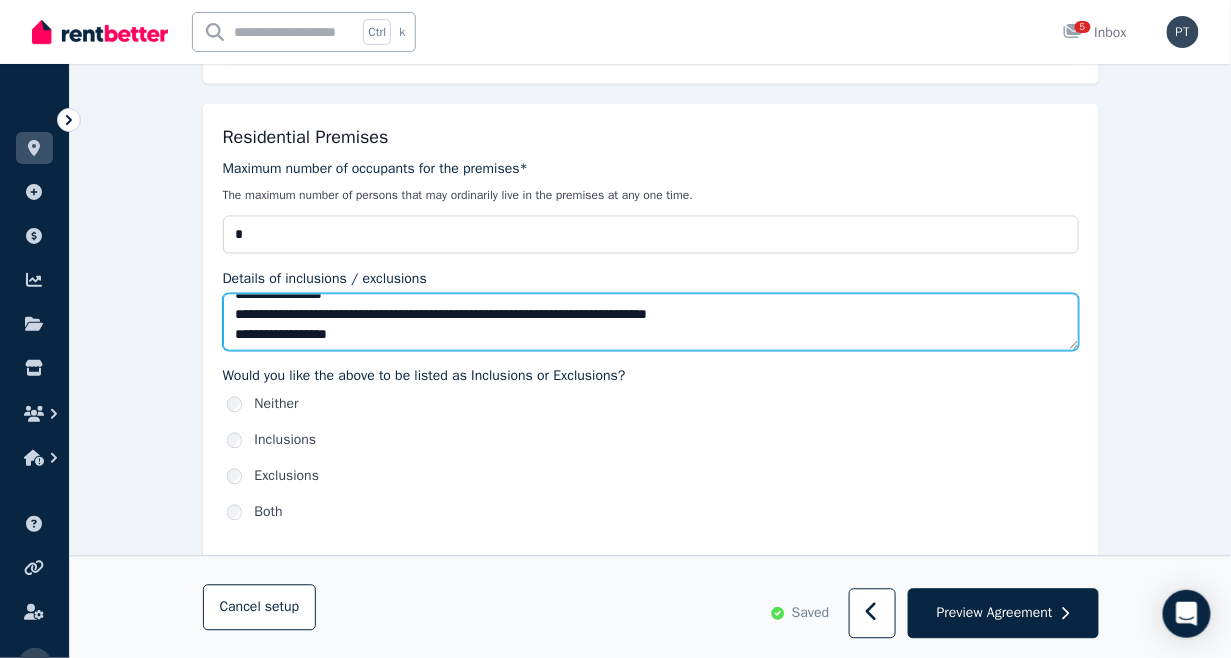 click on "**********" at bounding box center (651, 322) 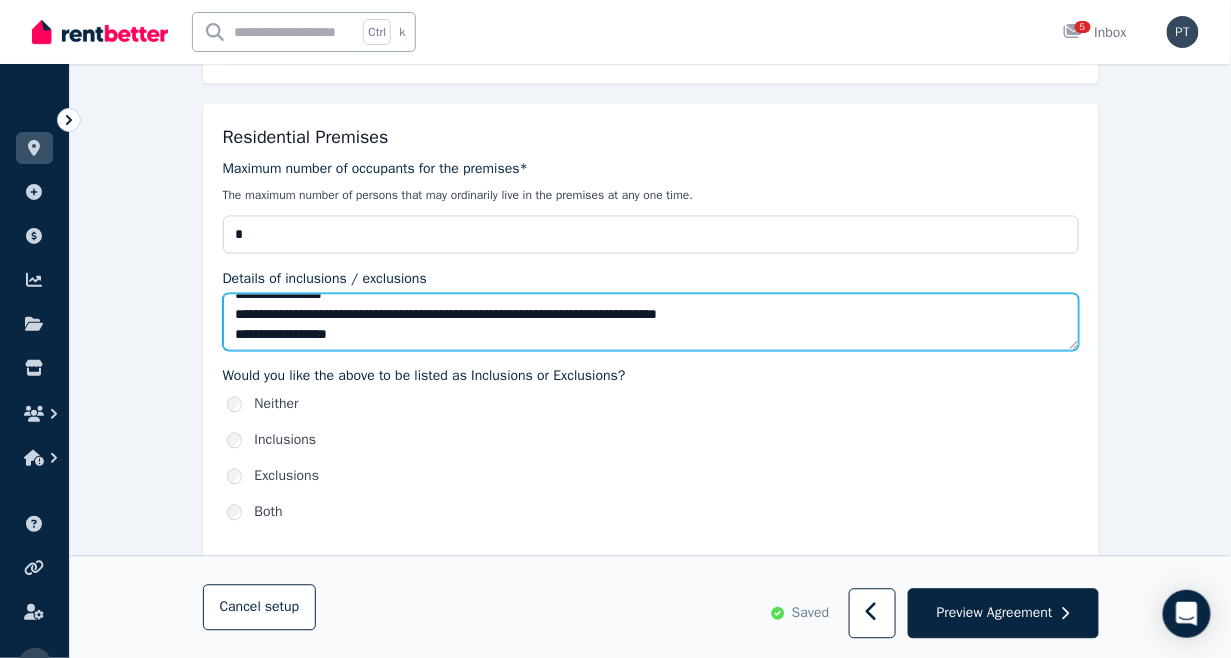 click on "**********" at bounding box center [651, 322] 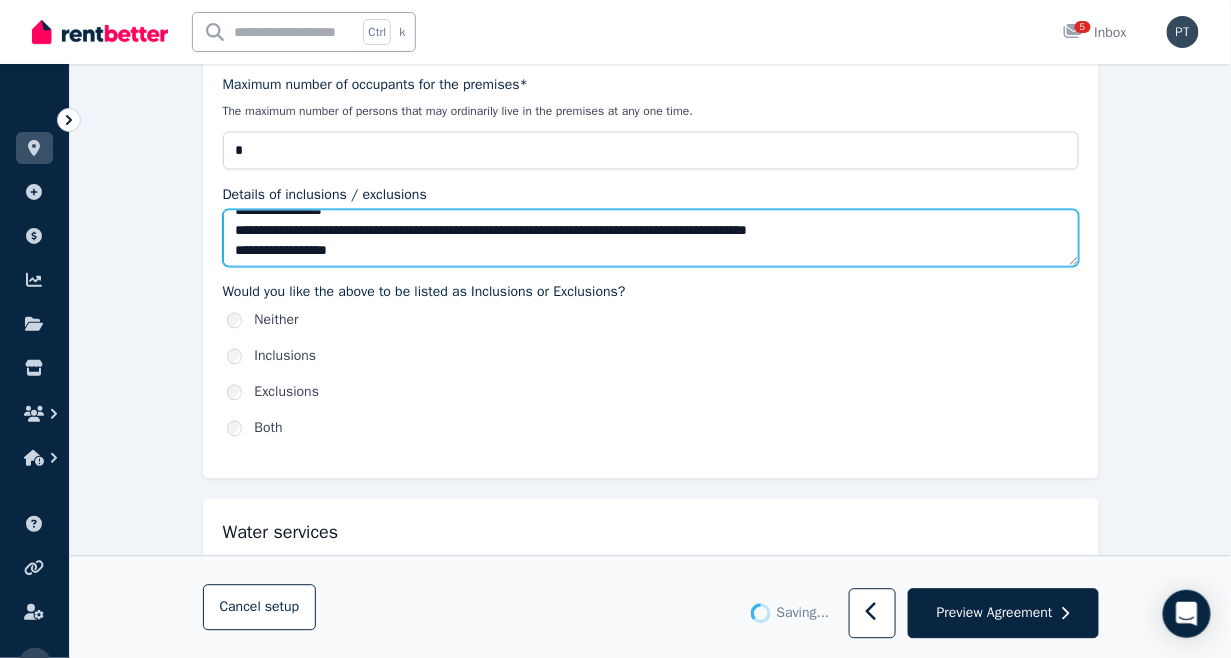 scroll, scrollTop: 1000, scrollLeft: 0, axis: vertical 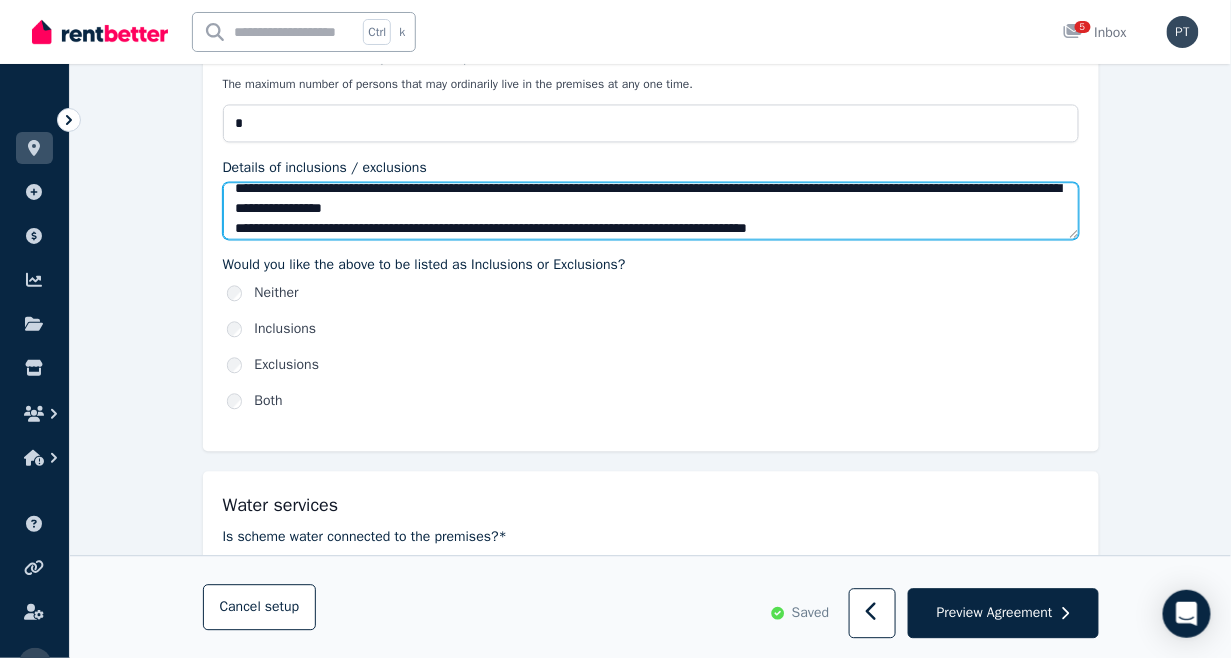 click on "**********" at bounding box center [651, 210] 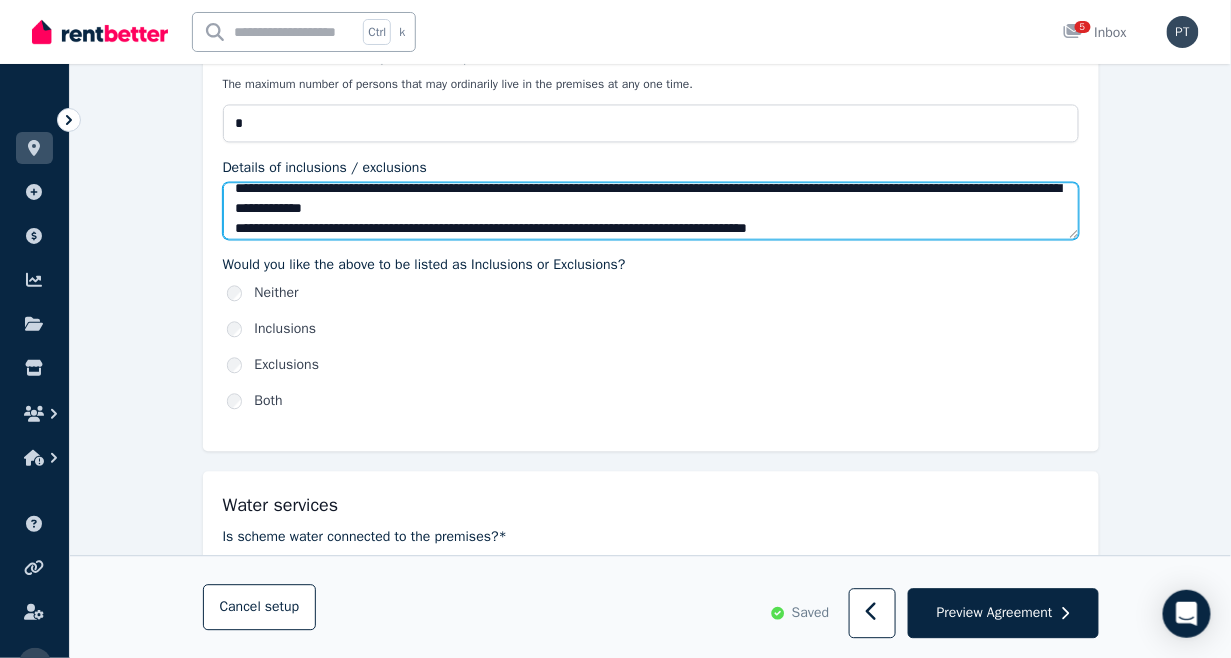 scroll, scrollTop: 128, scrollLeft: 0, axis: vertical 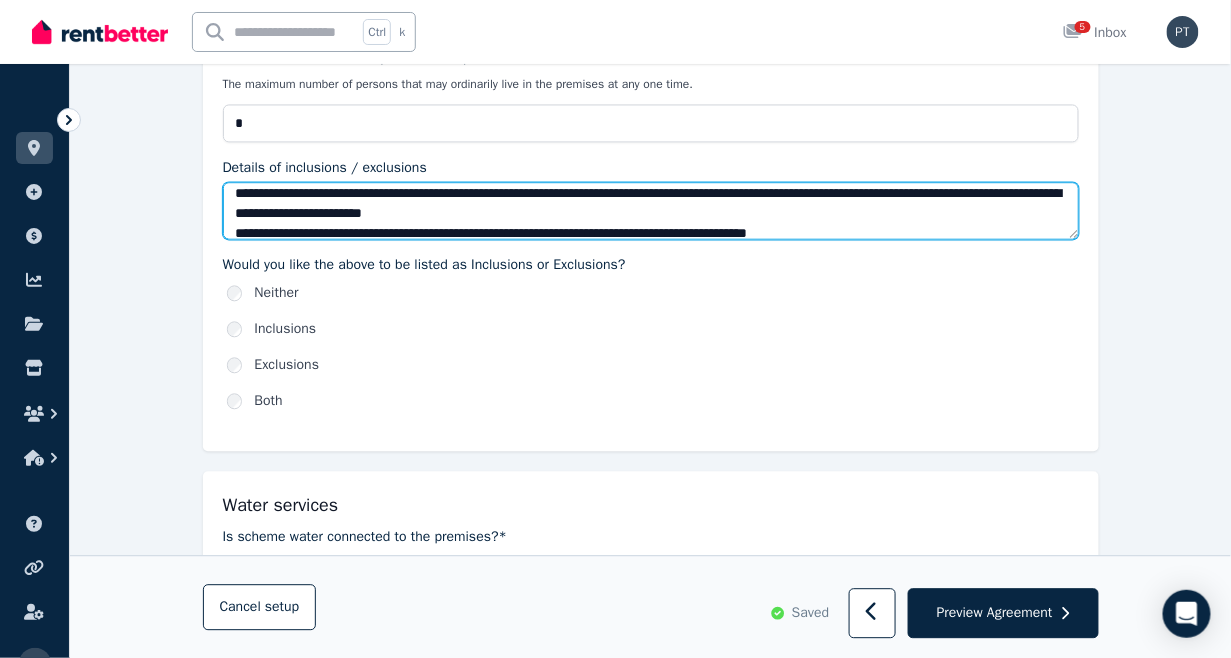 click on "**********" at bounding box center (651, 210) 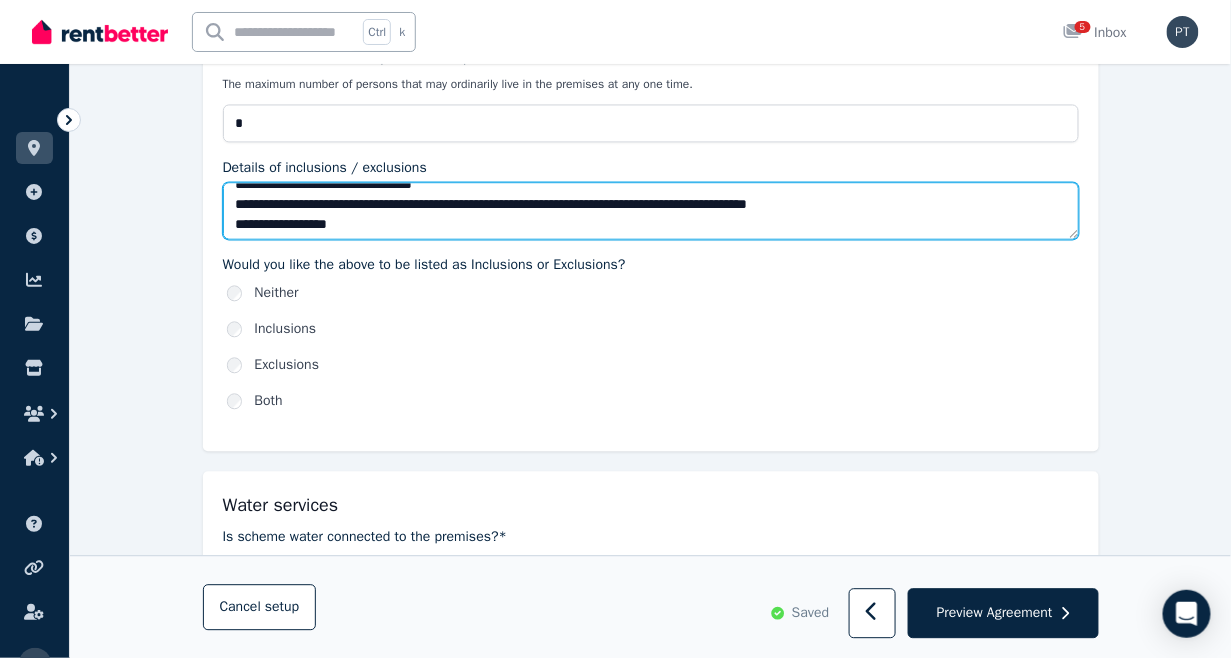 scroll, scrollTop: 173, scrollLeft: 0, axis: vertical 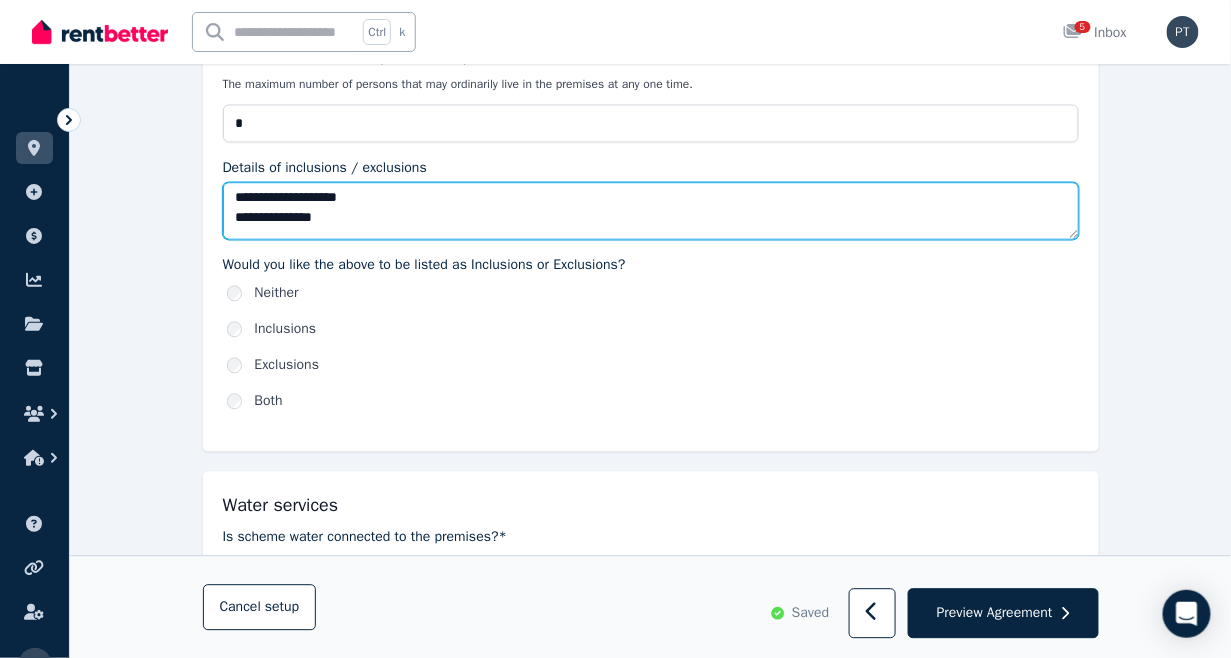 click on "**********" at bounding box center (651, 210) 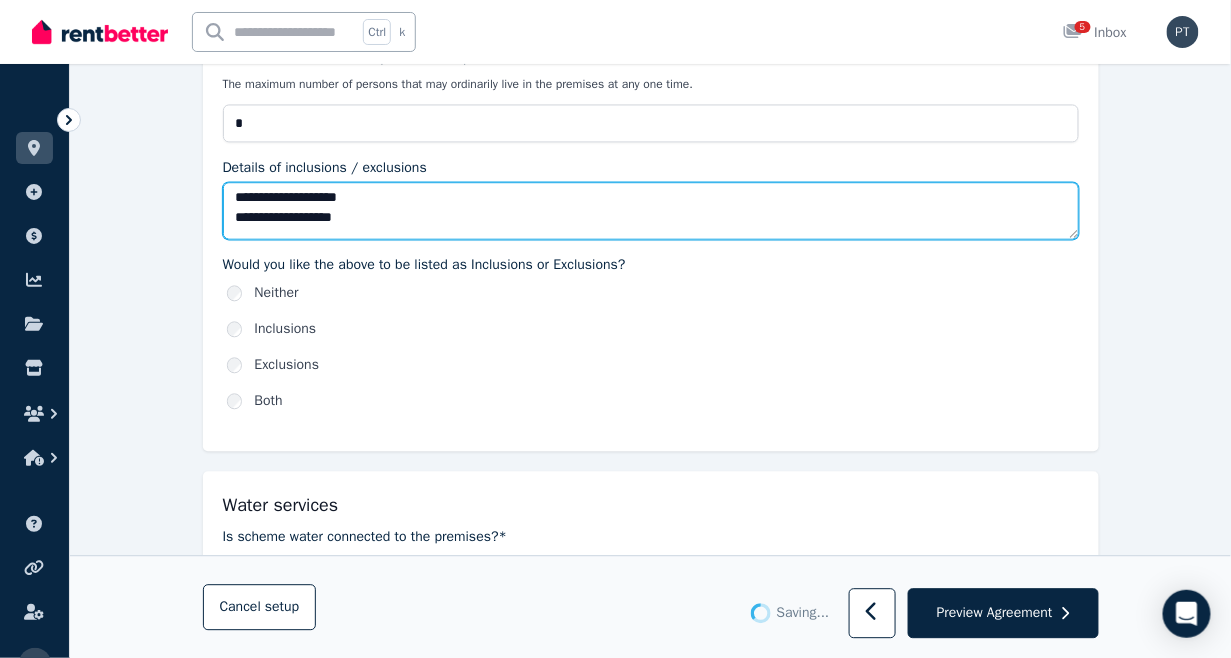 click on "**********" at bounding box center (651, 210) 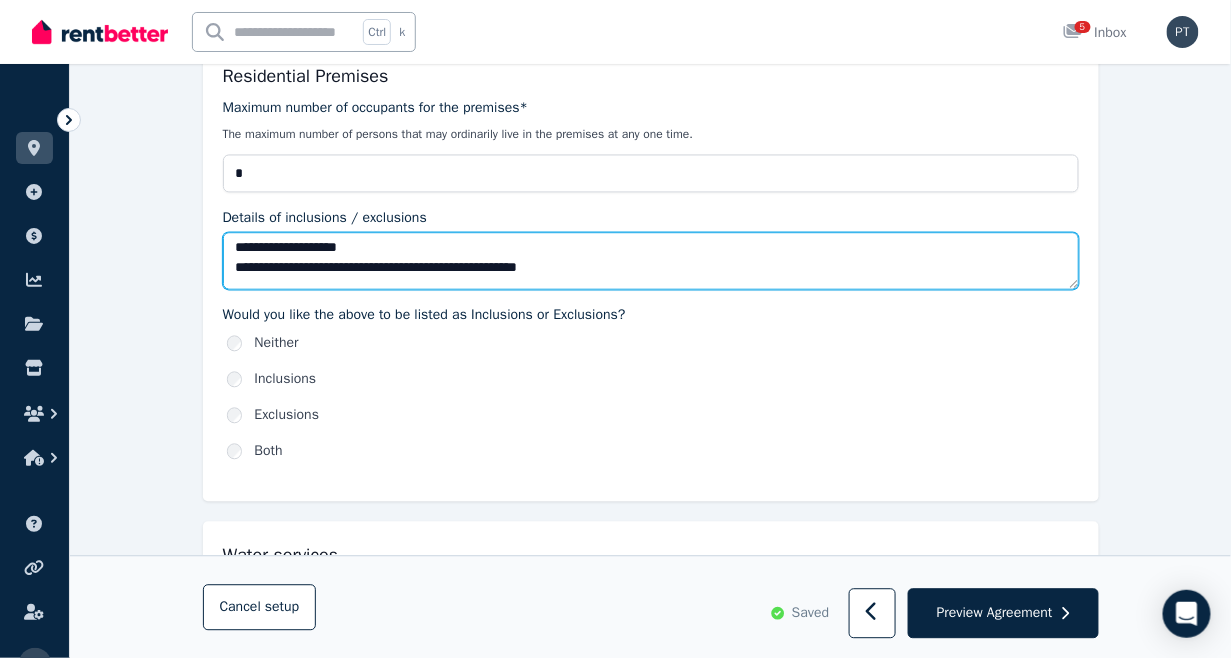 scroll, scrollTop: 888, scrollLeft: 0, axis: vertical 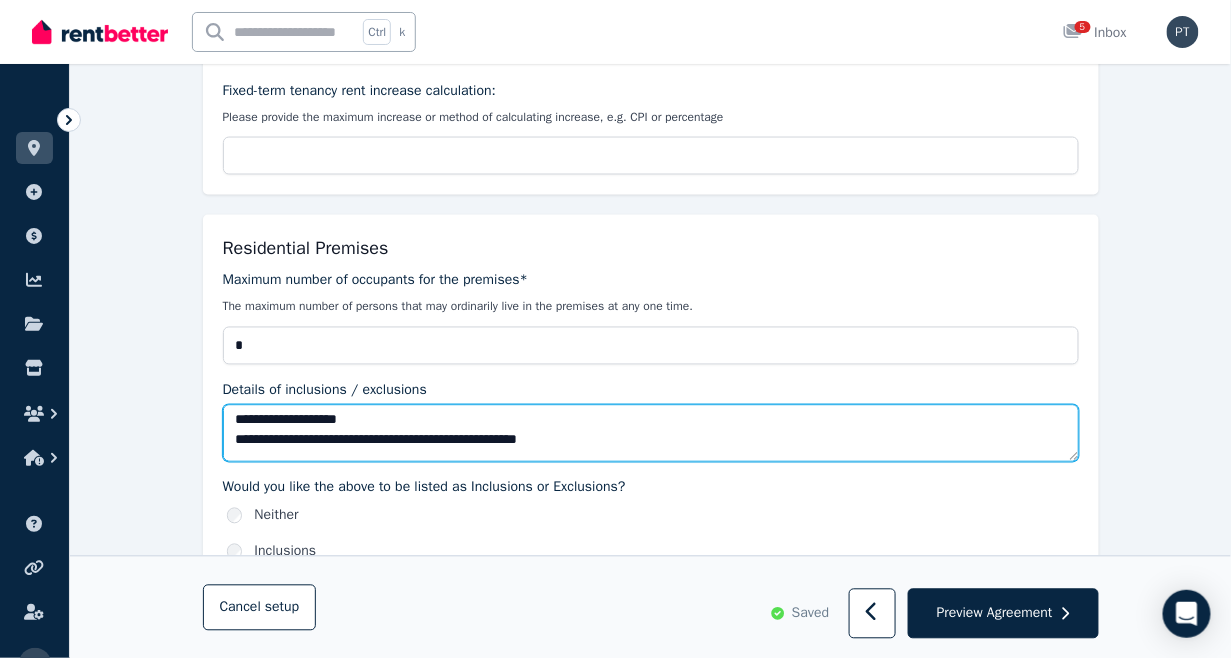 type on "**********" 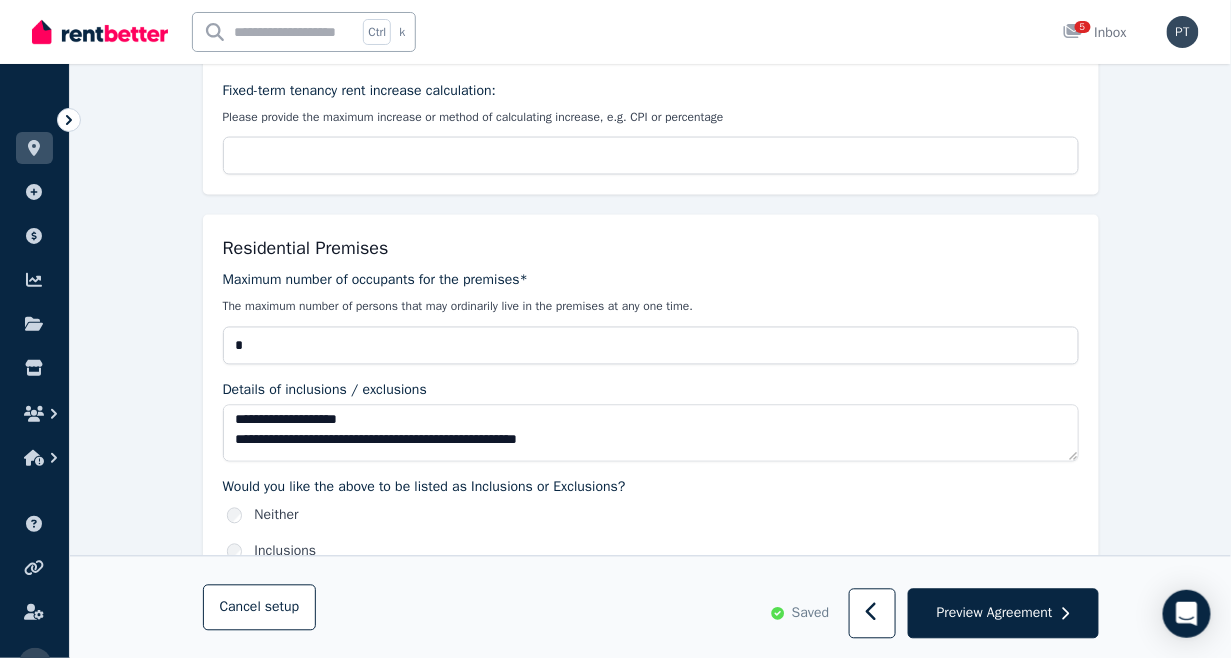 click on "**********" at bounding box center (651, 421) 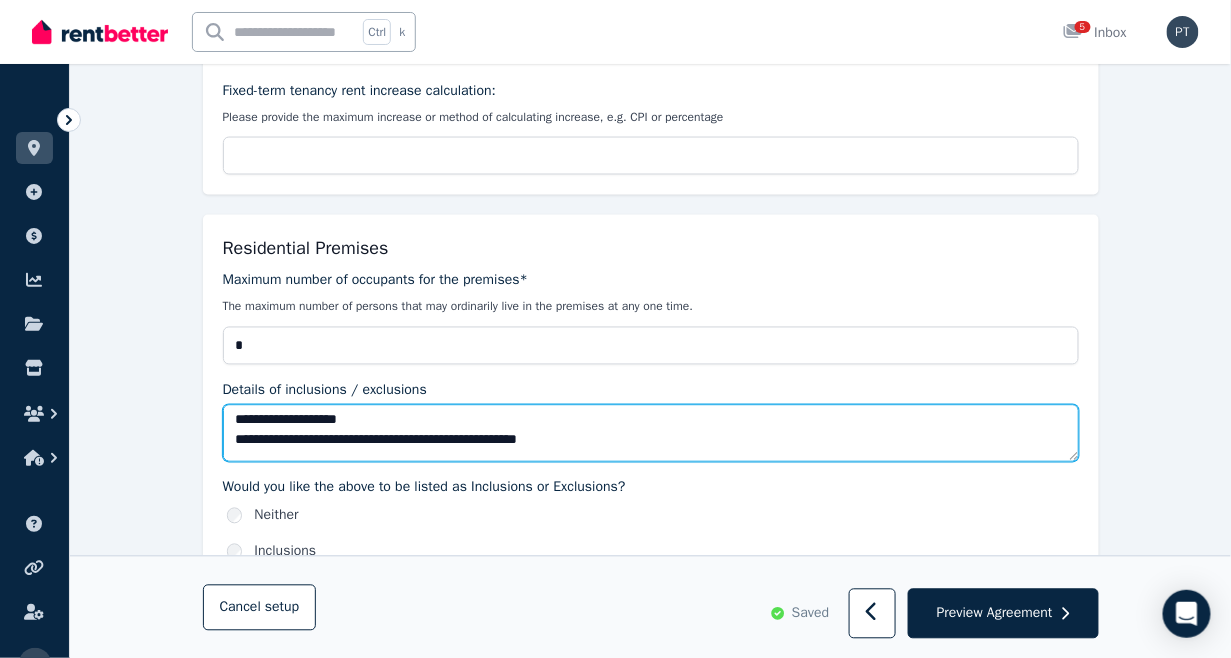 scroll, scrollTop: 0, scrollLeft: 0, axis: both 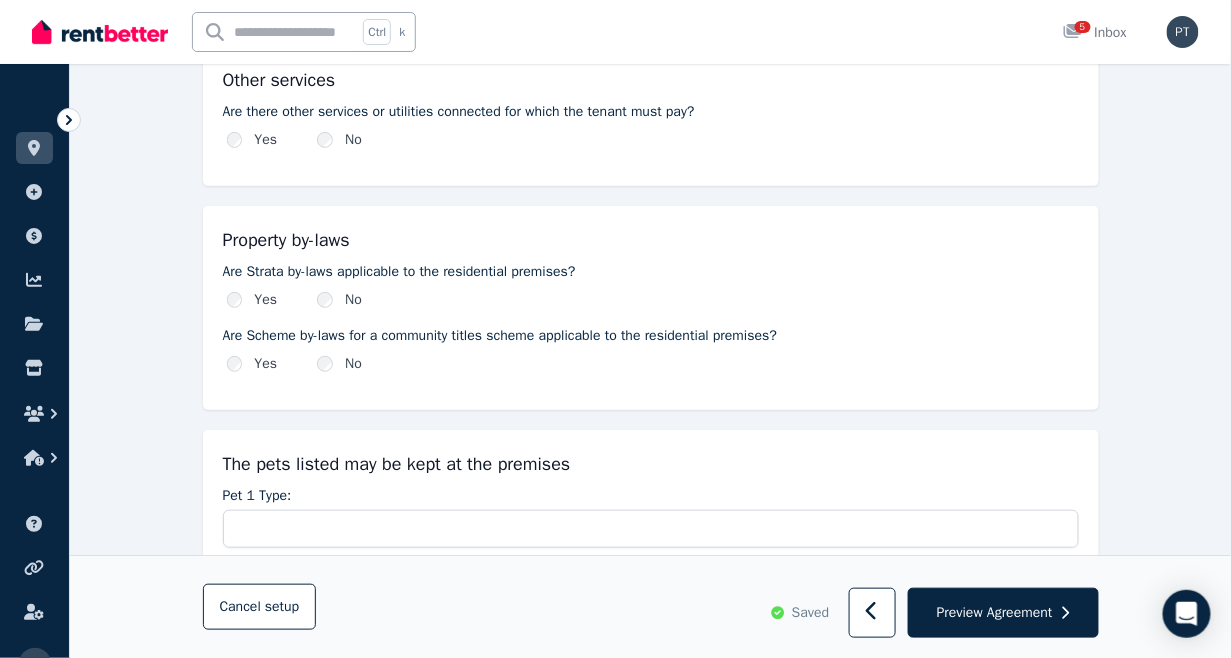 click on "No" at bounding box center (339, 364) 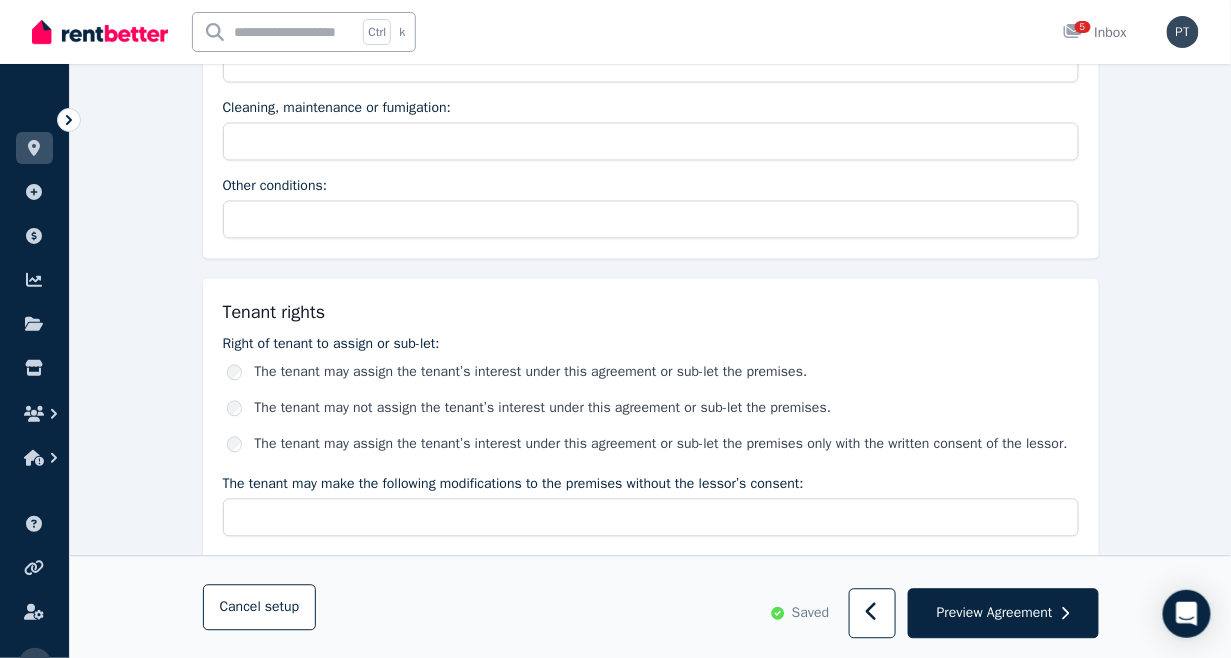 scroll, scrollTop: 3000, scrollLeft: 0, axis: vertical 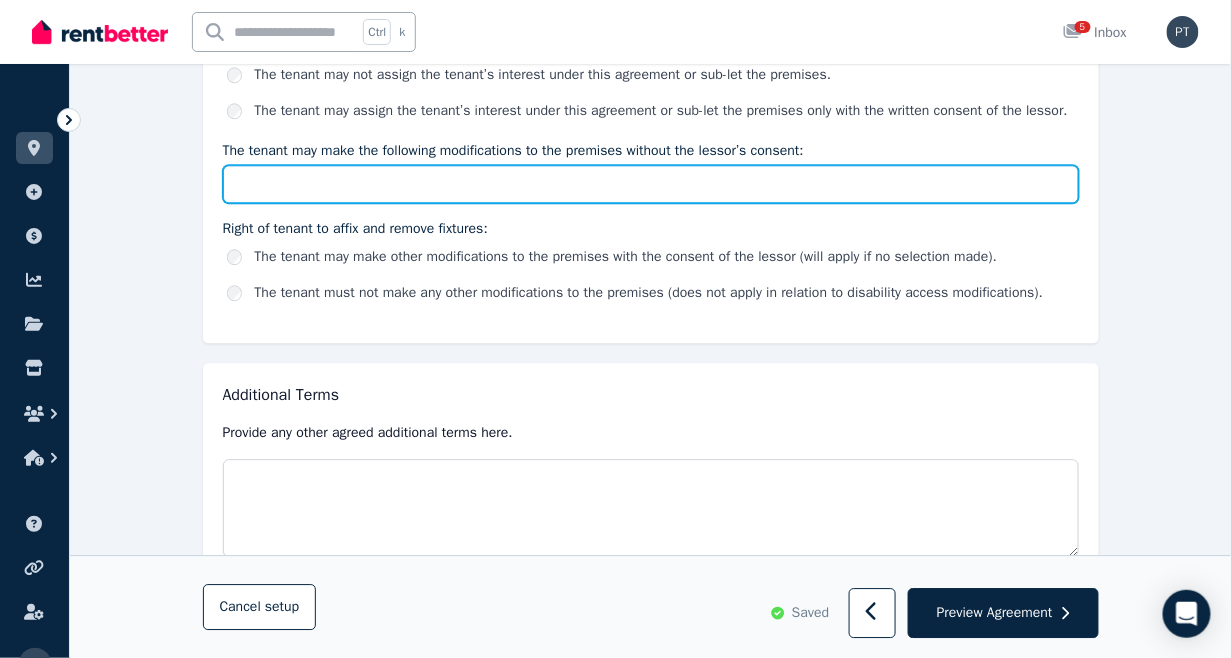 click on "The tenant may make the following modifications to the premises without the lessor’s consent:" at bounding box center [651, 184] 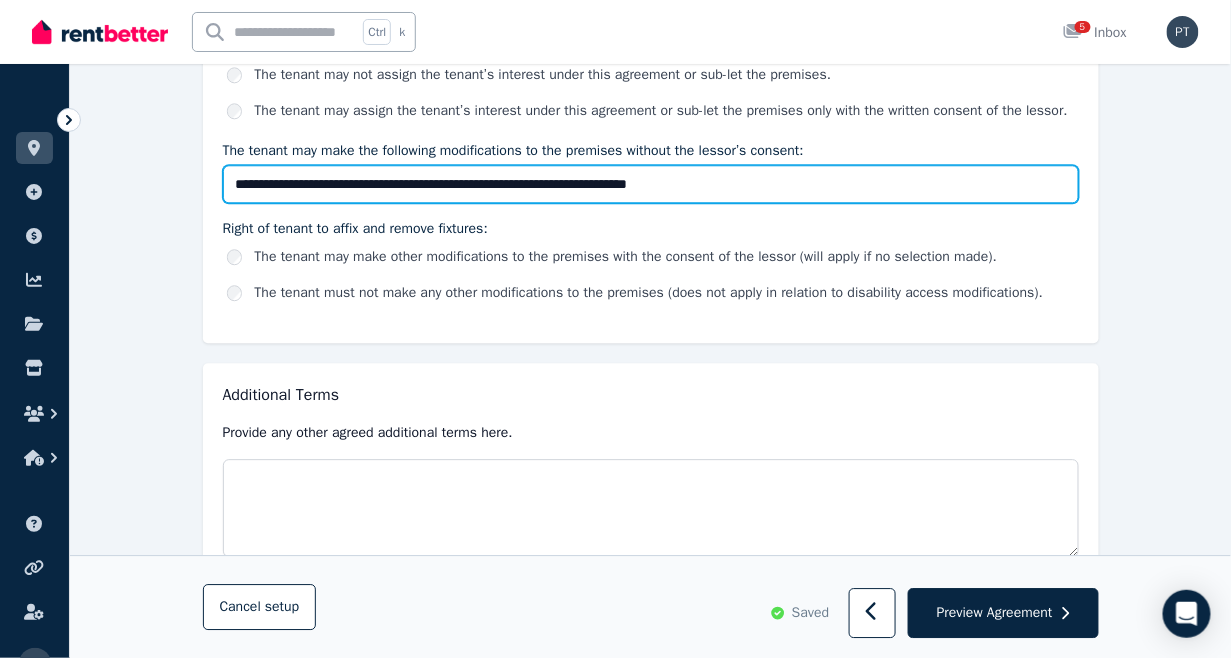 type on "**********" 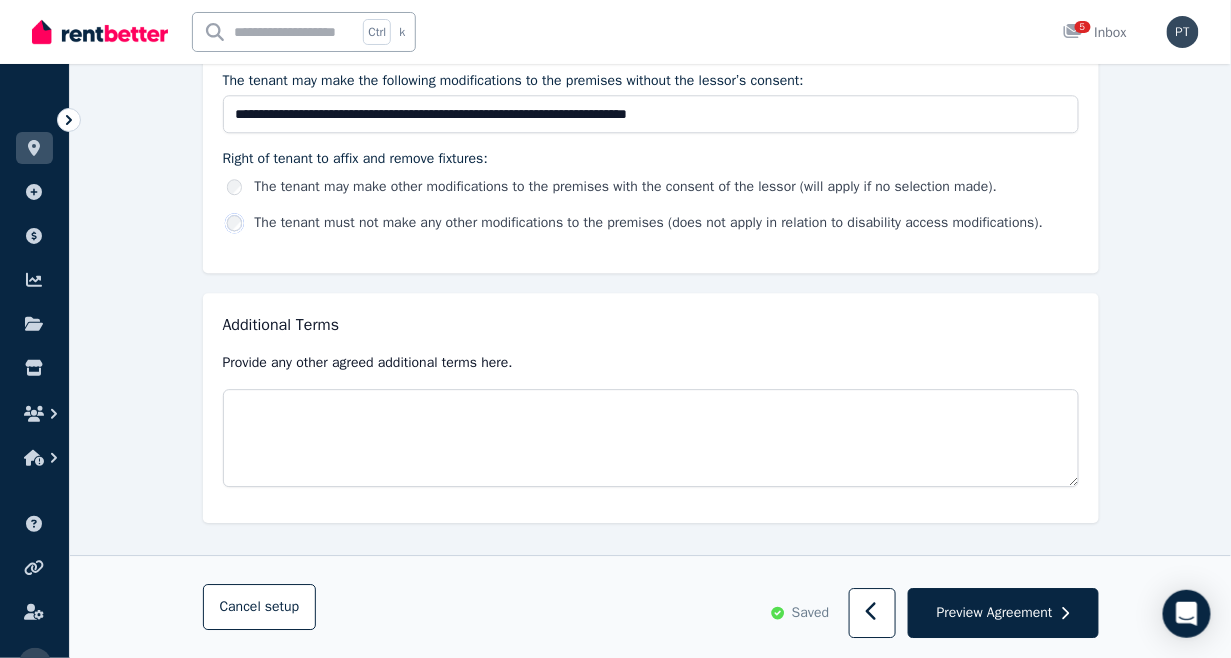 scroll, scrollTop: 3318, scrollLeft: 0, axis: vertical 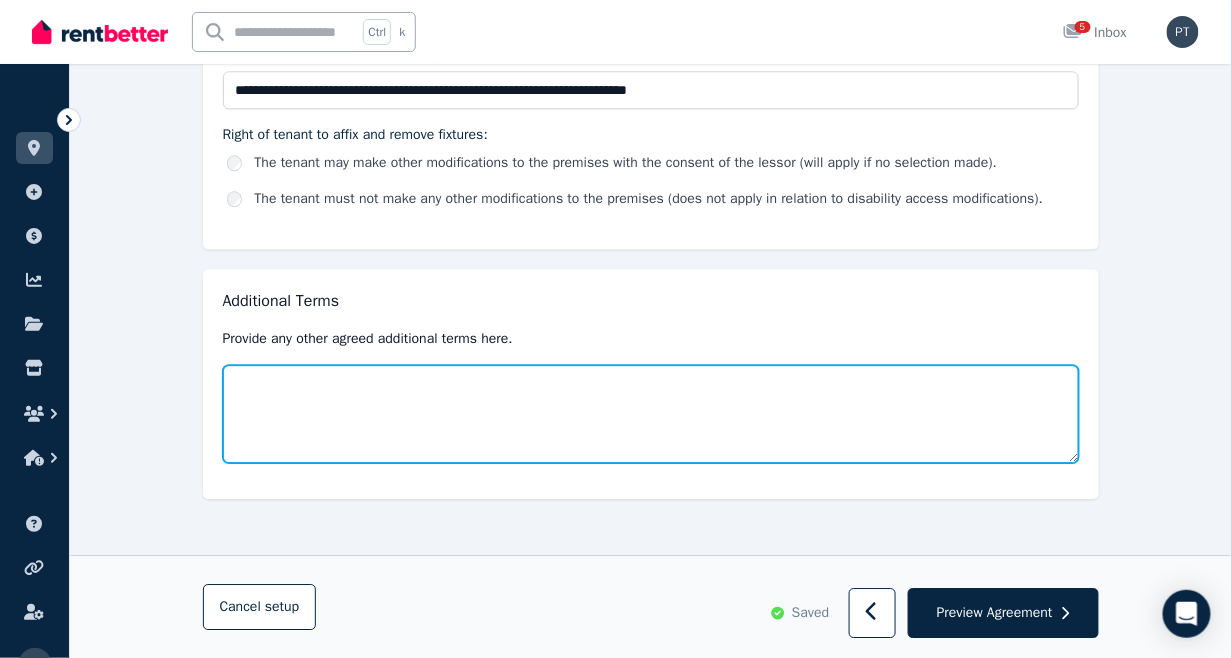 click at bounding box center [651, 414] 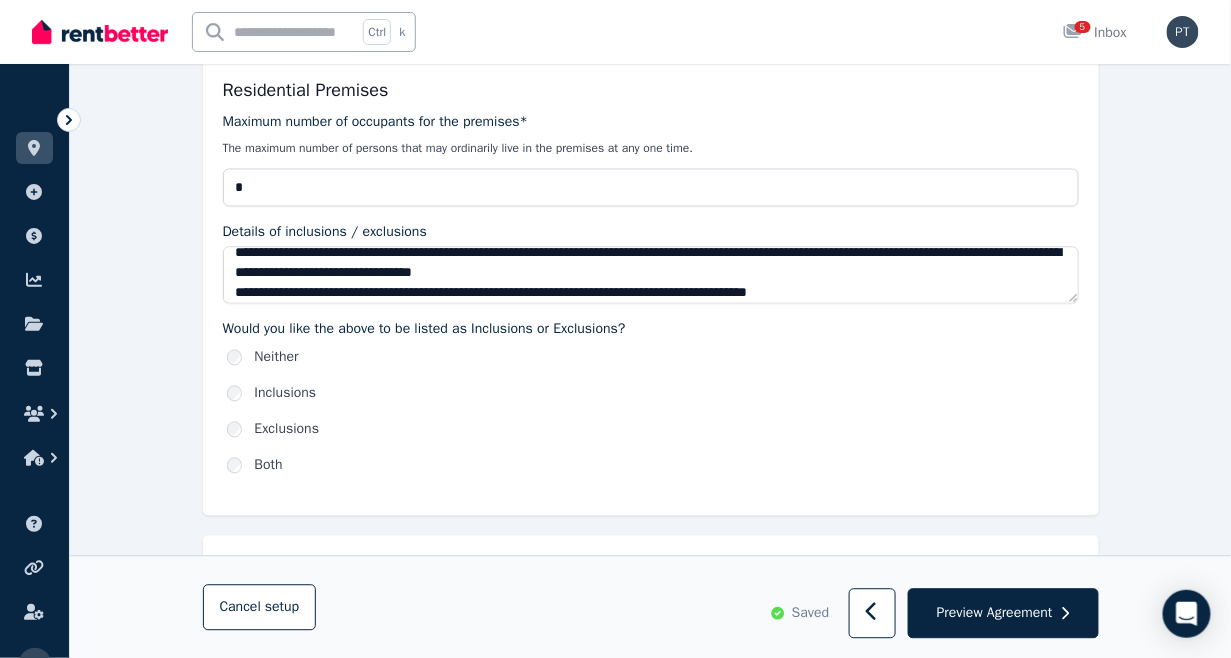 scroll, scrollTop: 874, scrollLeft: 0, axis: vertical 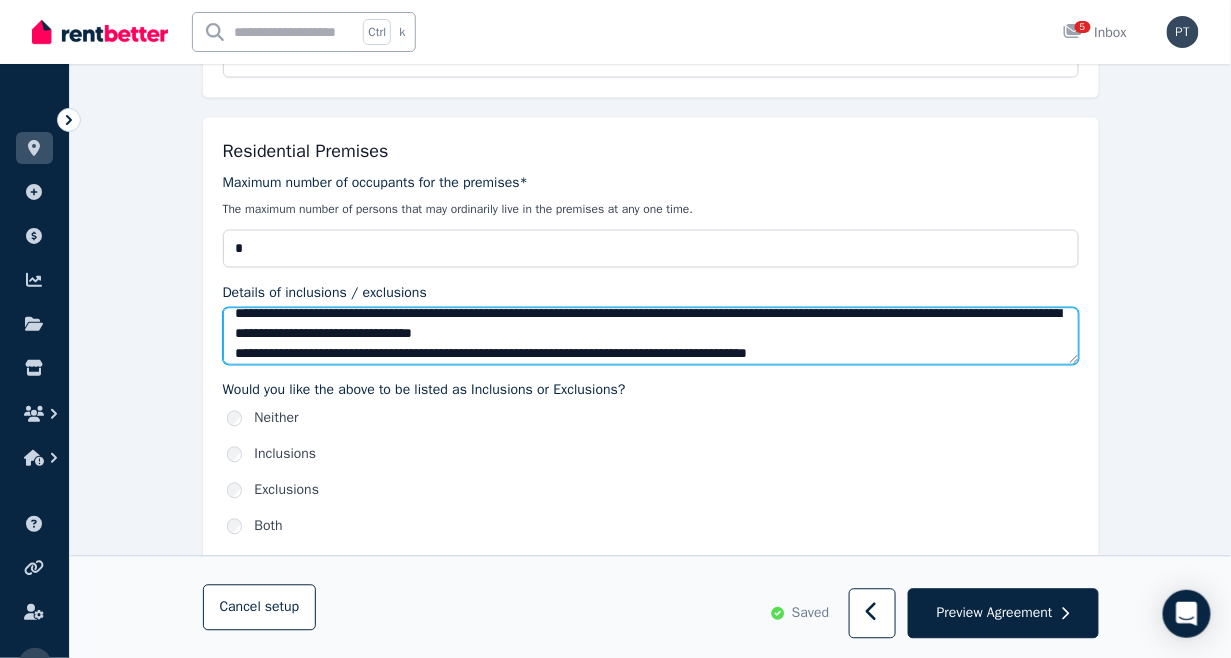 click on "**********" at bounding box center [651, 336] 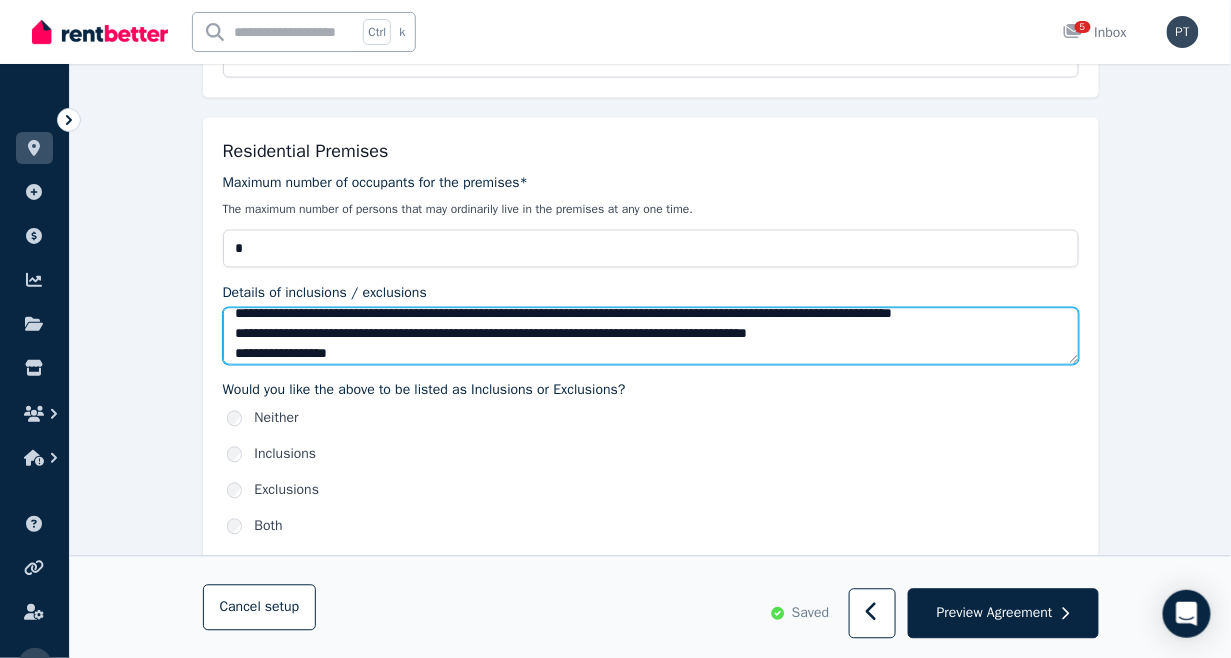 scroll, scrollTop: 128, scrollLeft: 0, axis: vertical 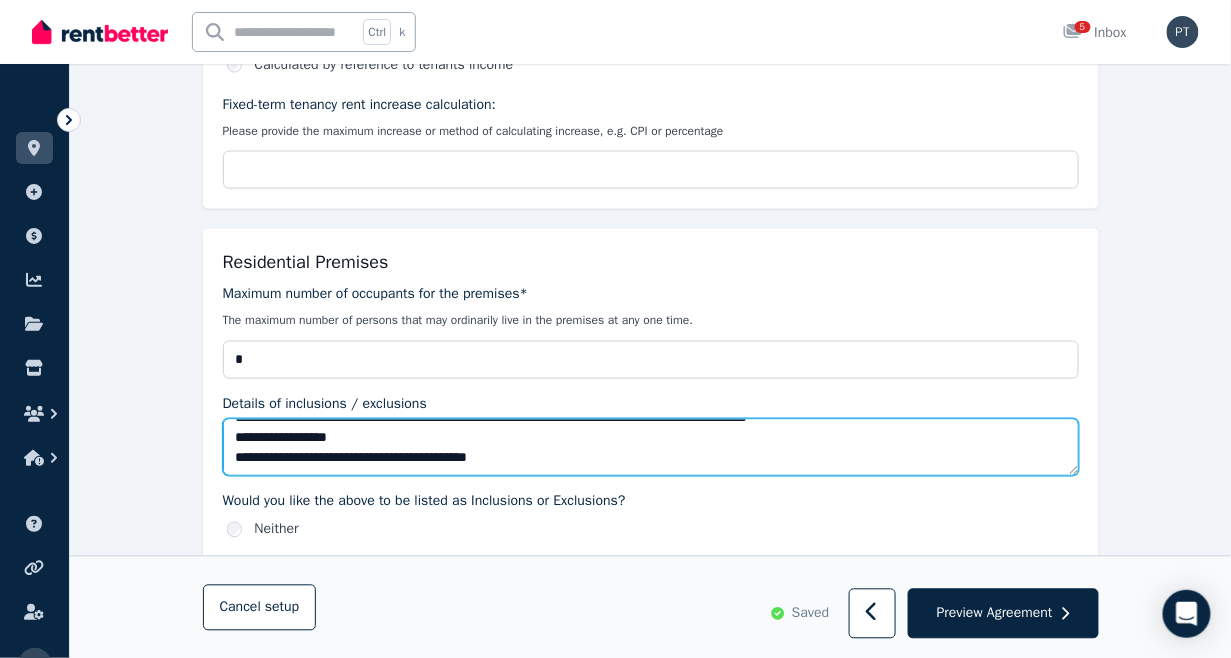 click on "**********" at bounding box center (651, 447) 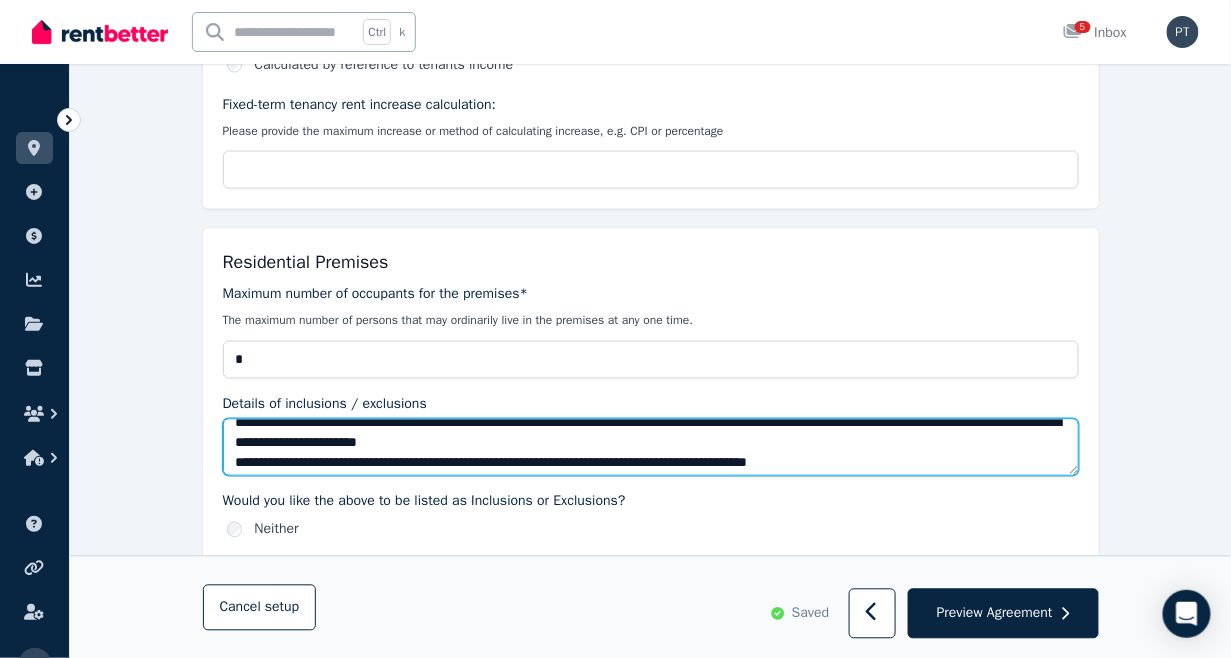 scroll, scrollTop: 180, scrollLeft: 0, axis: vertical 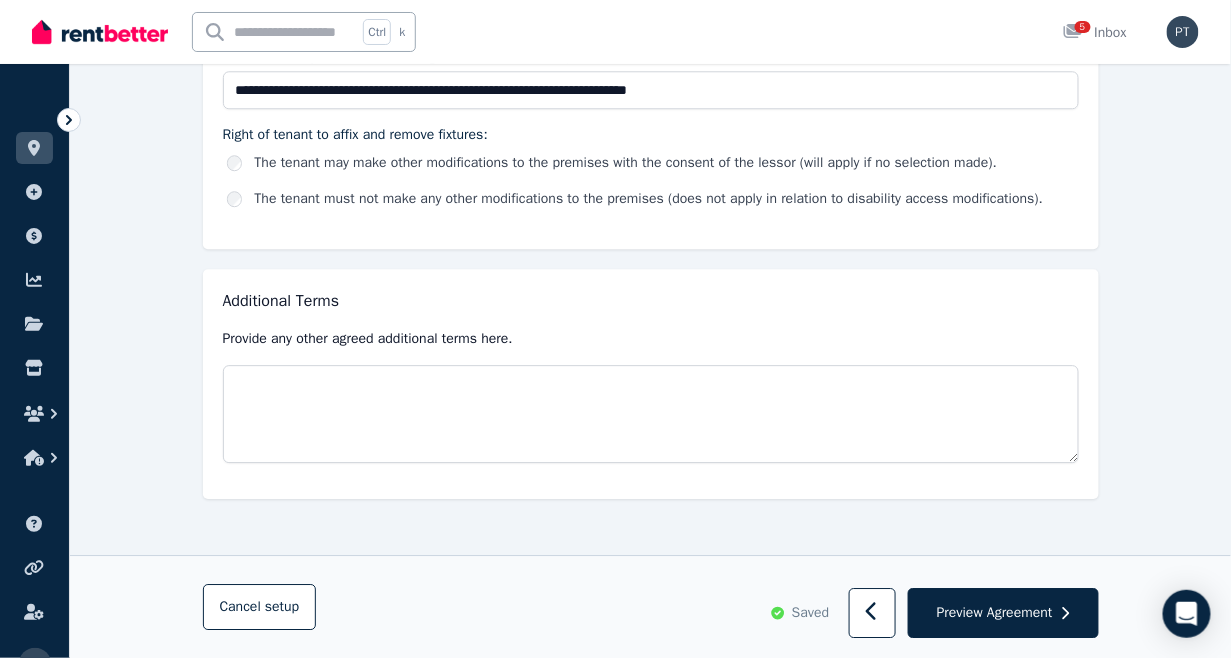type on "**********" 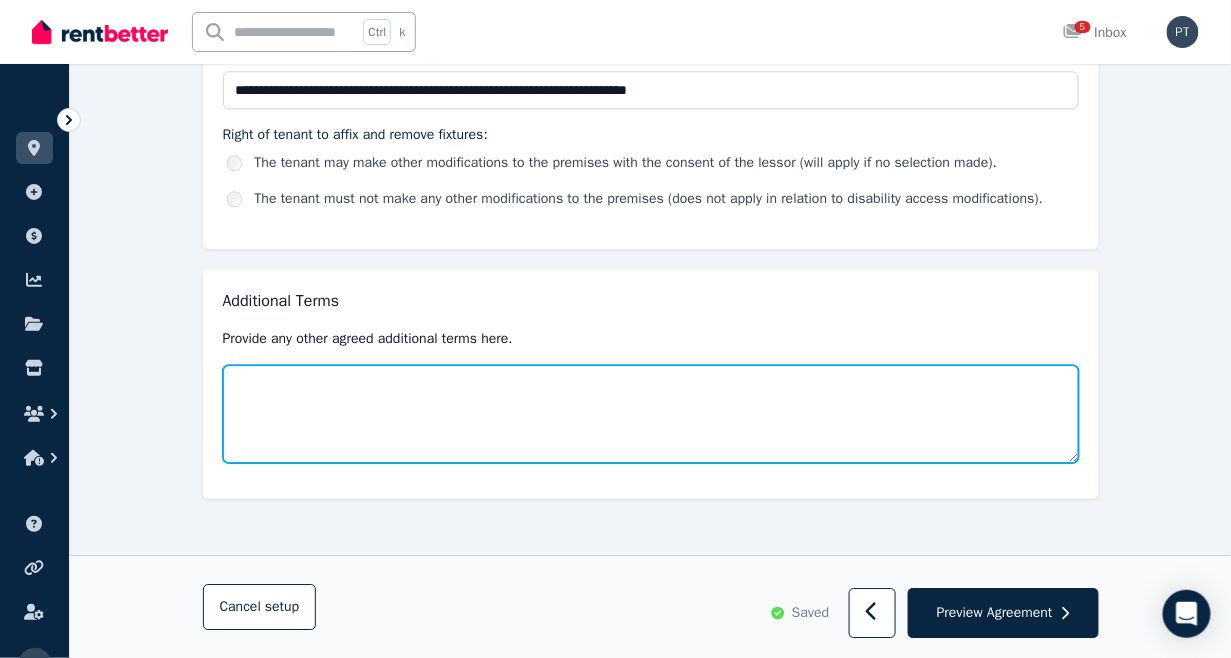 click at bounding box center (651, 414) 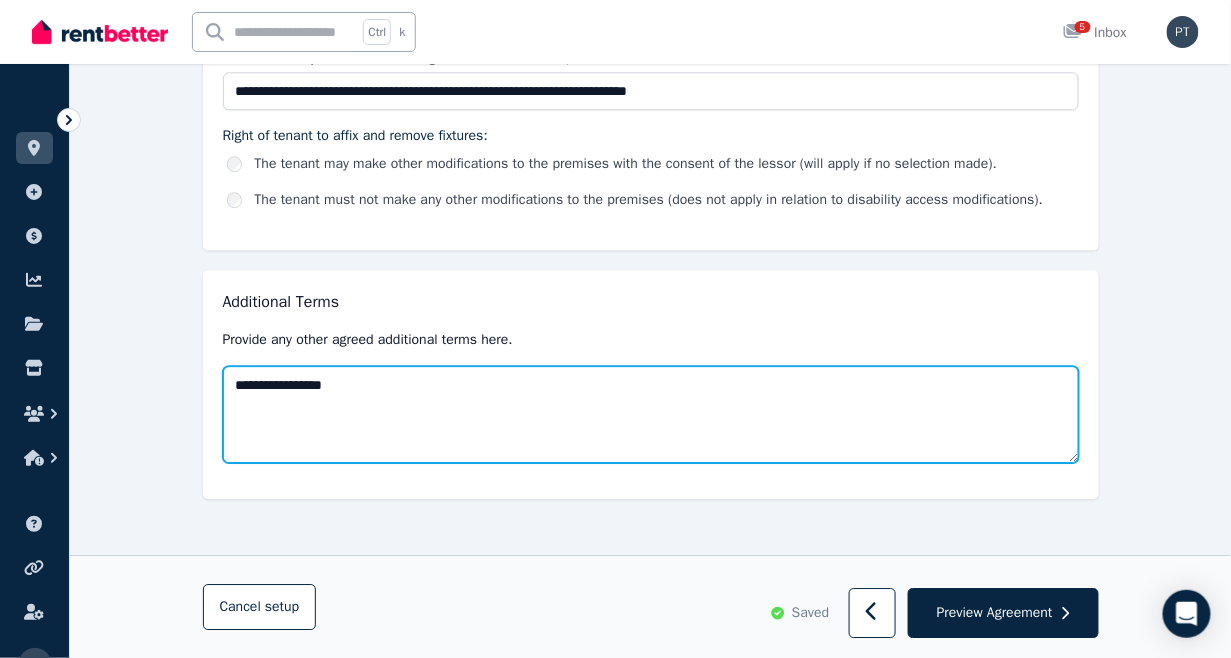 click on "**********" at bounding box center [651, 414] 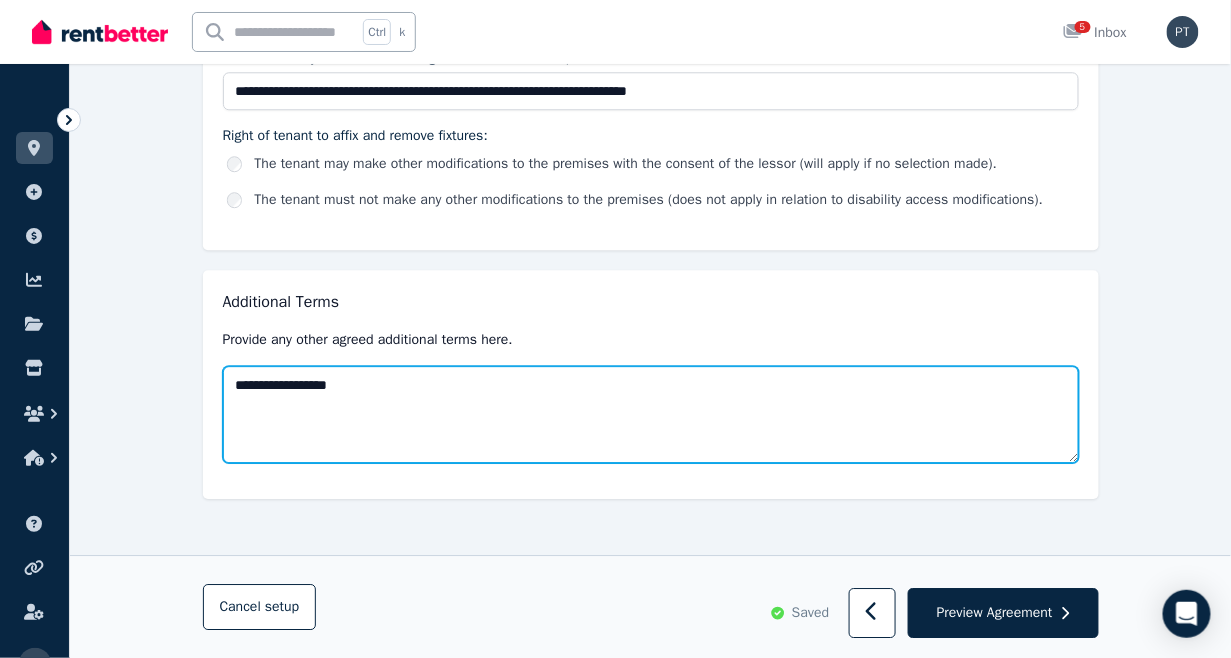 click on "**********" at bounding box center (651, 414) 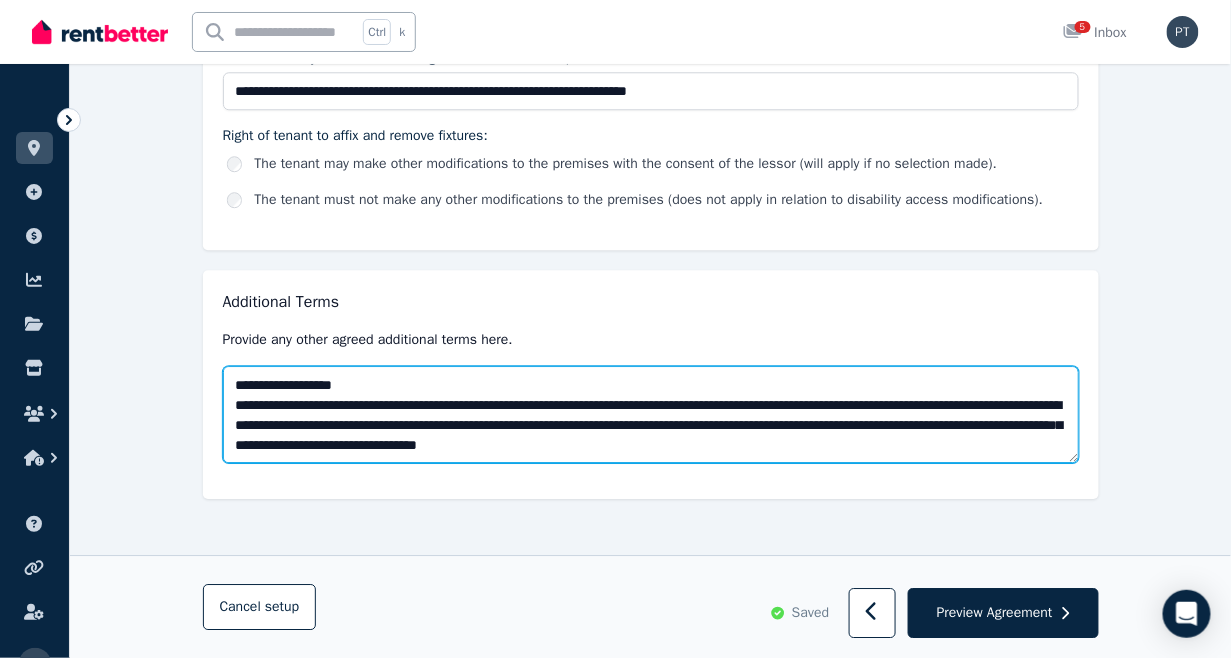 click on "**********" at bounding box center [651, 414] 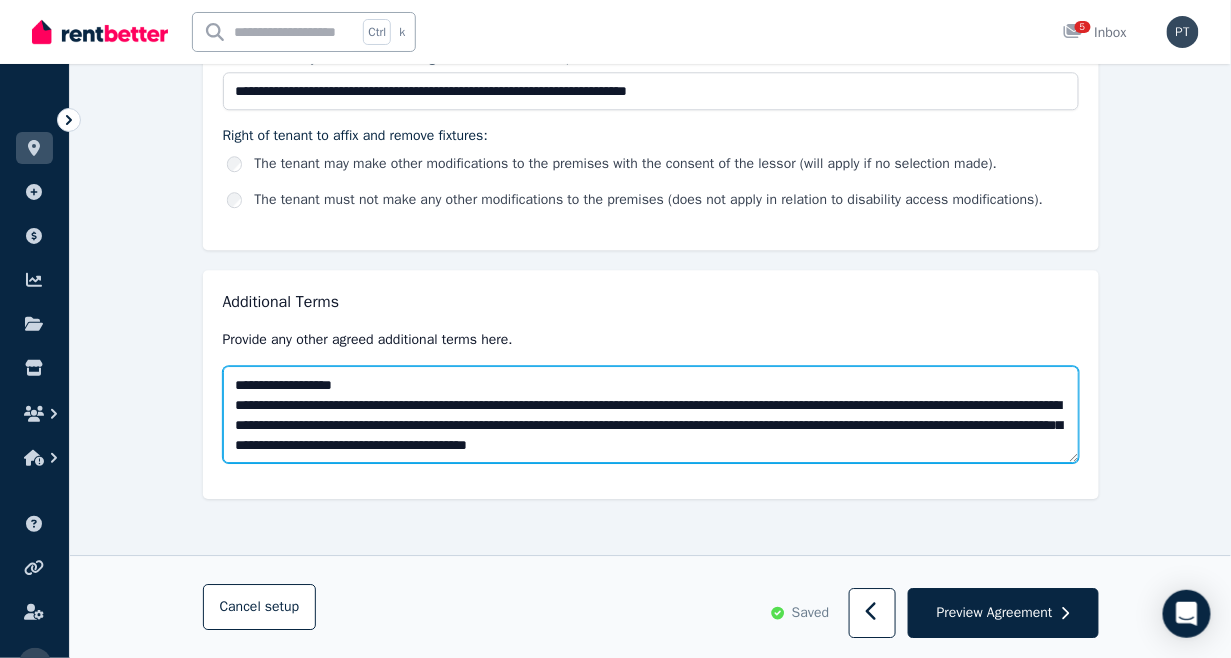 click on "**********" at bounding box center (651, 414) 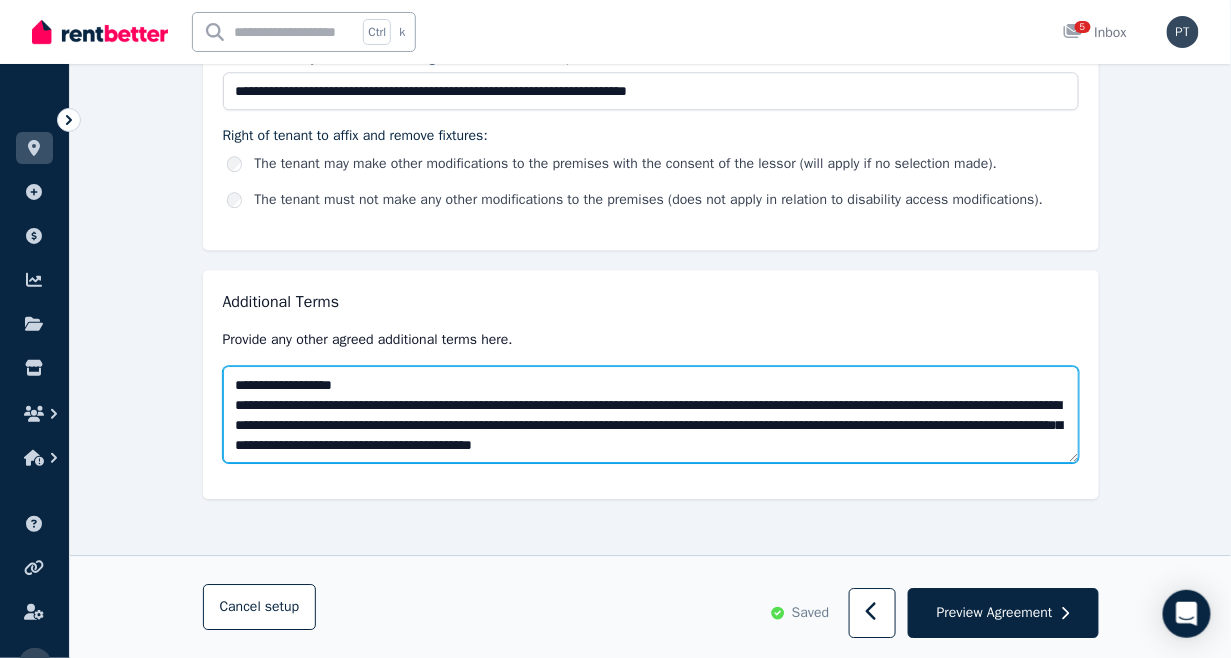click on "**********" at bounding box center (651, 414) 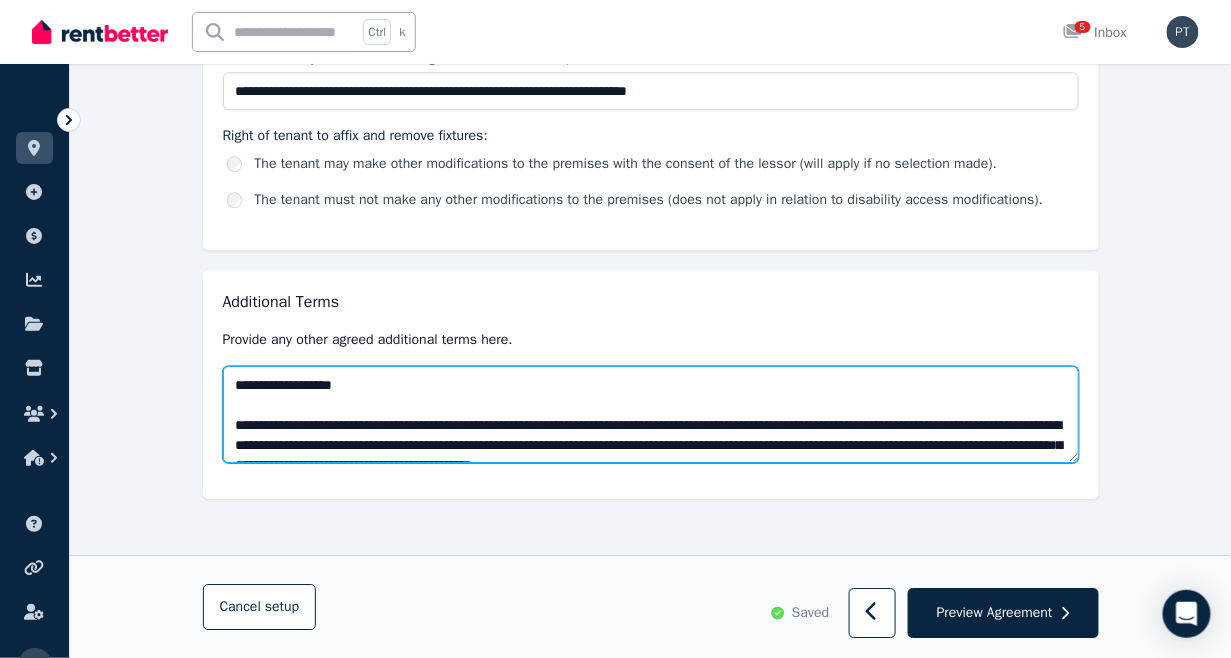scroll, scrollTop: 19, scrollLeft: 0, axis: vertical 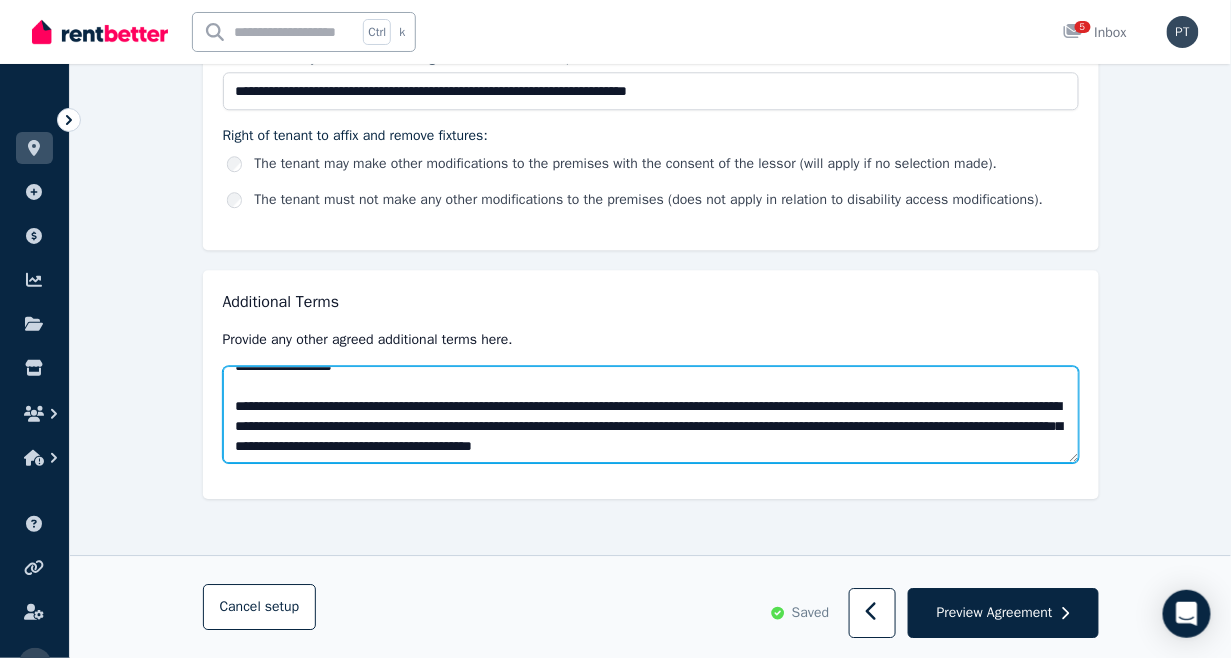 click on "**********" at bounding box center [651, 414] 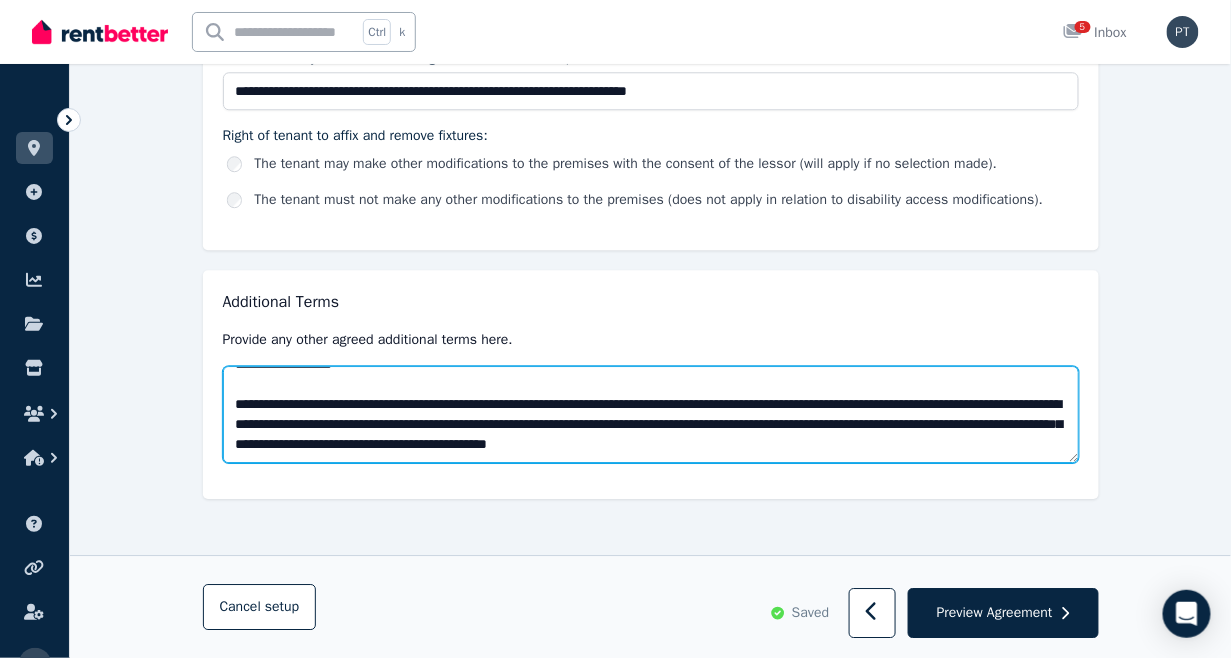 scroll, scrollTop: 50, scrollLeft: 0, axis: vertical 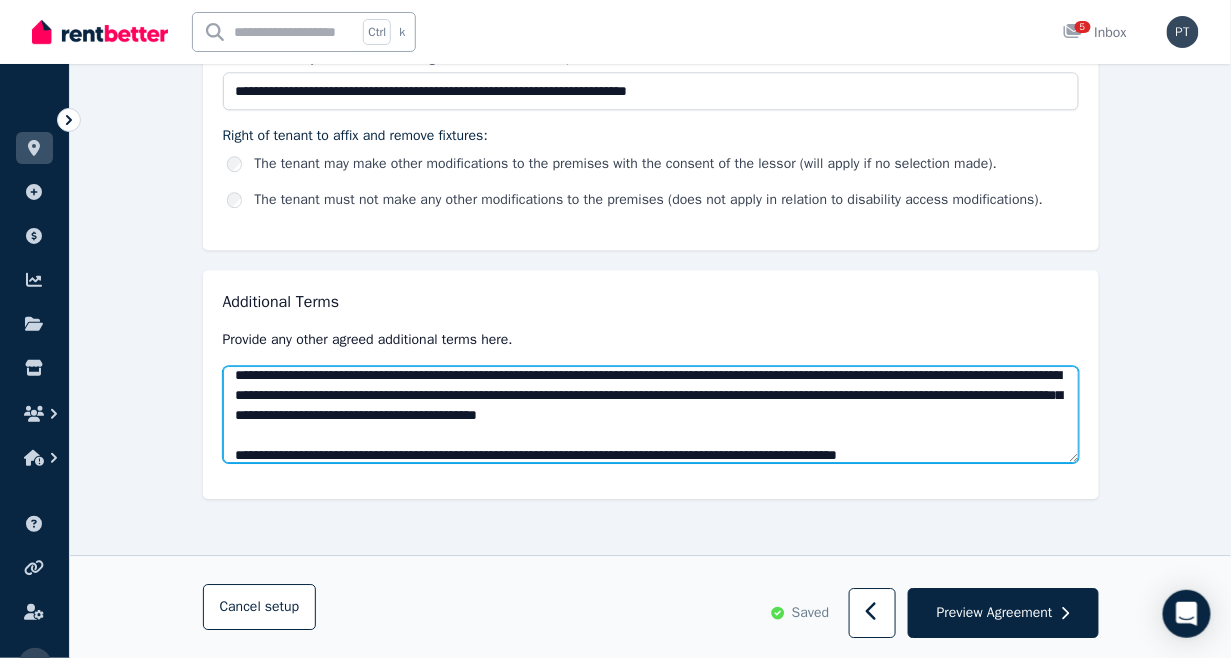 click on "**********" at bounding box center (651, 414) 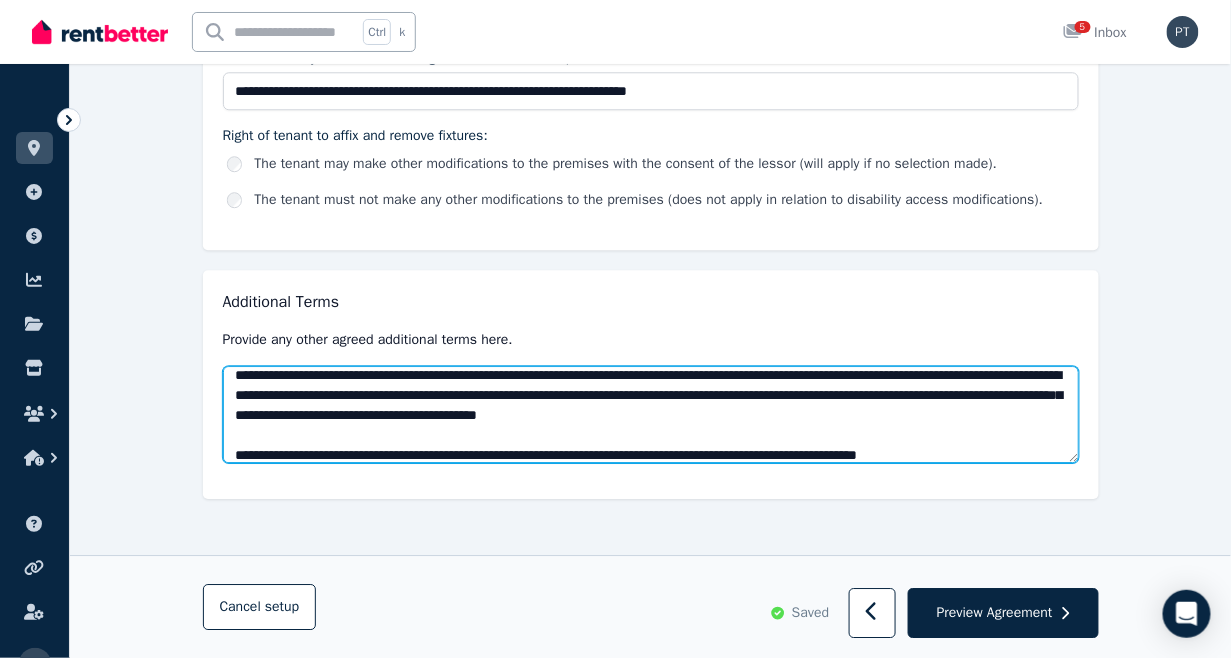 scroll, scrollTop: 59, scrollLeft: 0, axis: vertical 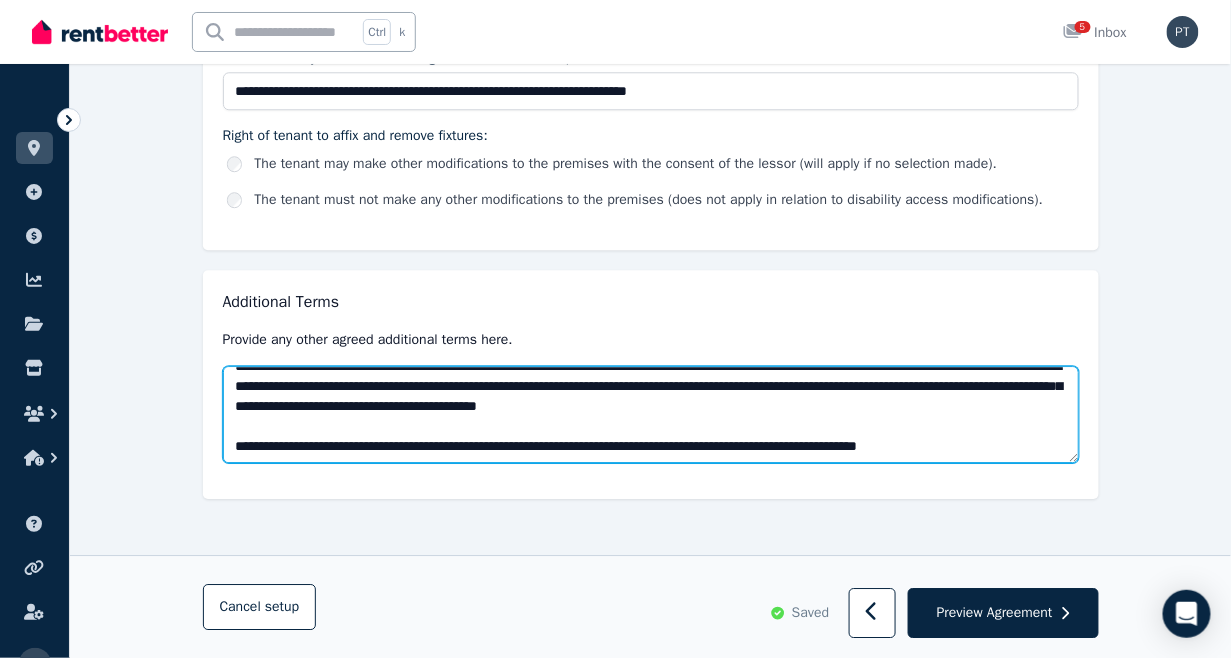 click on "**********" at bounding box center (651, 414) 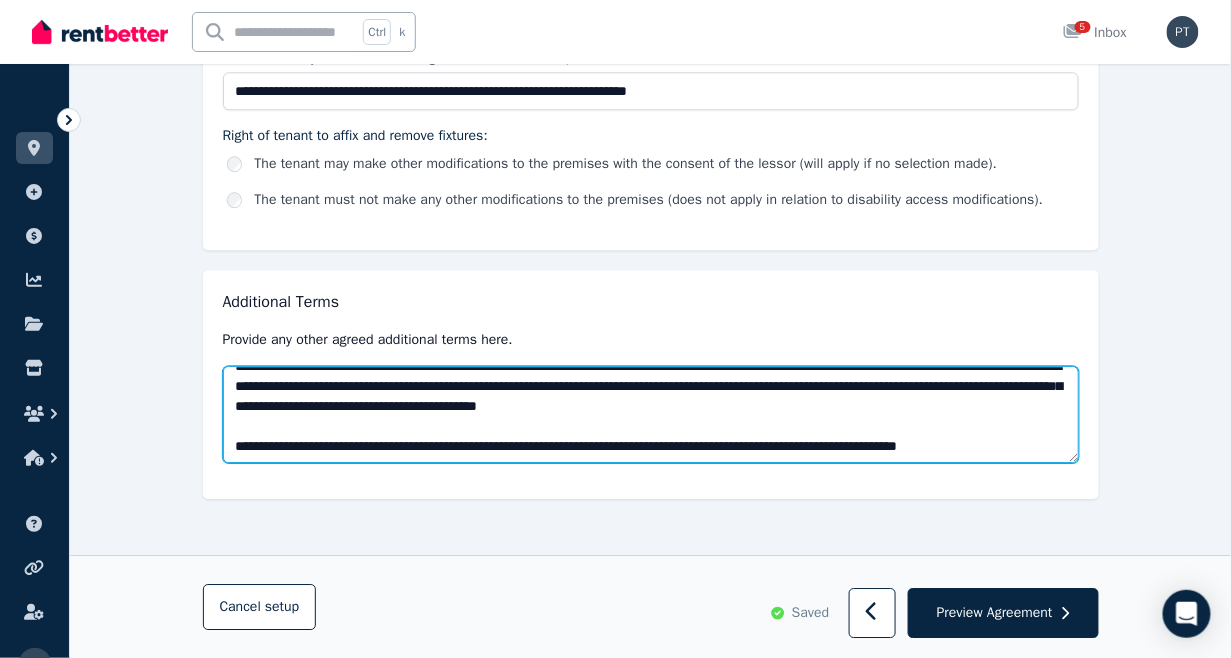 scroll, scrollTop: 70, scrollLeft: 0, axis: vertical 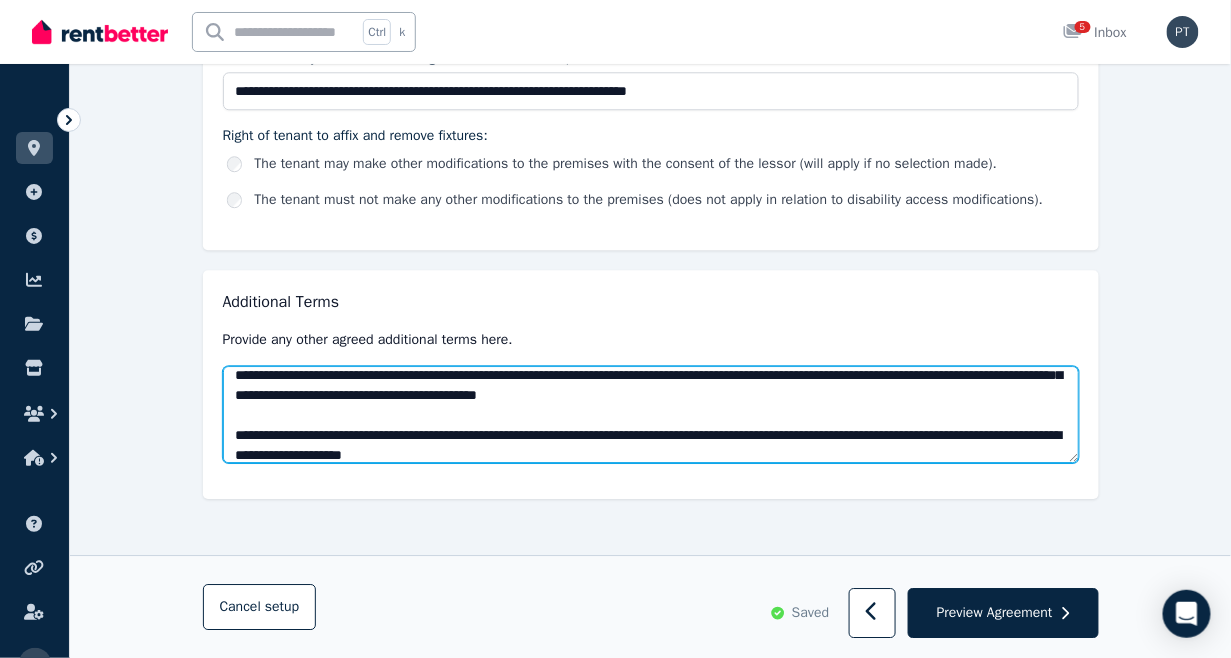 click on "**********" at bounding box center [651, 414] 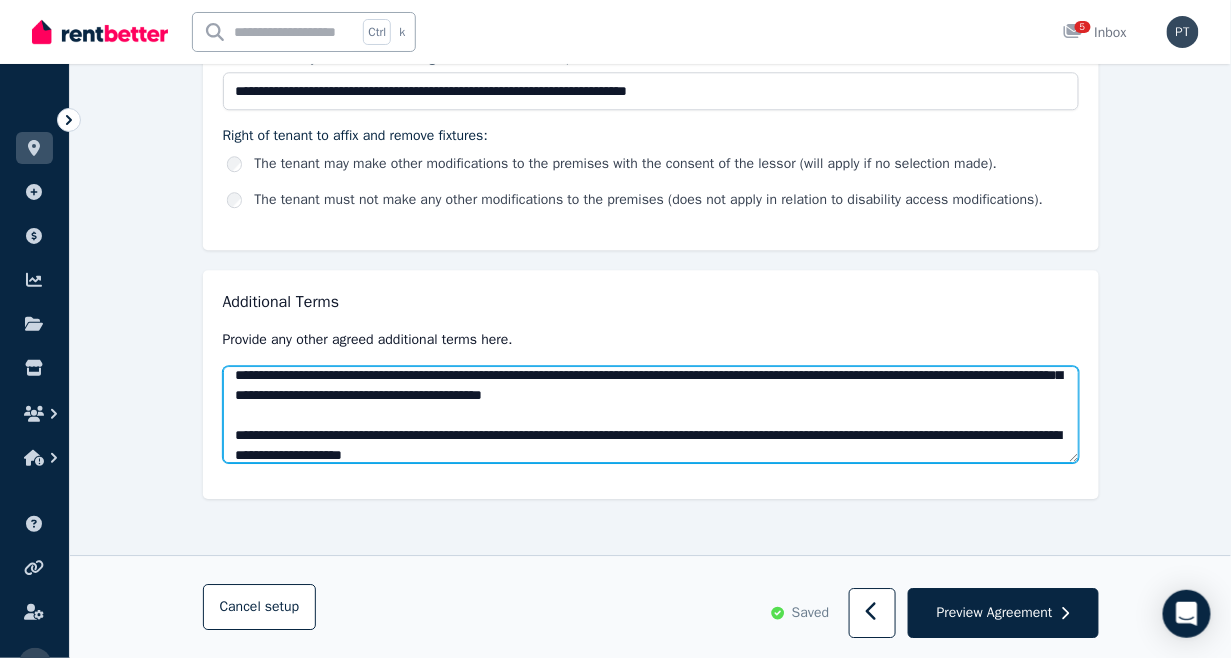 scroll, scrollTop: 68, scrollLeft: 0, axis: vertical 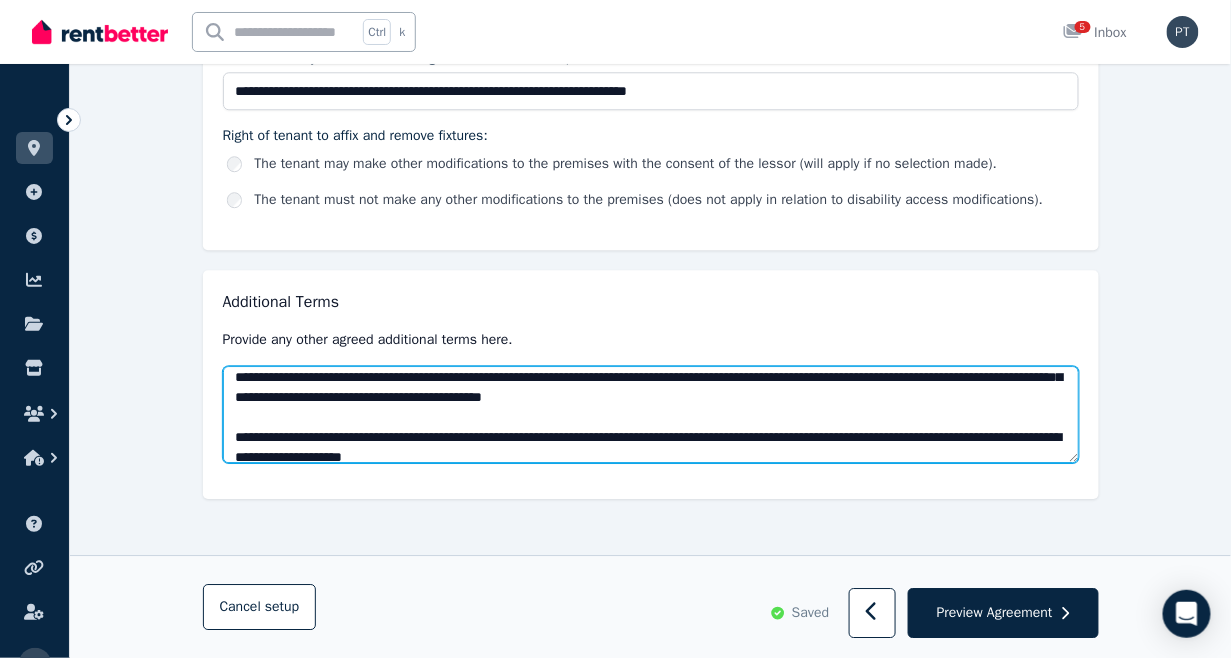 click on "**********" at bounding box center (651, 414) 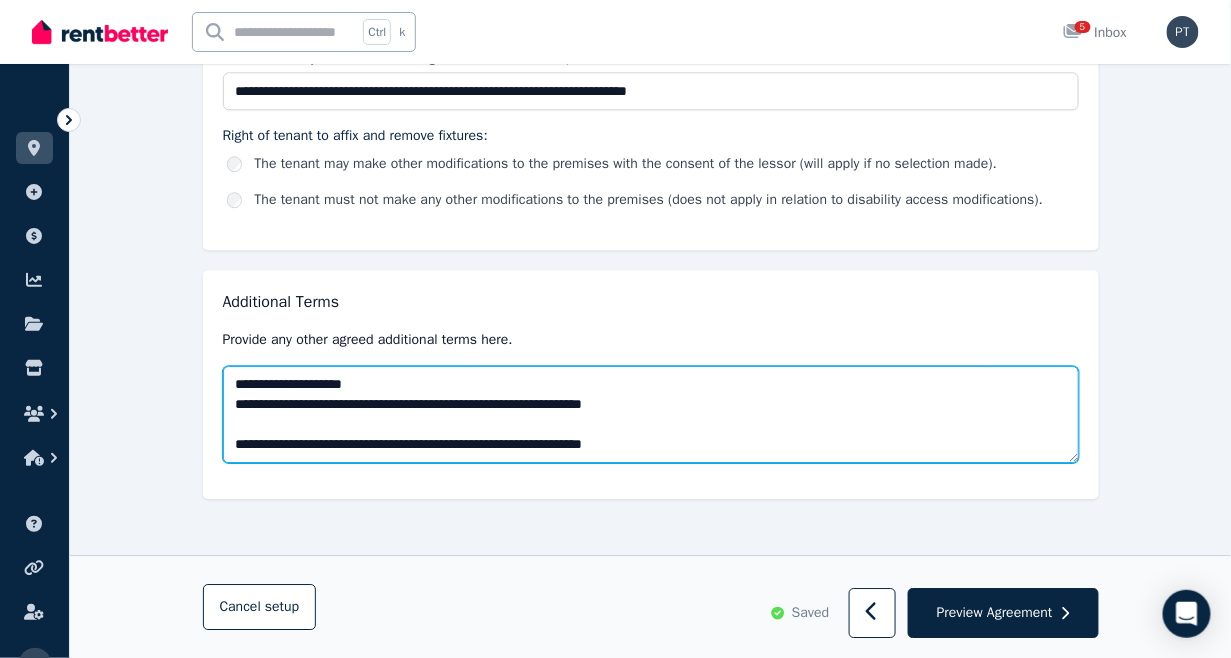 scroll, scrollTop: 270, scrollLeft: 0, axis: vertical 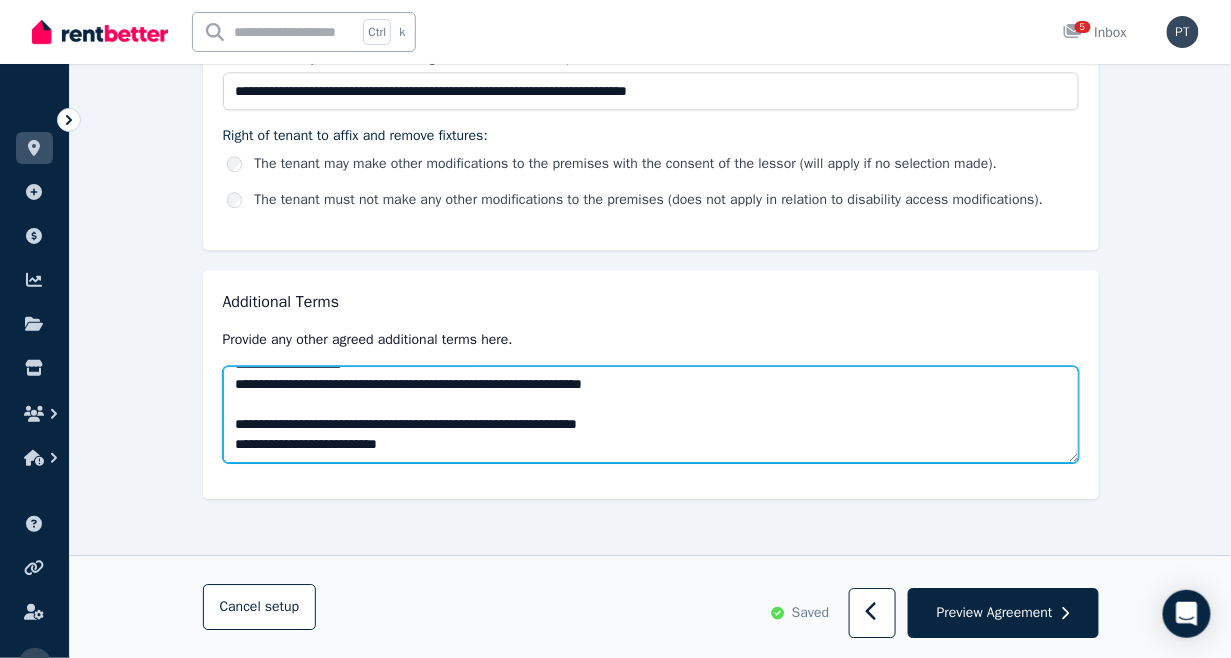 click at bounding box center [651, 414] 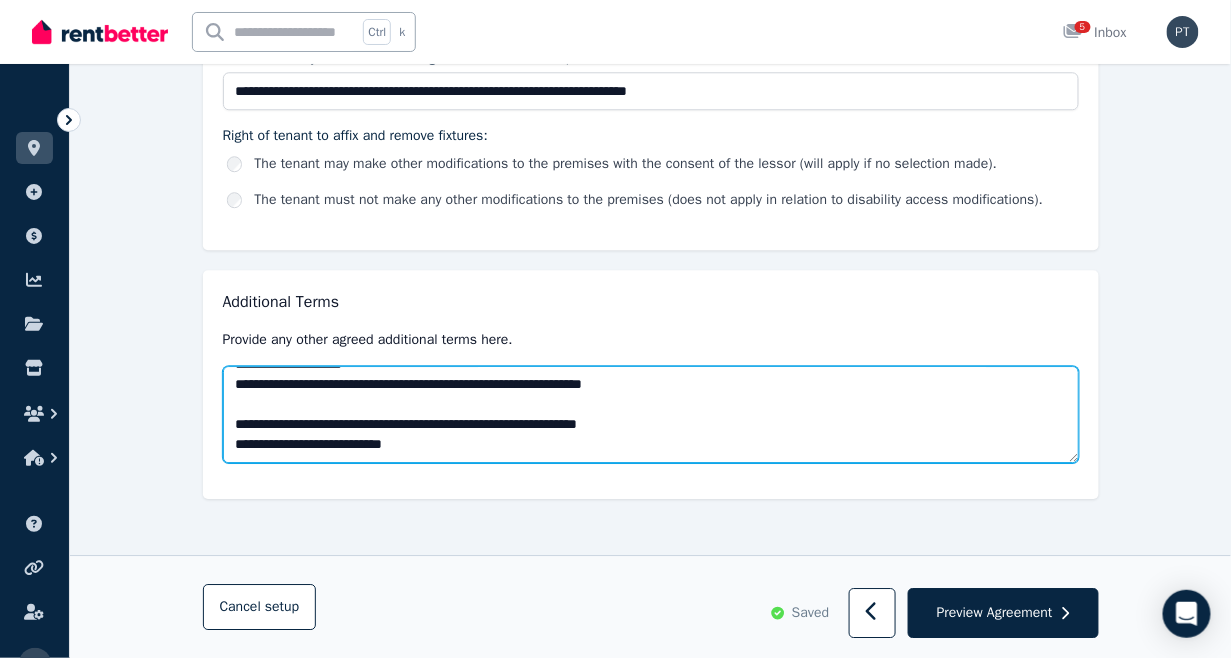 click at bounding box center (651, 414) 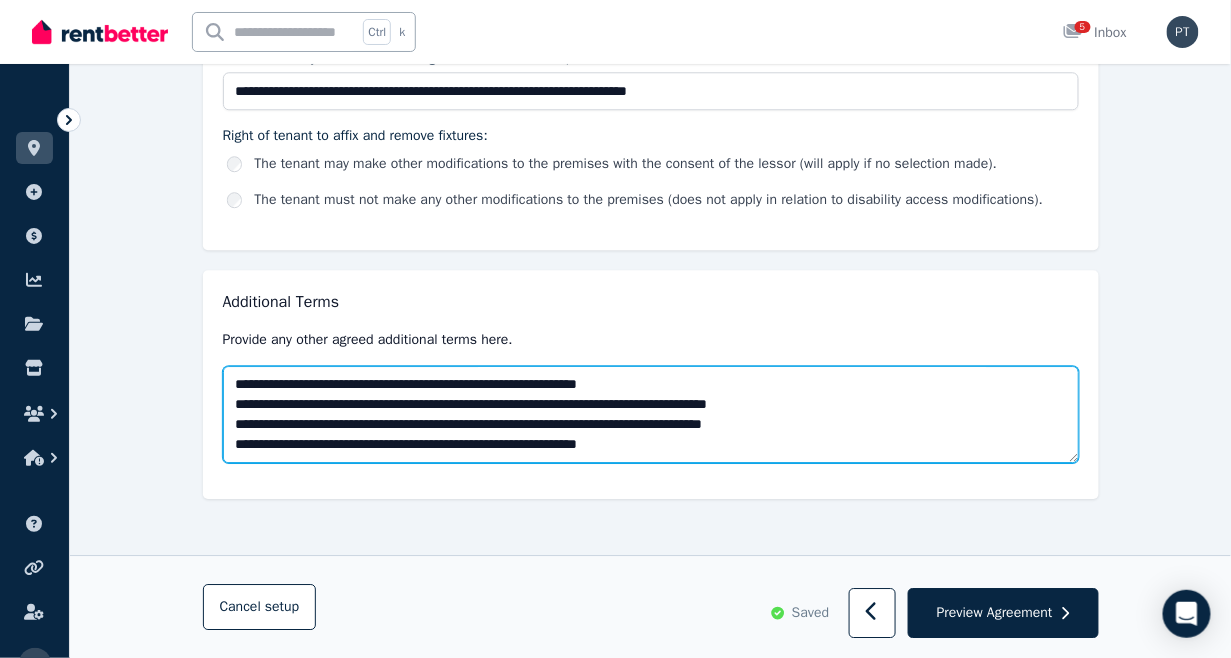 scroll, scrollTop: 320, scrollLeft: 0, axis: vertical 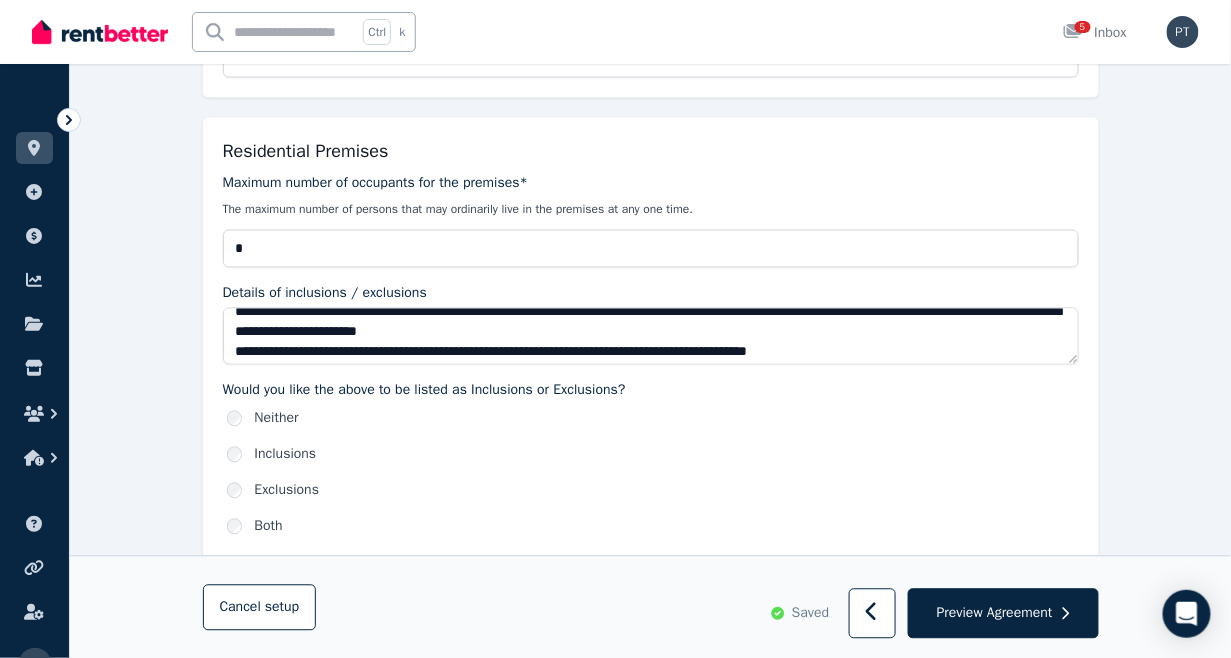 type on "**********" 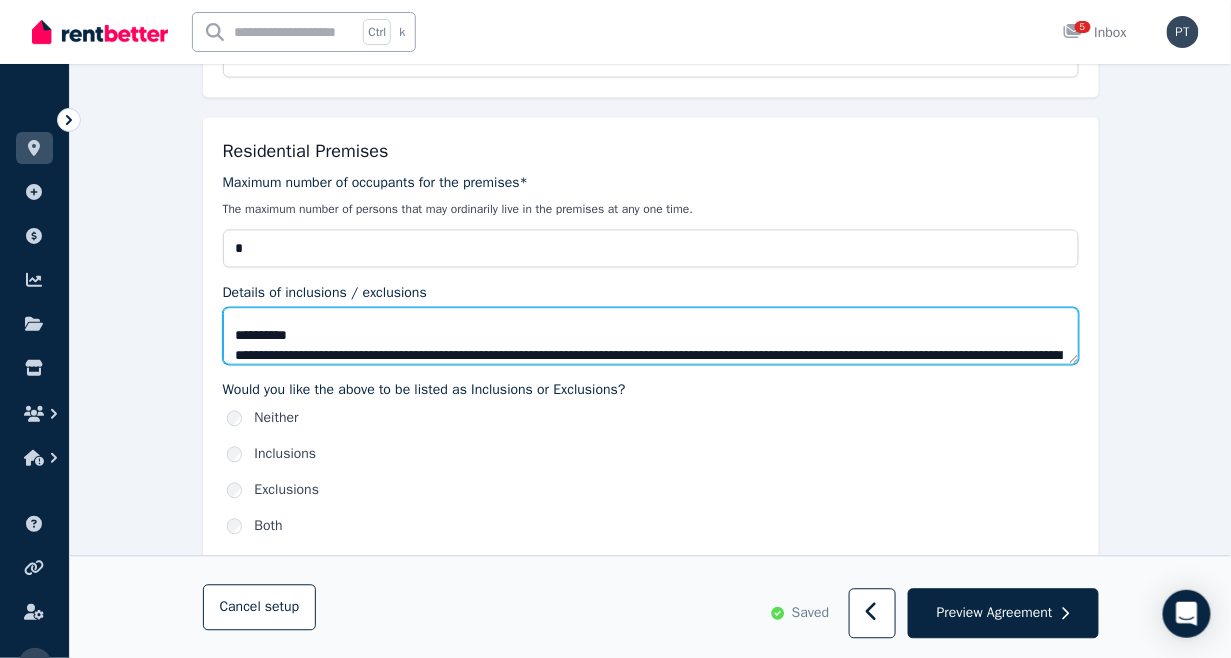 scroll, scrollTop: 0, scrollLeft: 0, axis: both 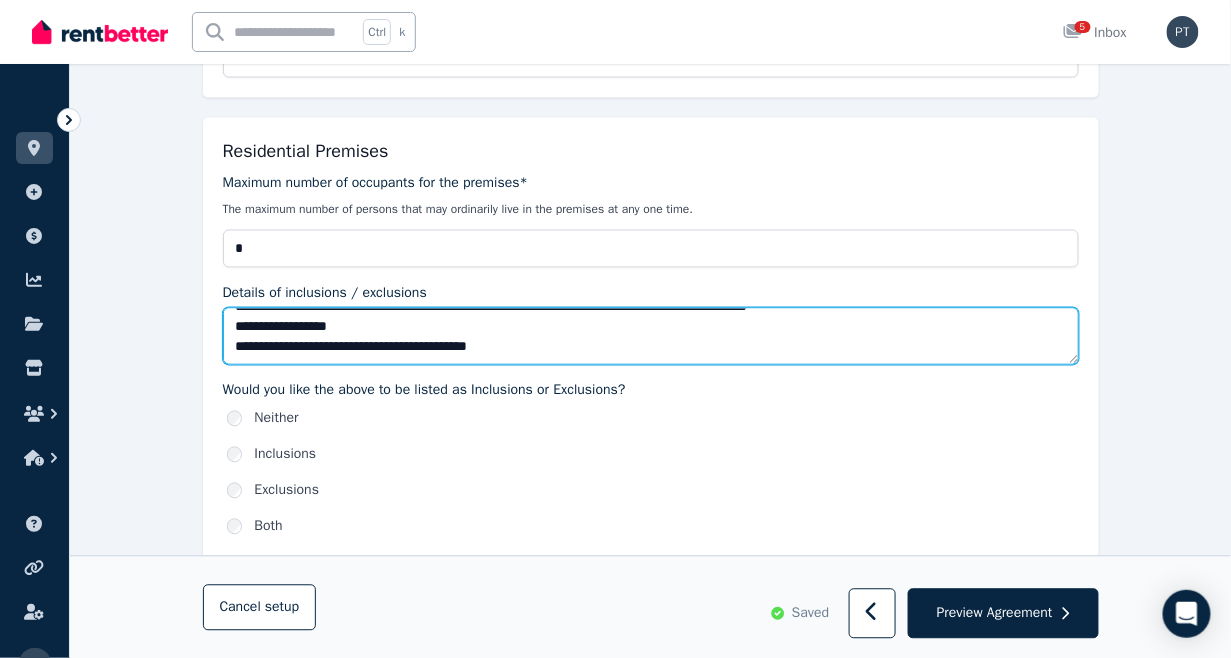click on "**********" at bounding box center [651, 336] 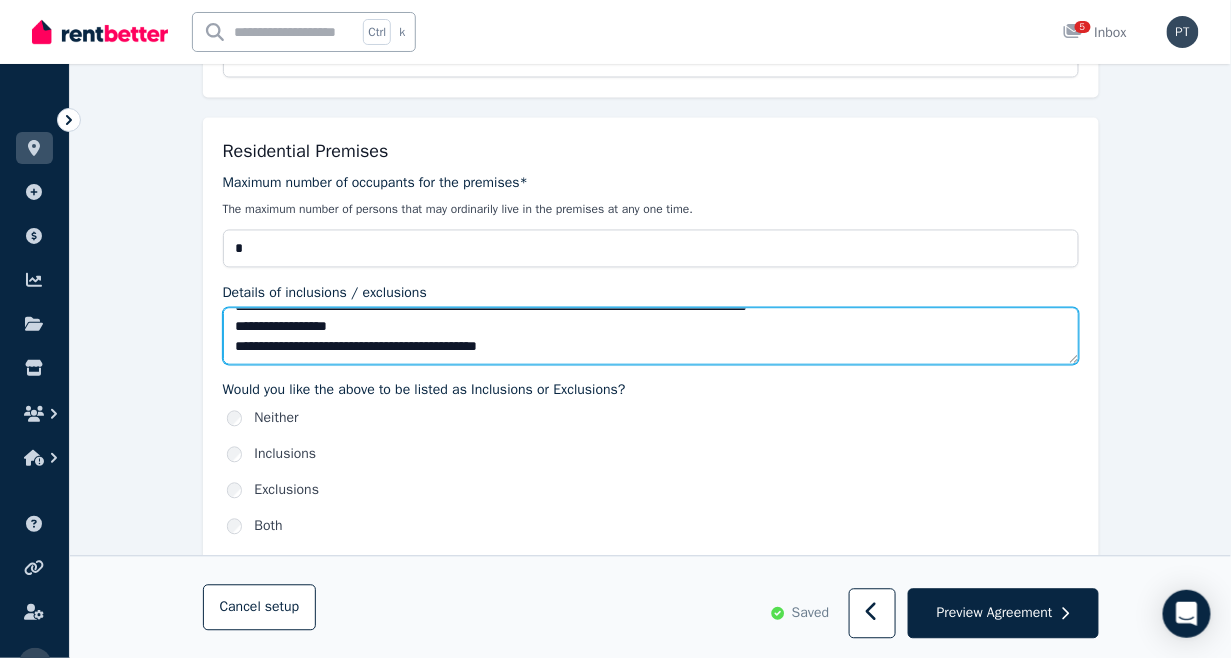 scroll, scrollTop: 191, scrollLeft: 0, axis: vertical 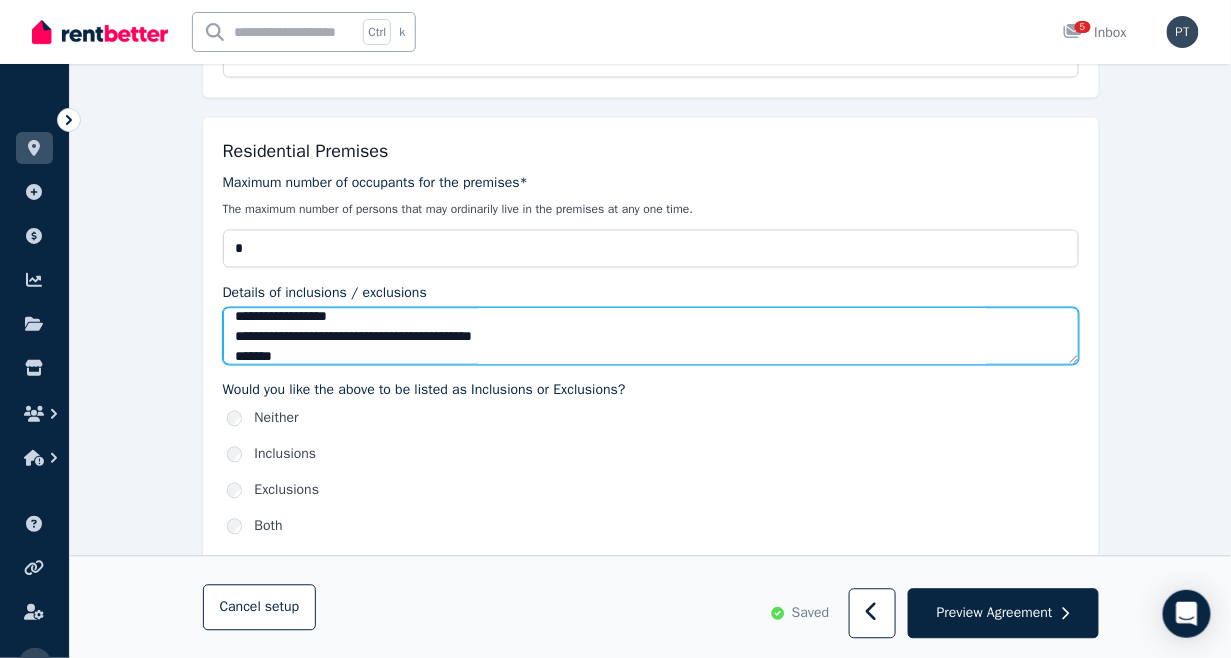 click on "**********" at bounding box center [651, 336] 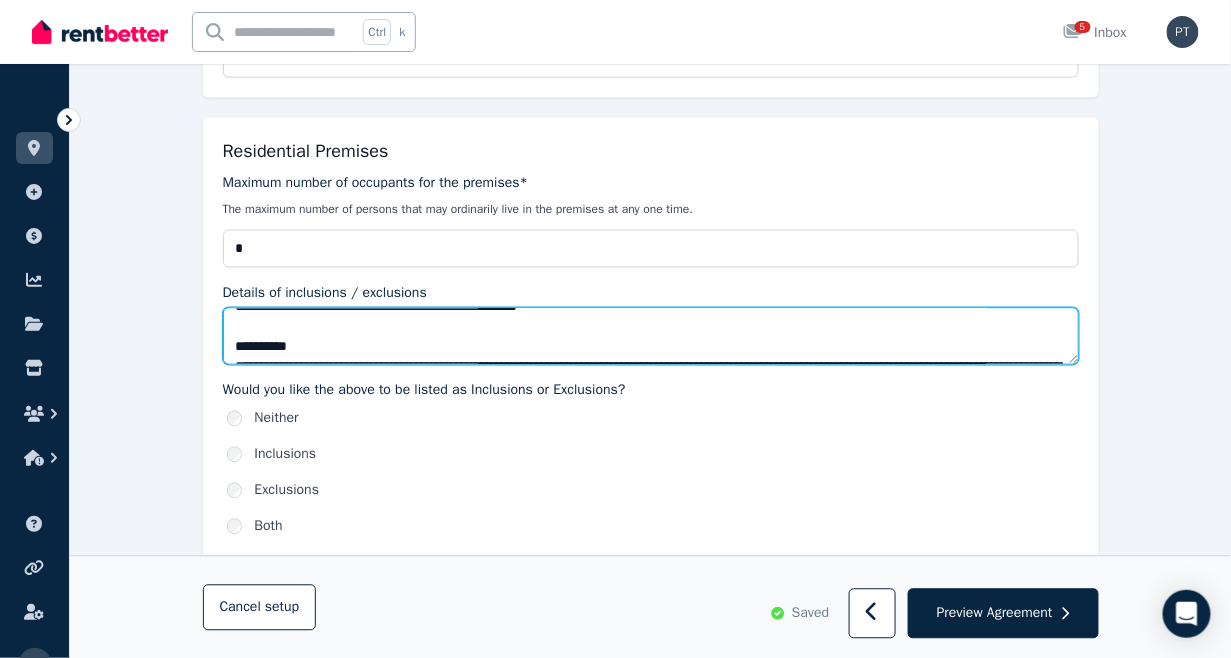 scroll, scrollTop: 191, scrollLeft: 0, axis: vertical 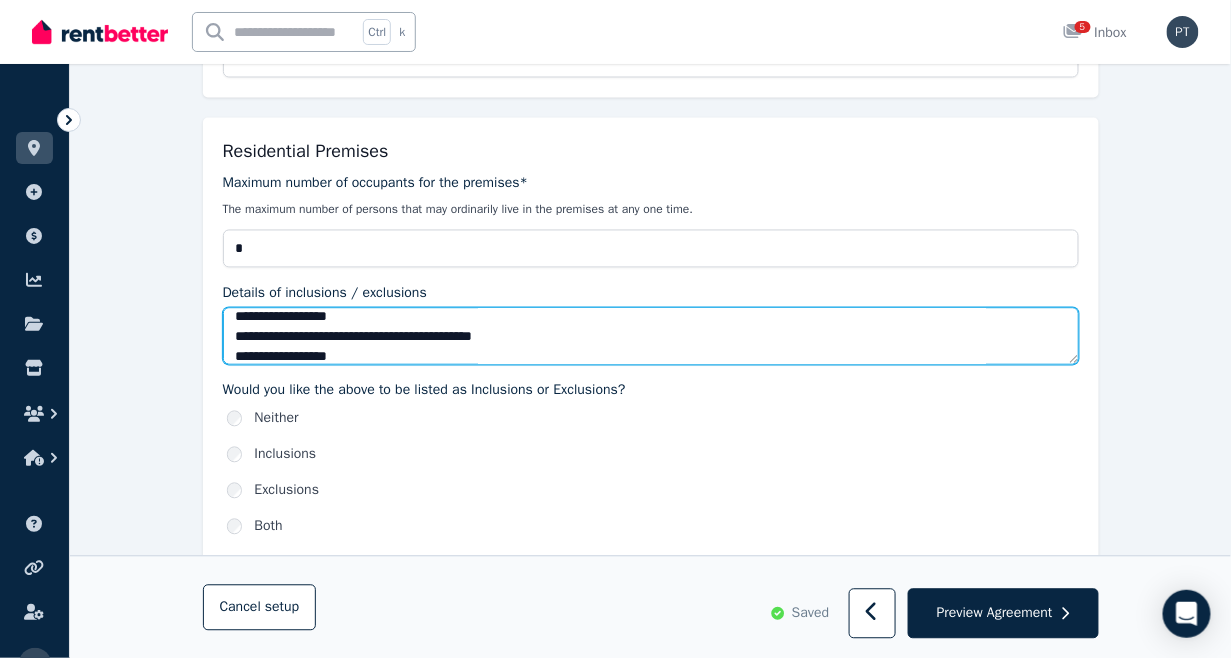 click on "**********" at bounding box center (651, 336) 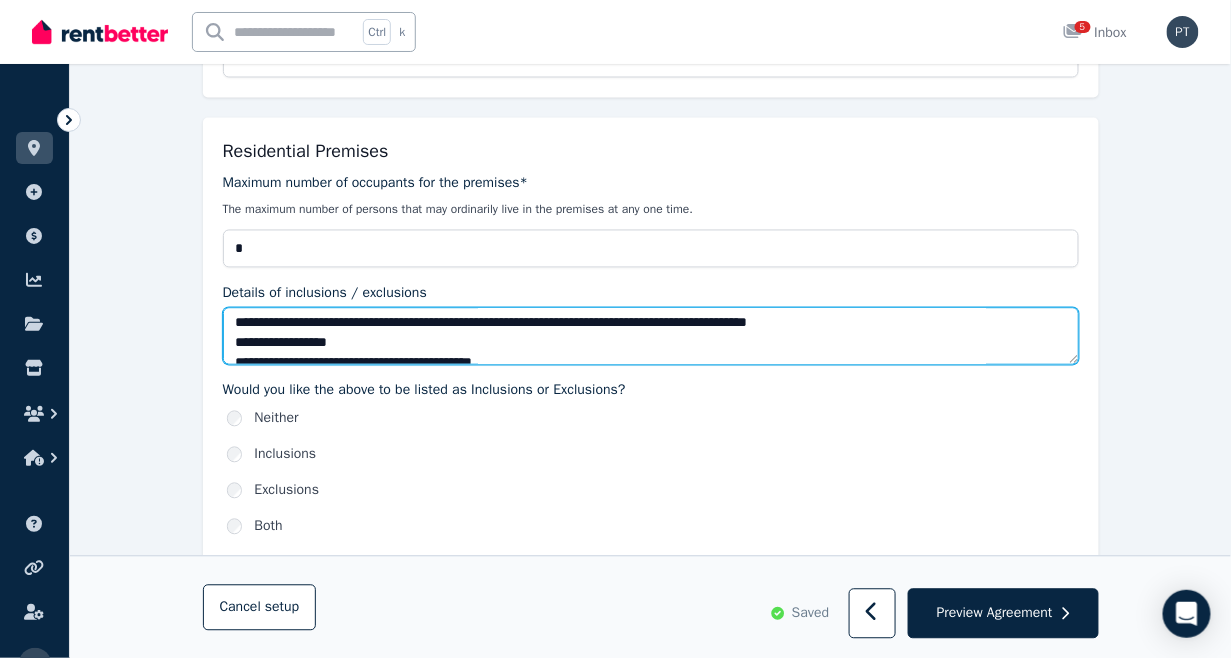 scroll, scrollTop: 191, scrollLeft: 0, axis: vertical 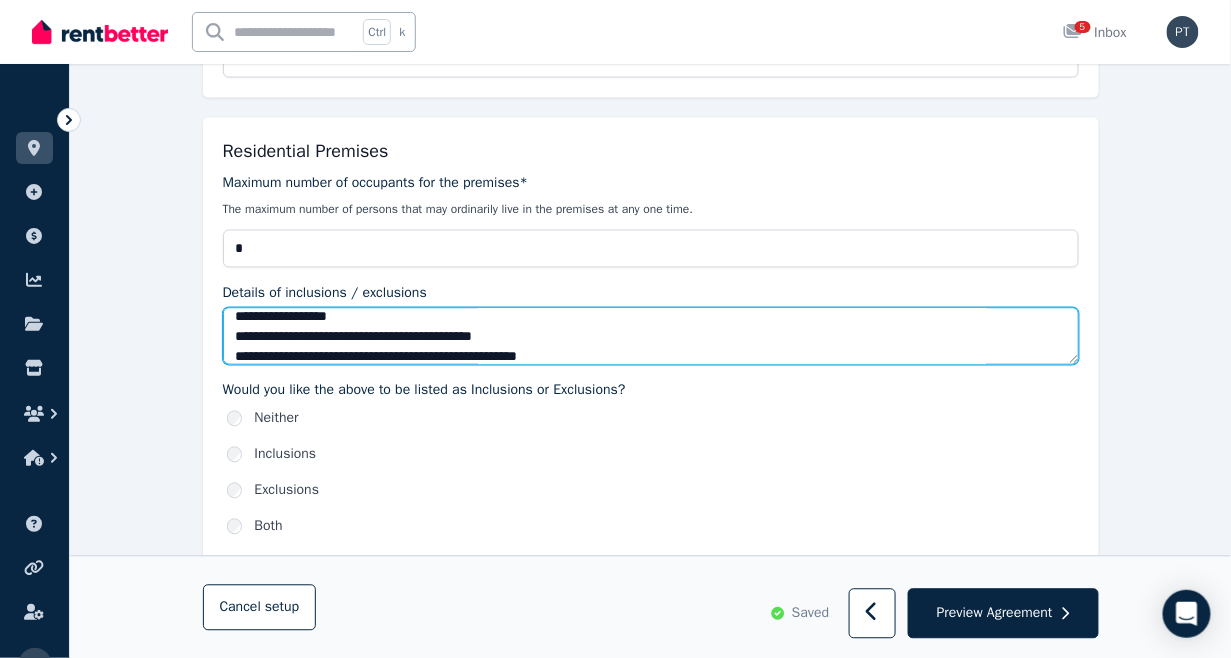 click on "**********" at bounding box center [651, 336] 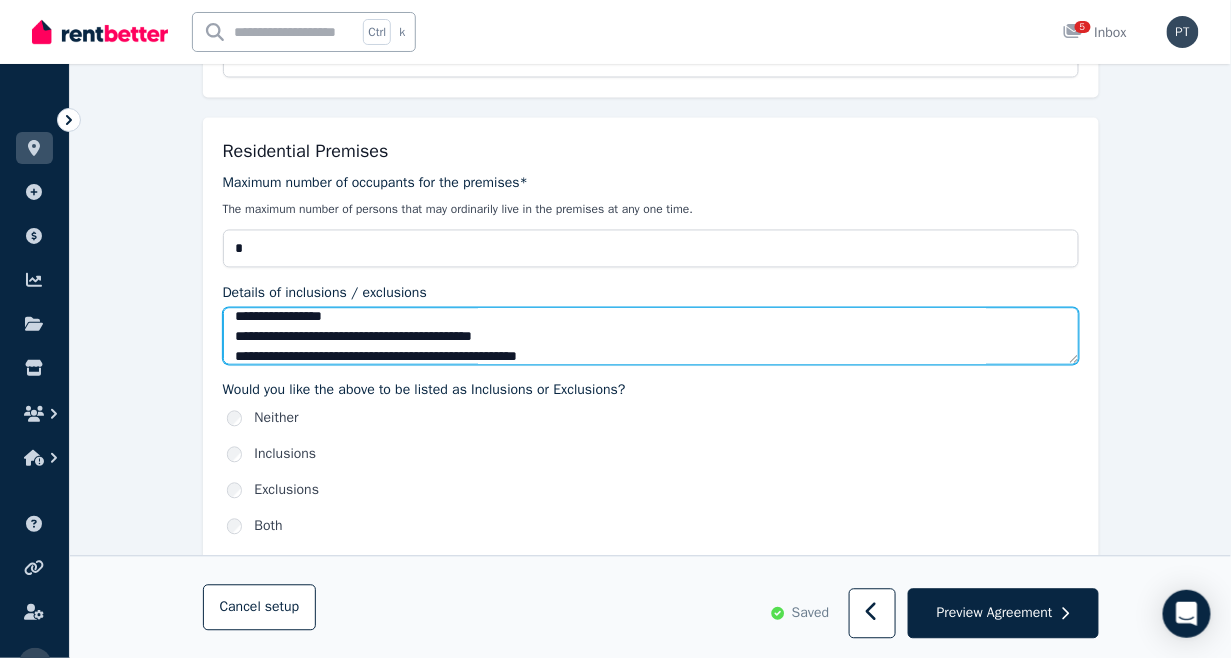 scroll, scrollTop: 188, scrollLeft: 0, axis: vertical 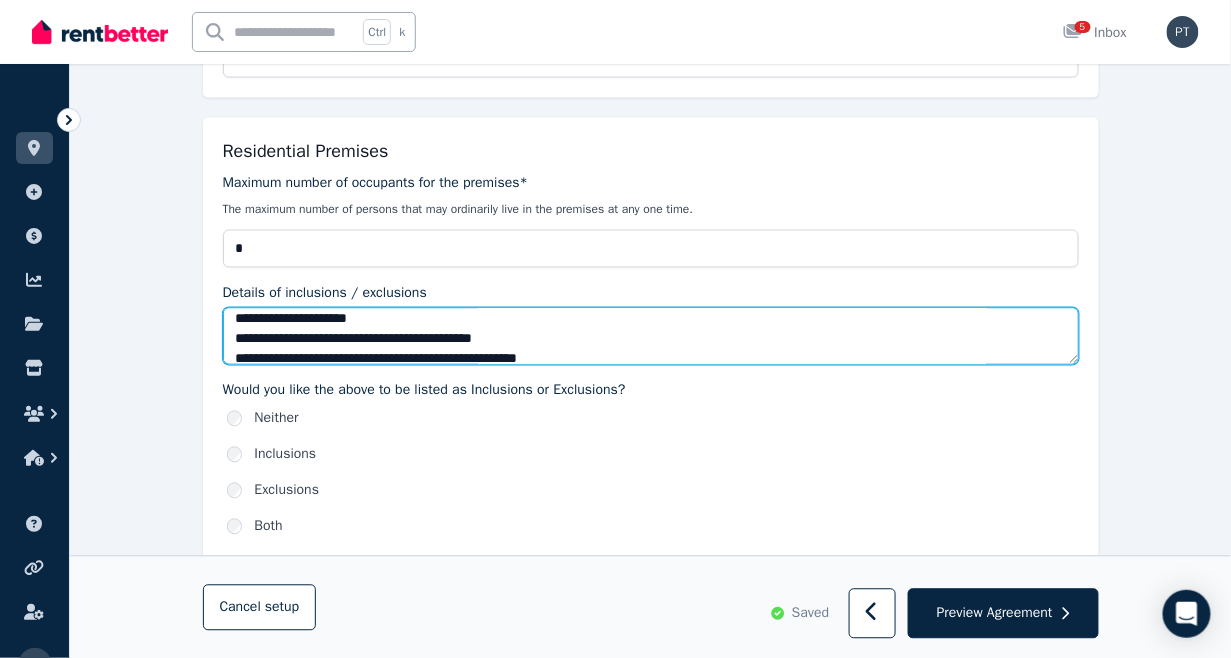 click on "**********" at bounding box center [651, 336] 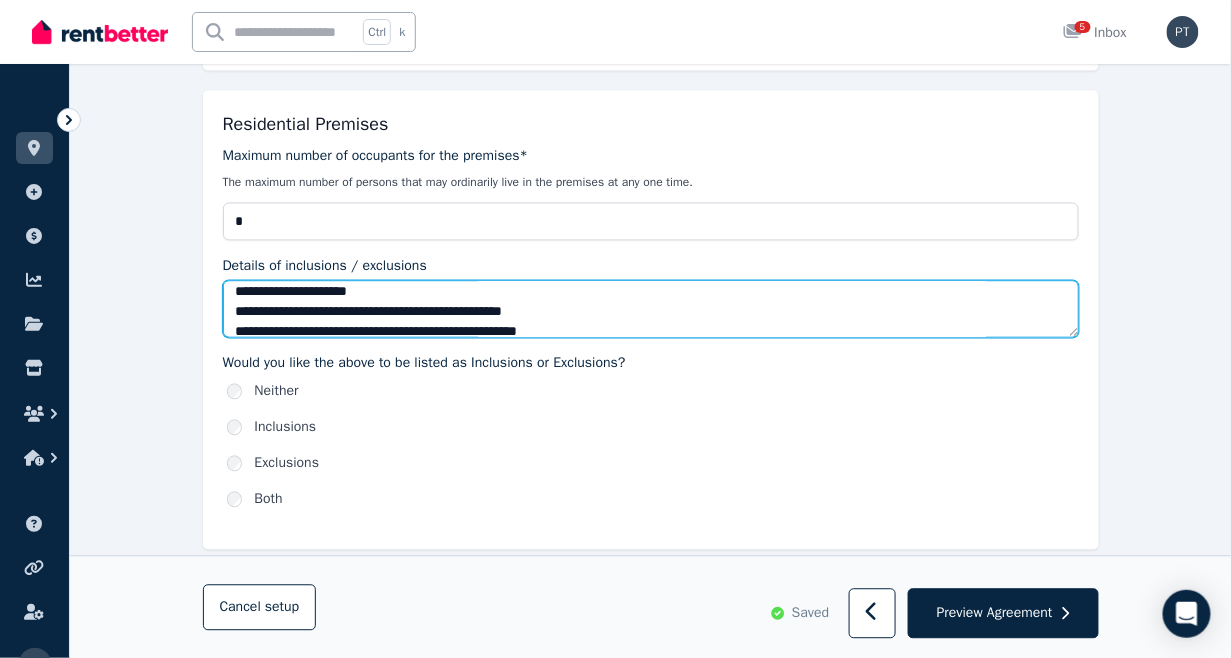 scroll, scrollTop: 874, scrollLeft: 0, axis: vertical 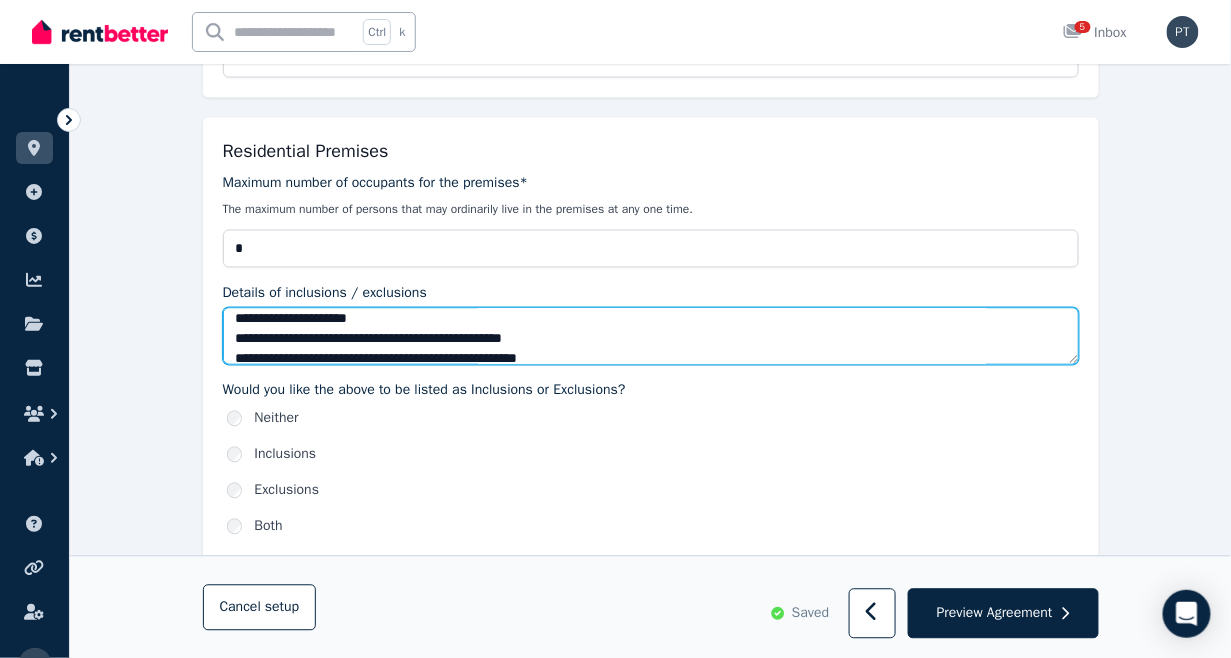 click on "**********" at bounding box center [651, 336] 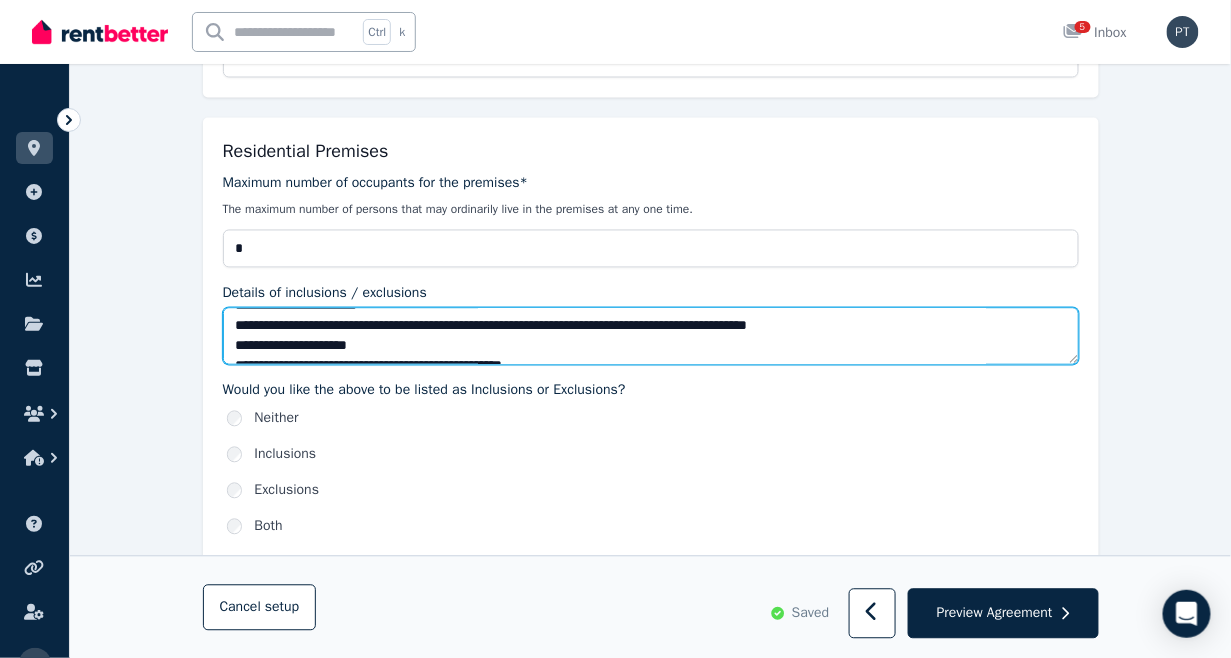 scroll, scrollTop: 188, scrollLeft: 0, axis: vertical 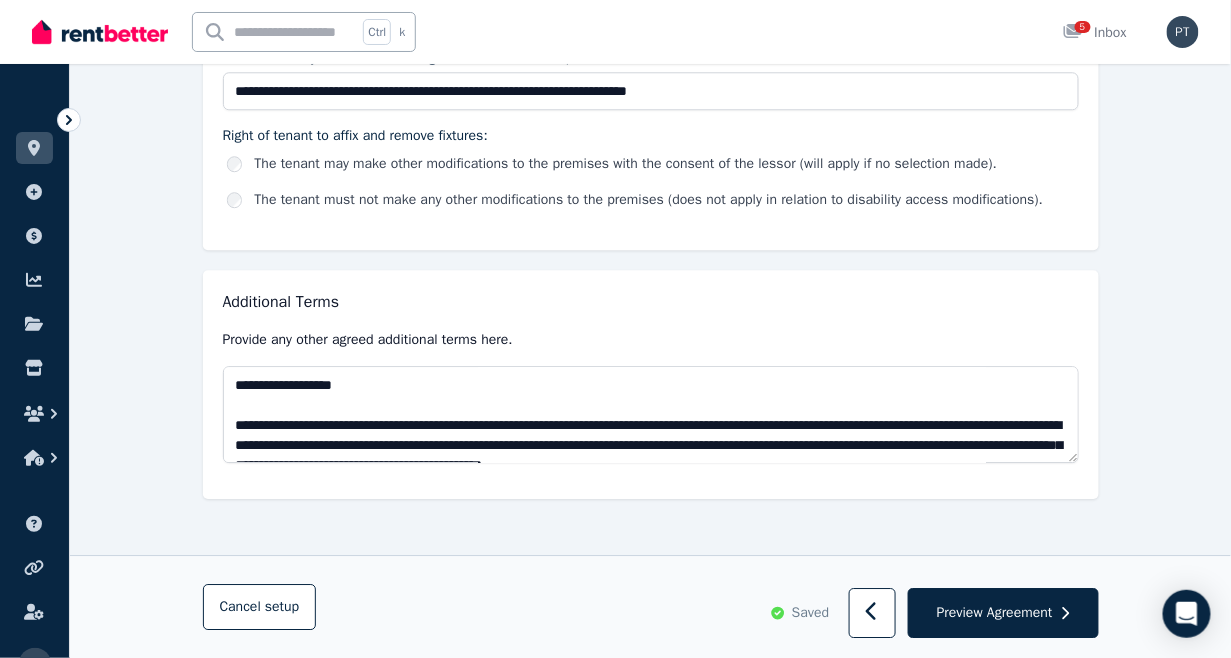 type on "**********" 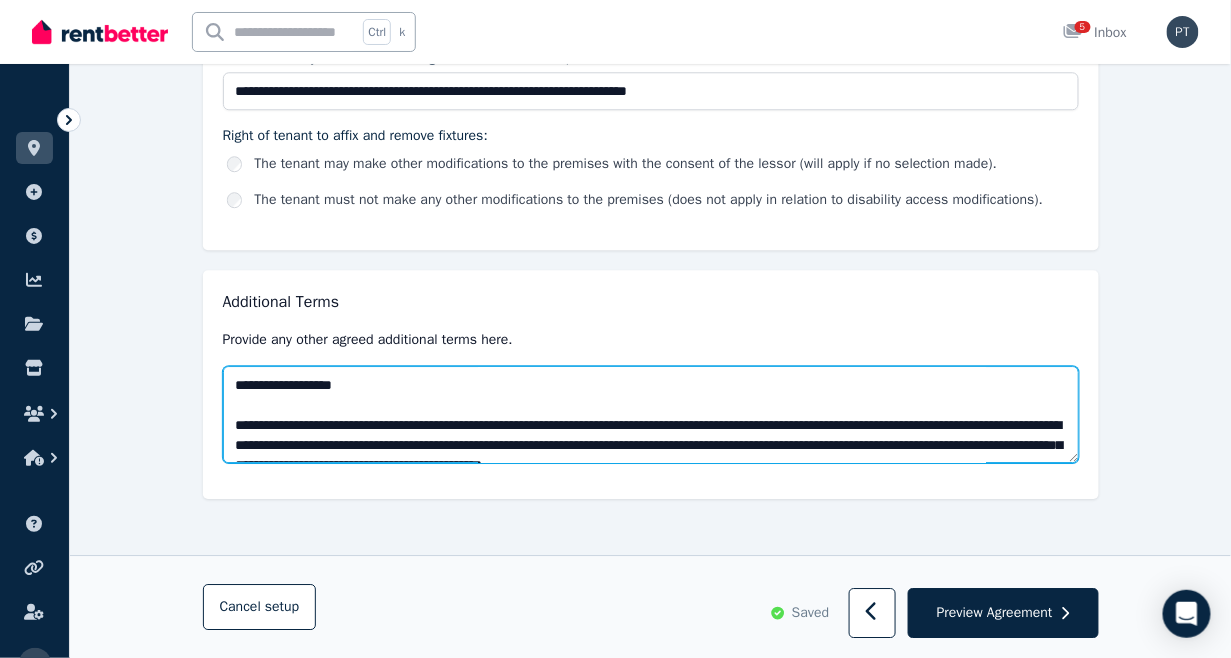 click at bounding box center [651, 414] 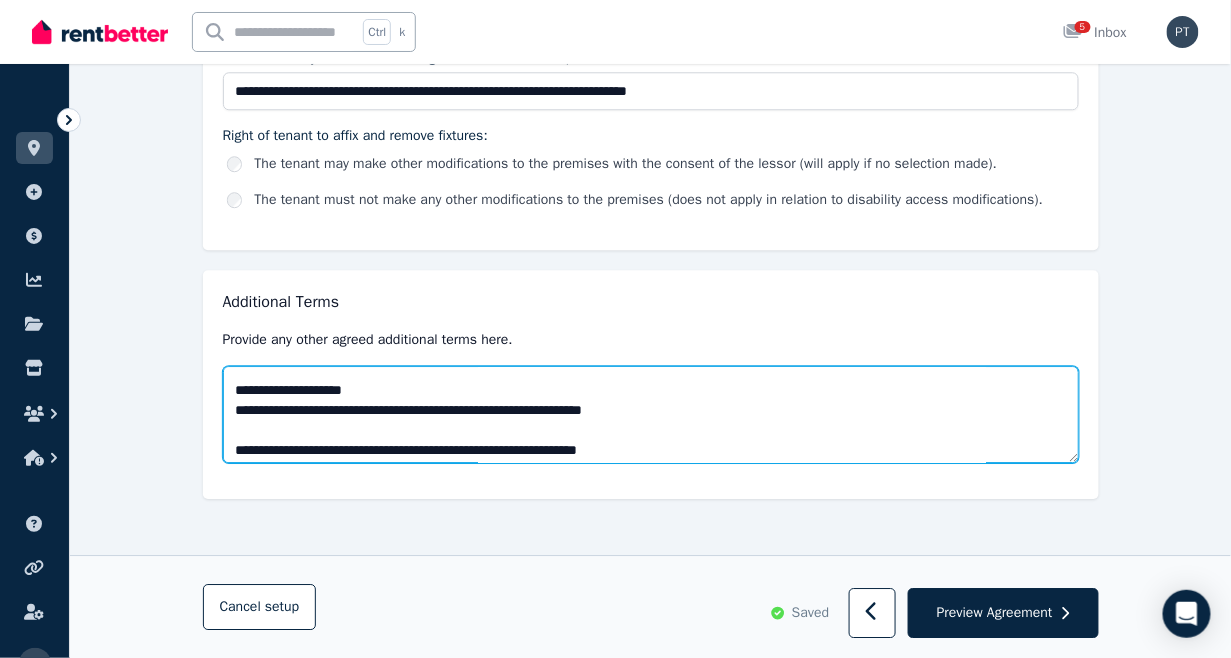 scroll, scrollTop: 208, scrollLeft: 0, axis: vertical 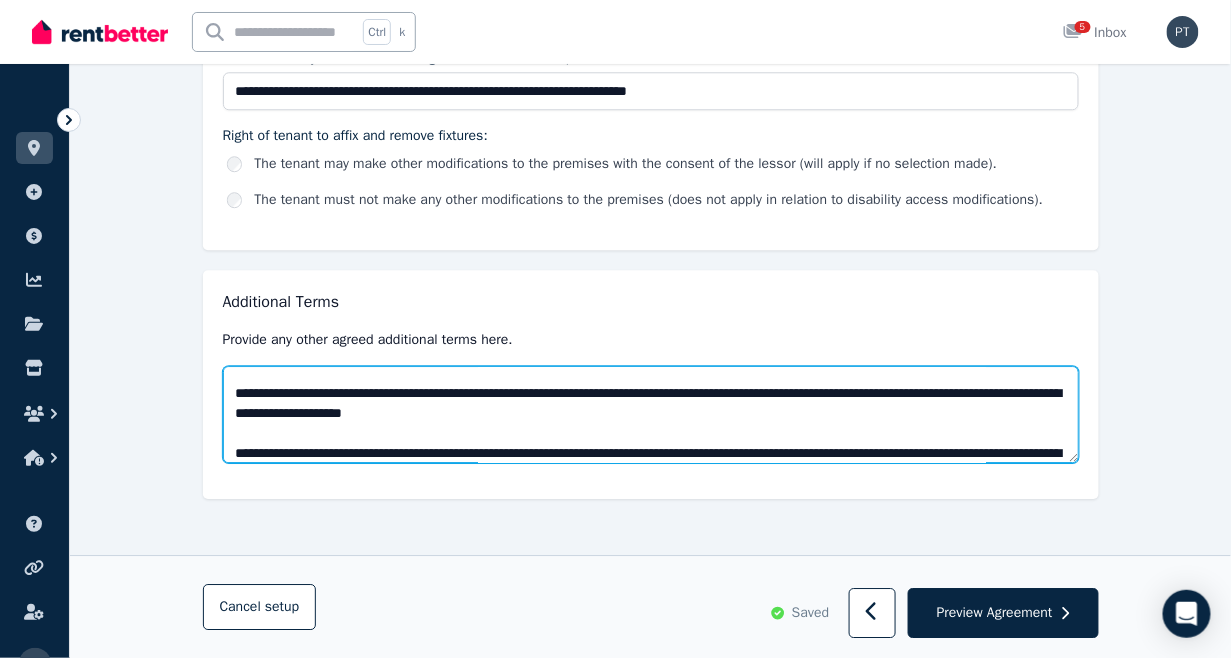 click at bounding box center [651, 414] 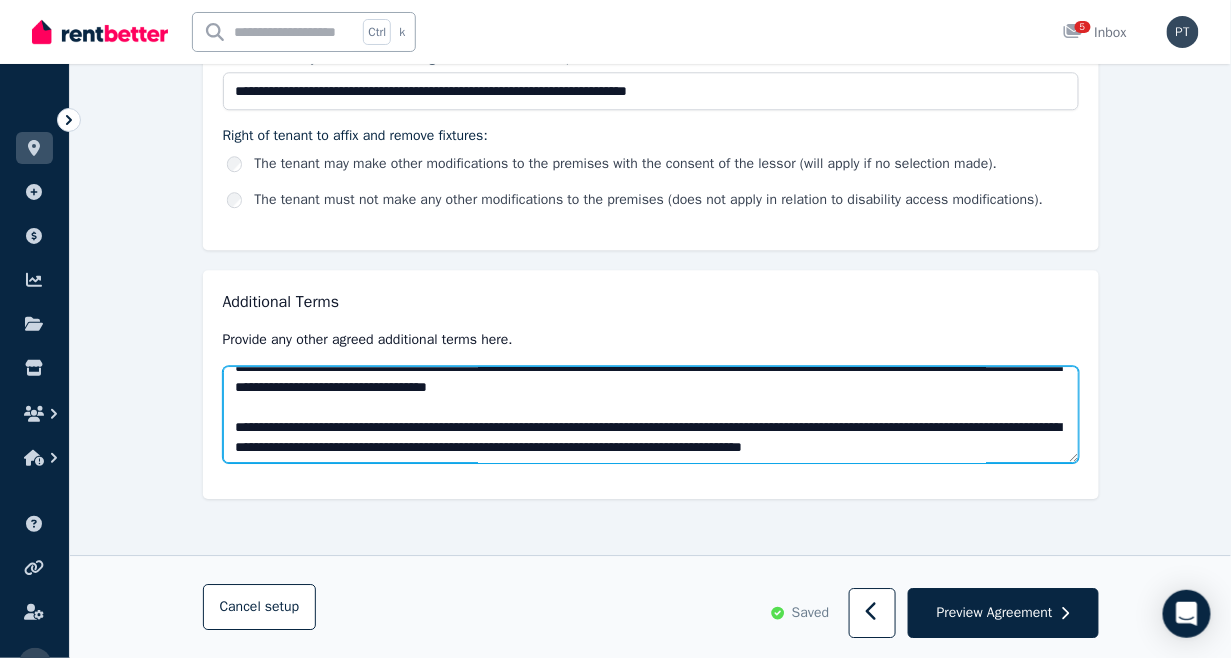 scroll, scrollTop: 112, scrollLeft: 0, axis: vertical 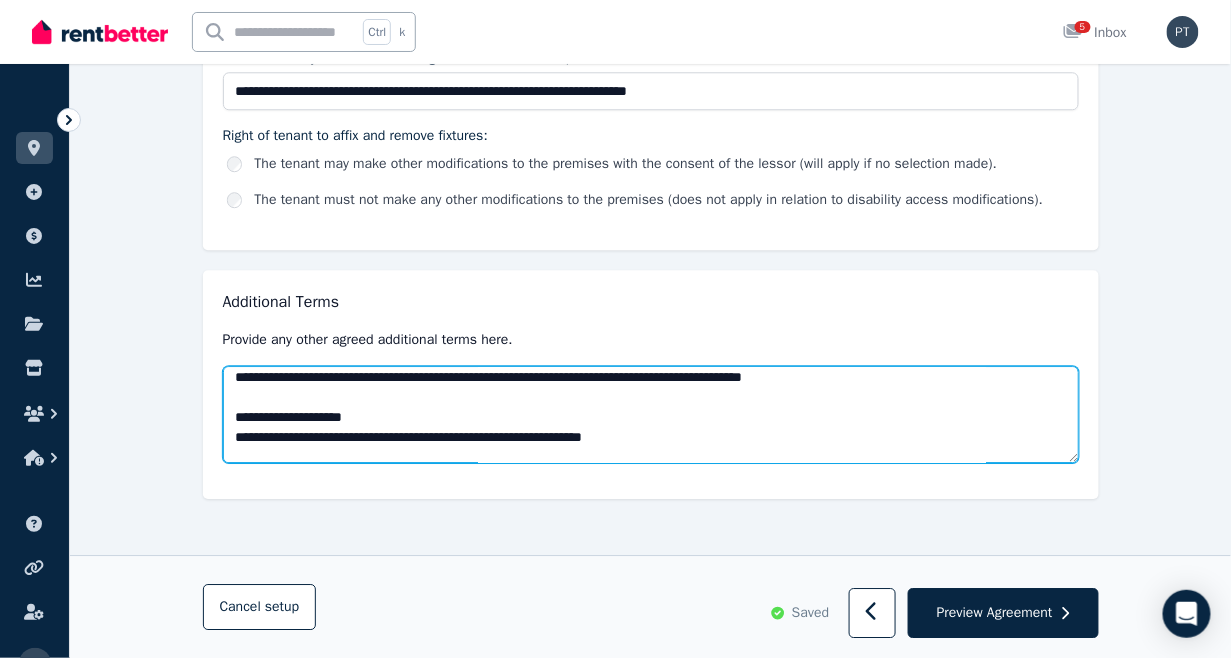 click at bounding box center (651, 414) 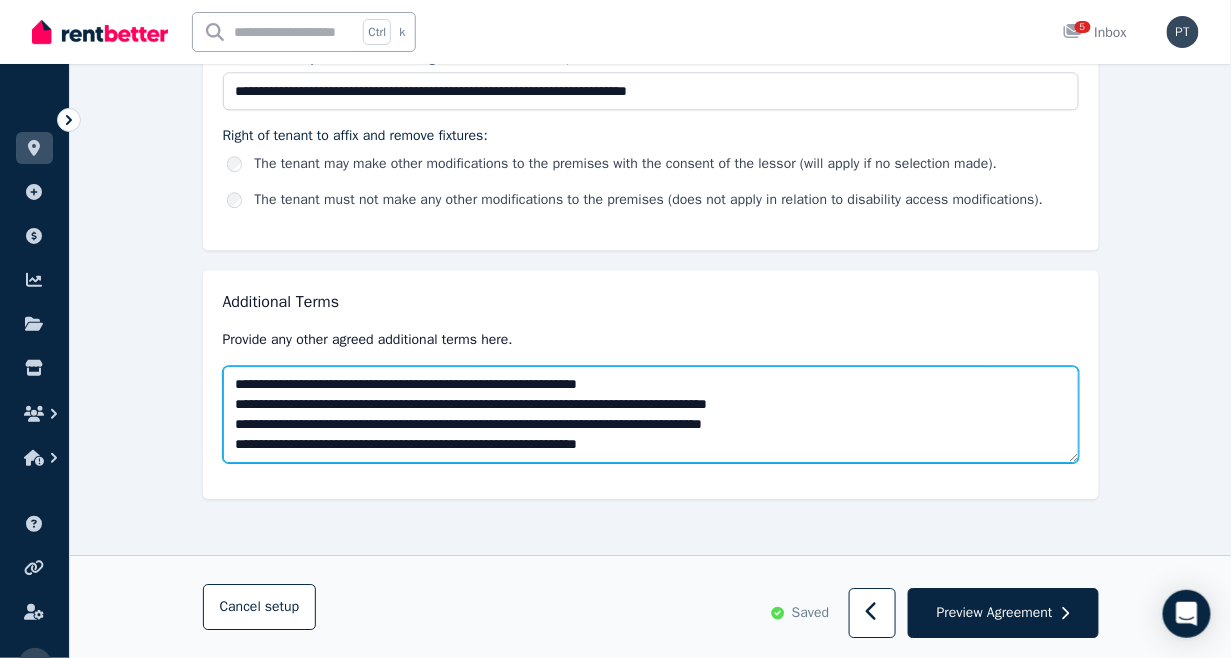 scroll, scrollTop: 268, scrollLeft: 0, axis: vertical 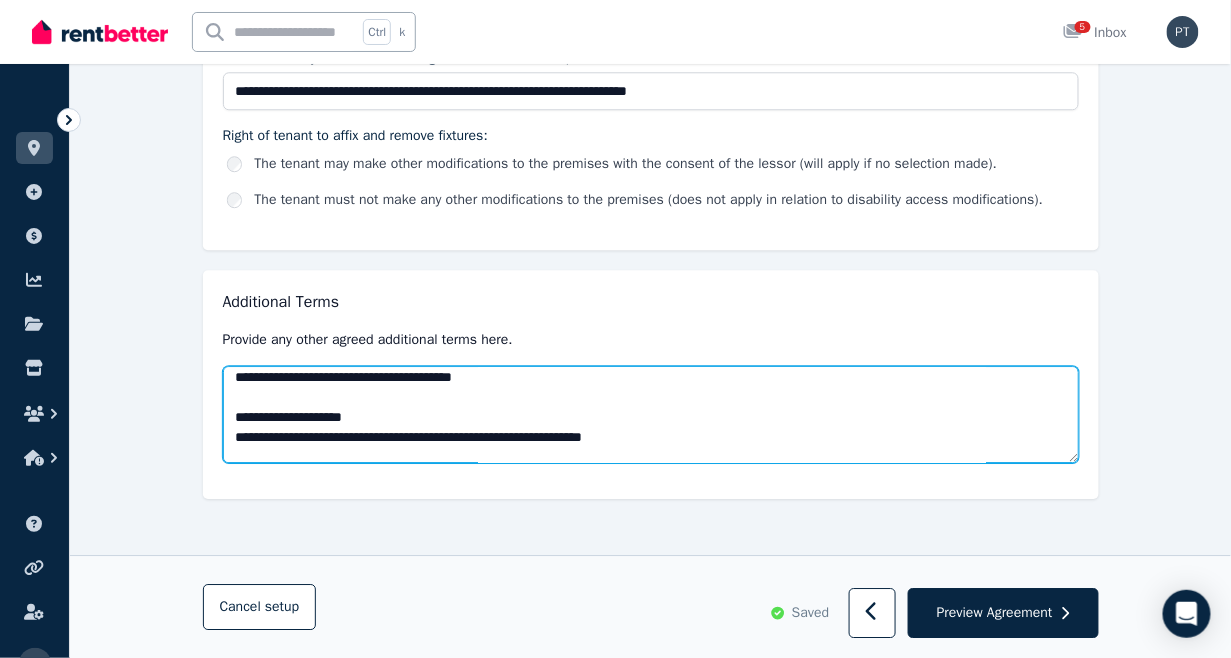 click at bounding box center [651, 414] 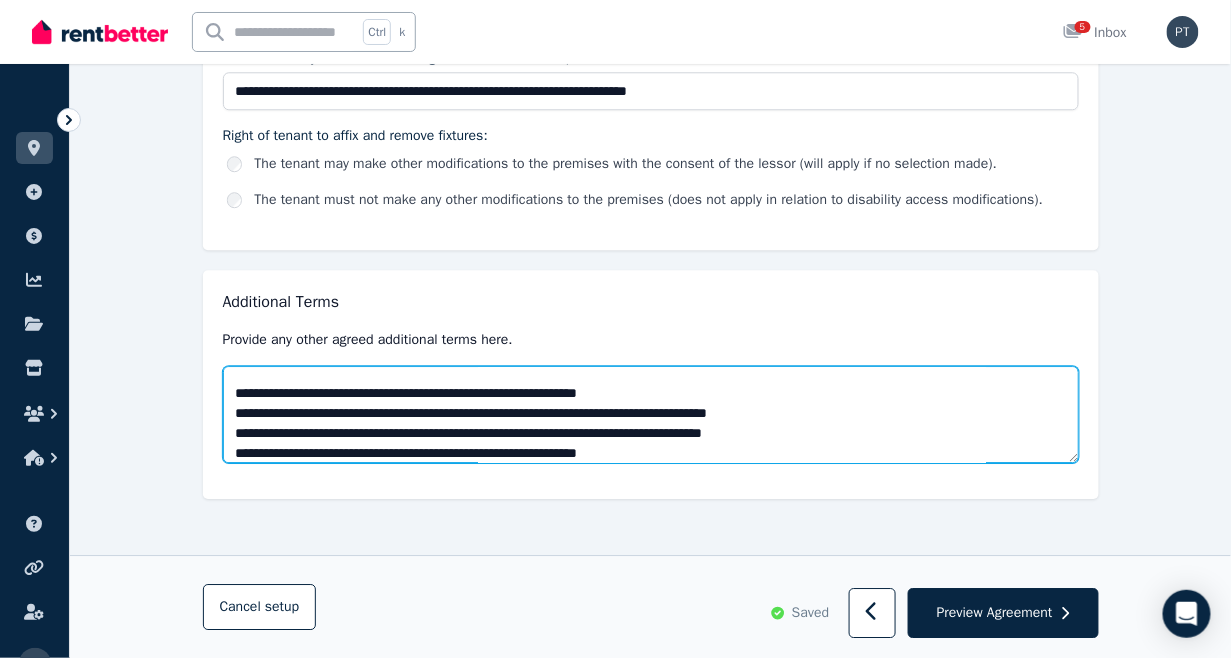 scroll, scrollTop: 379, scrollLeft: 0, axis: vertical 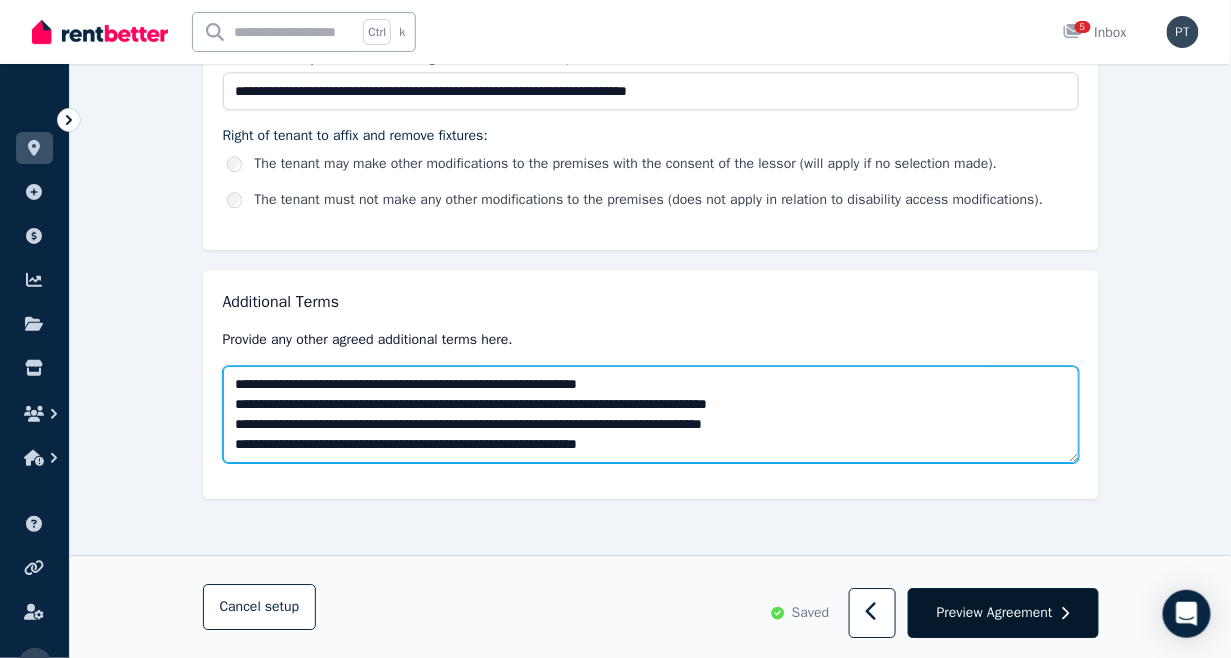 type on "**********" 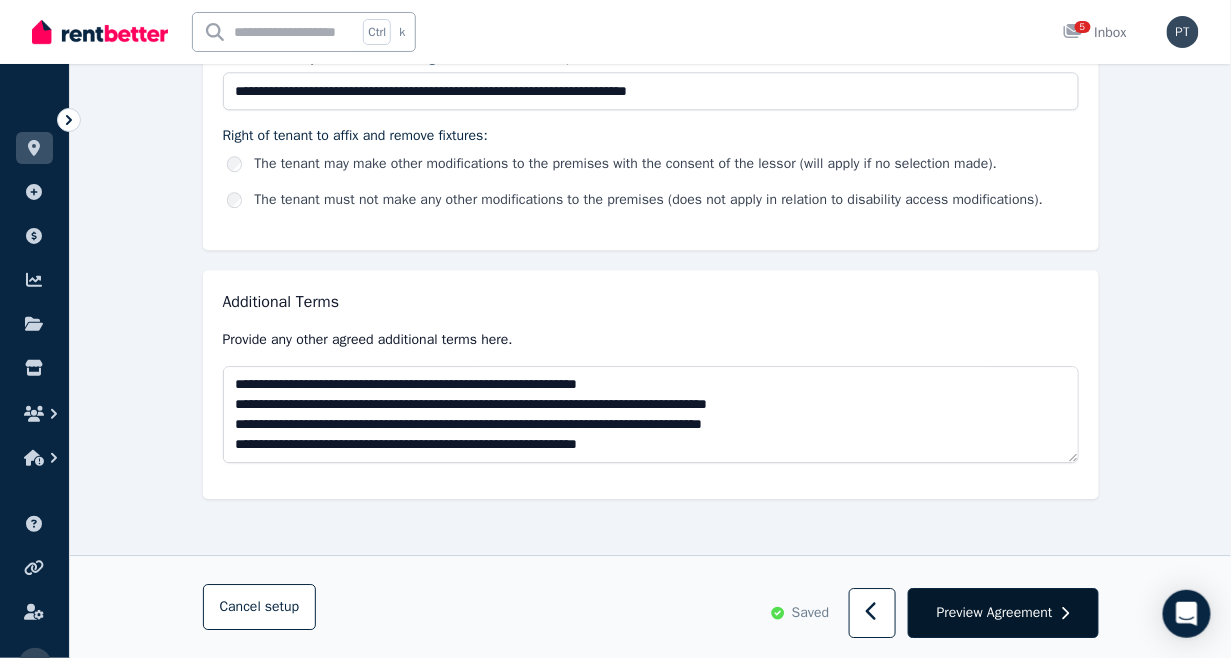 click on "Preview Agreement" at bounding box center (995, 613) 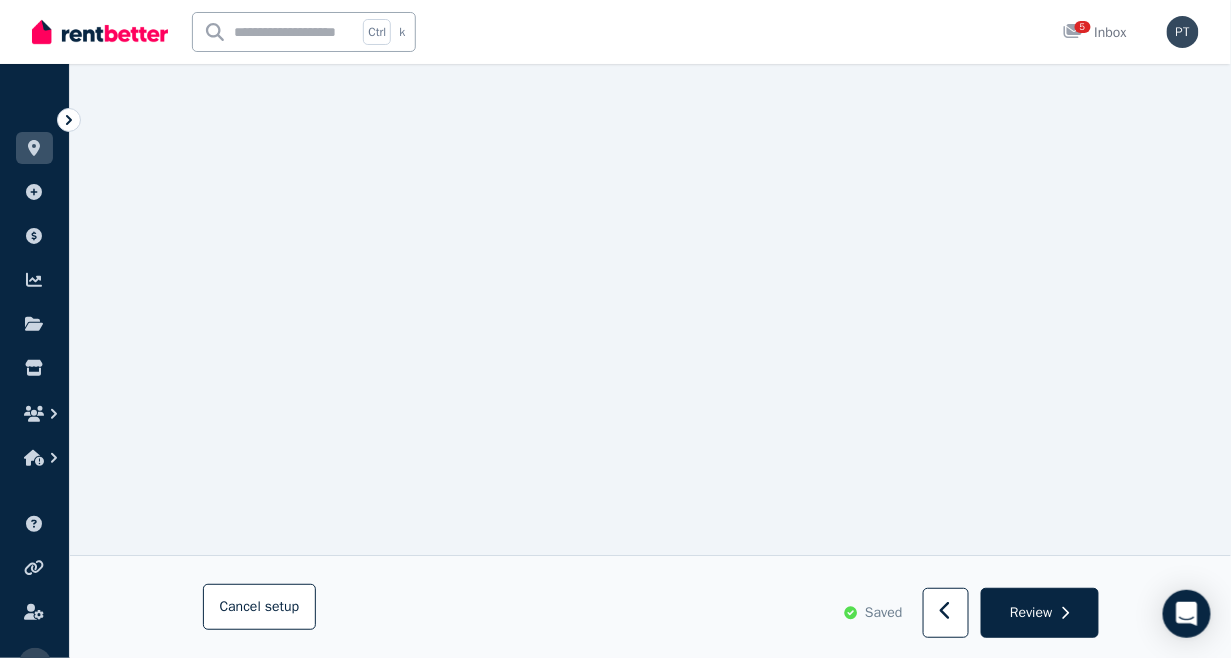 scroll, scrollTop: 2000, scrollLeft: 0, axis: vertical 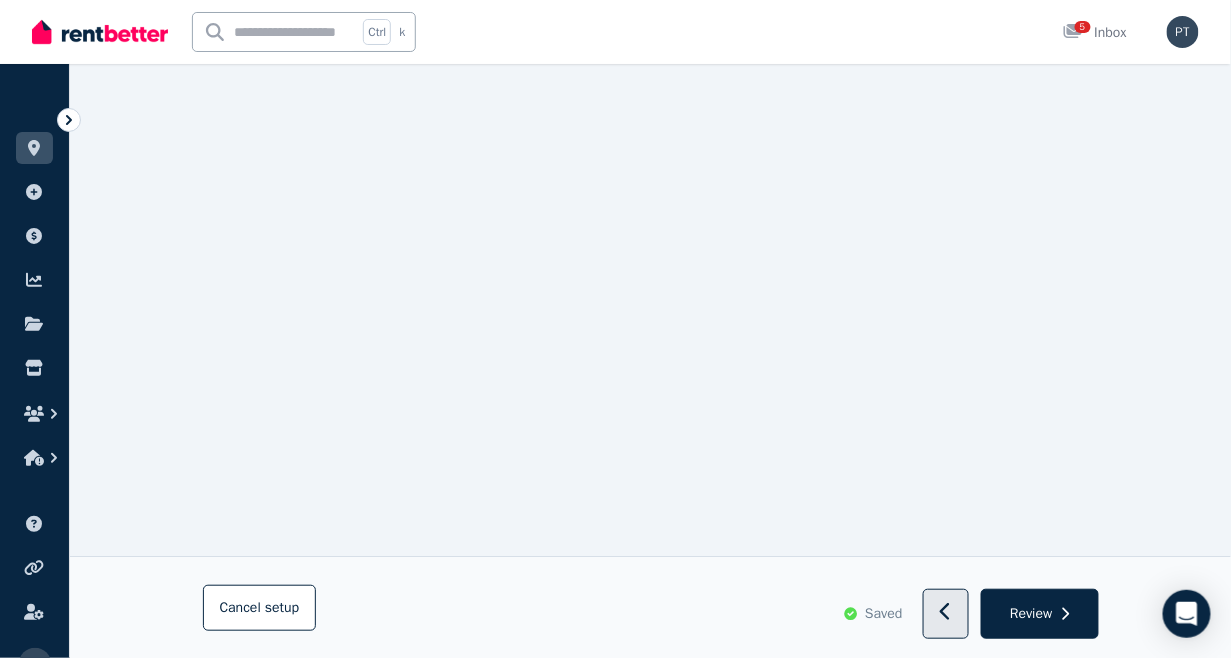 click 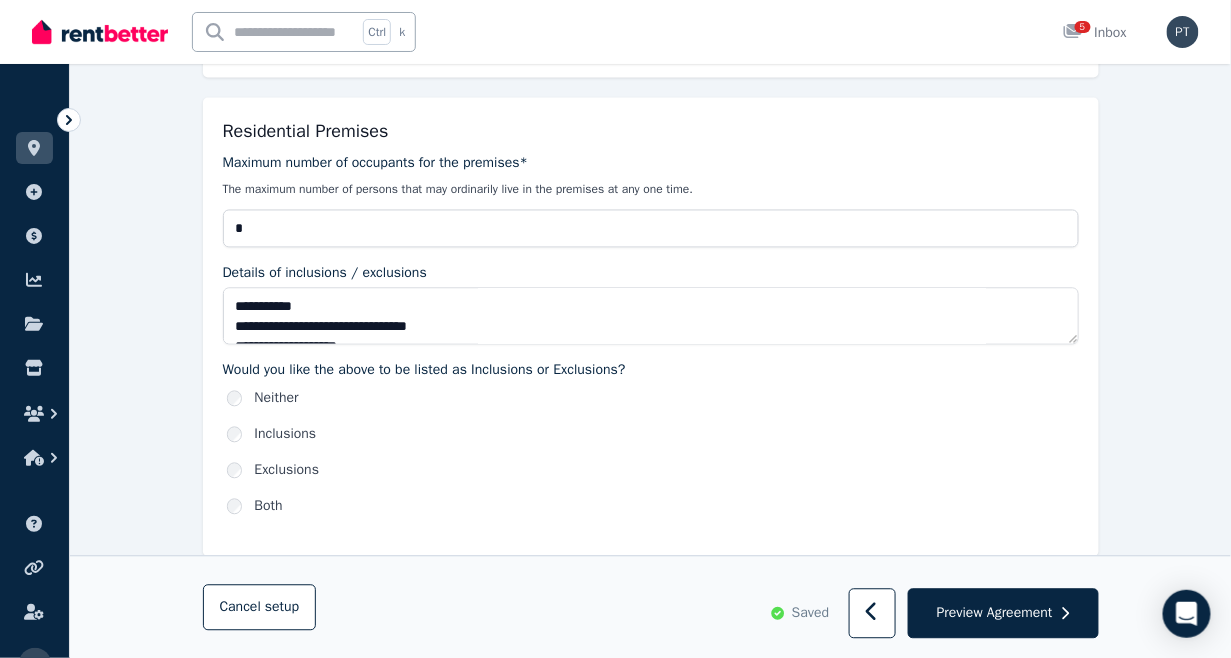 scroll, scrollTop: 981, scrollLeft: 0, axis: vertical 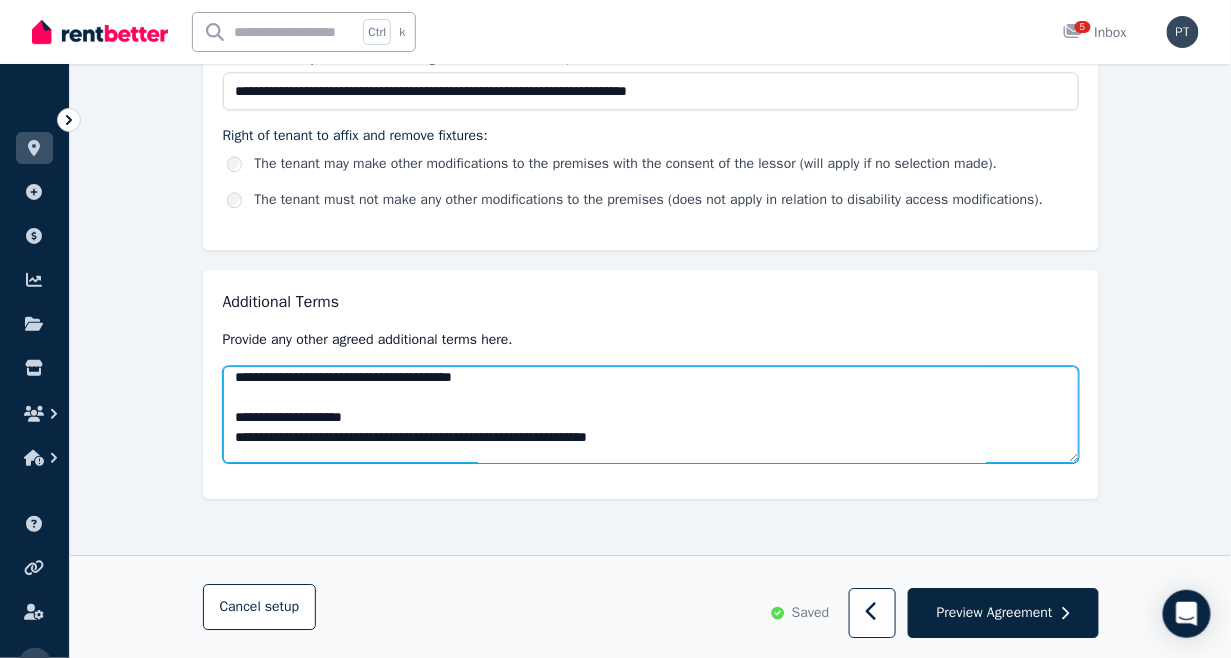 click at bounding box center [651, 414] 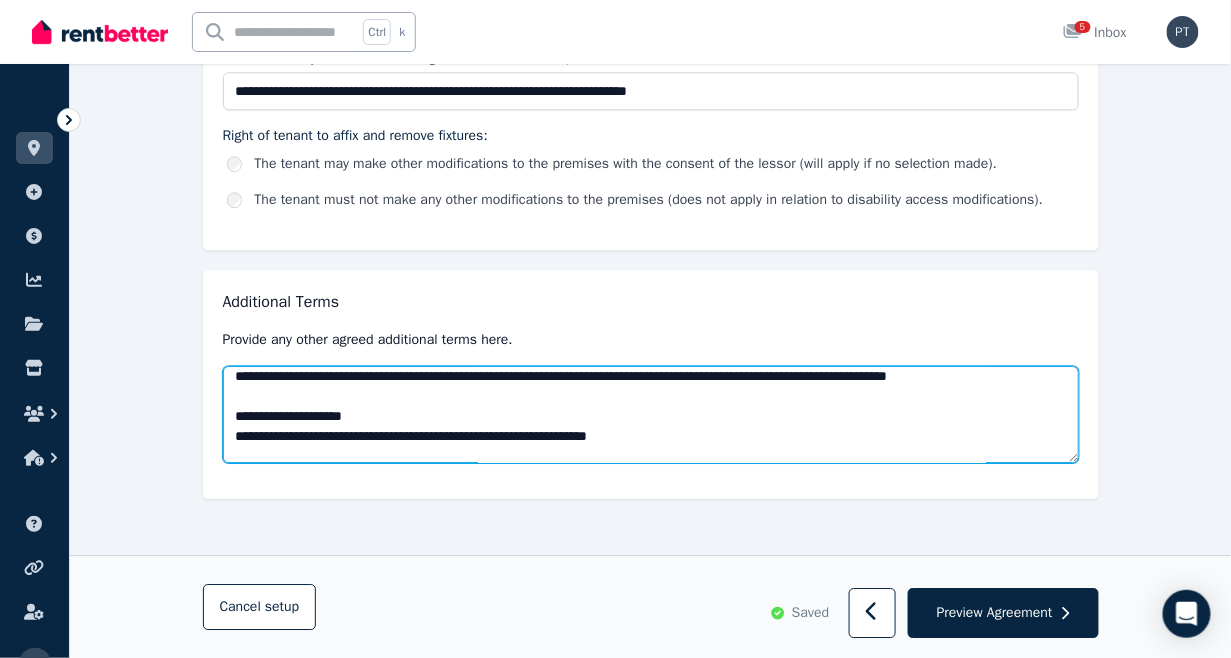 scroll, scrollTop: 328, scrollLeft: 0, axis: vertical 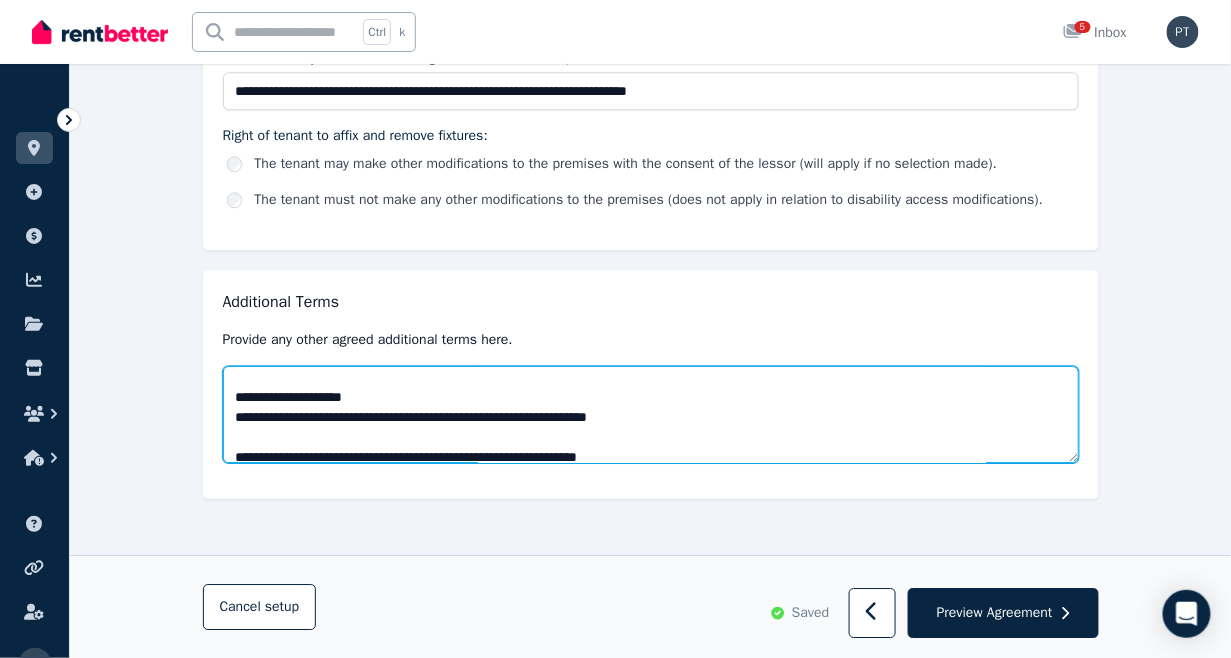 click at bounding box center [651, 414] 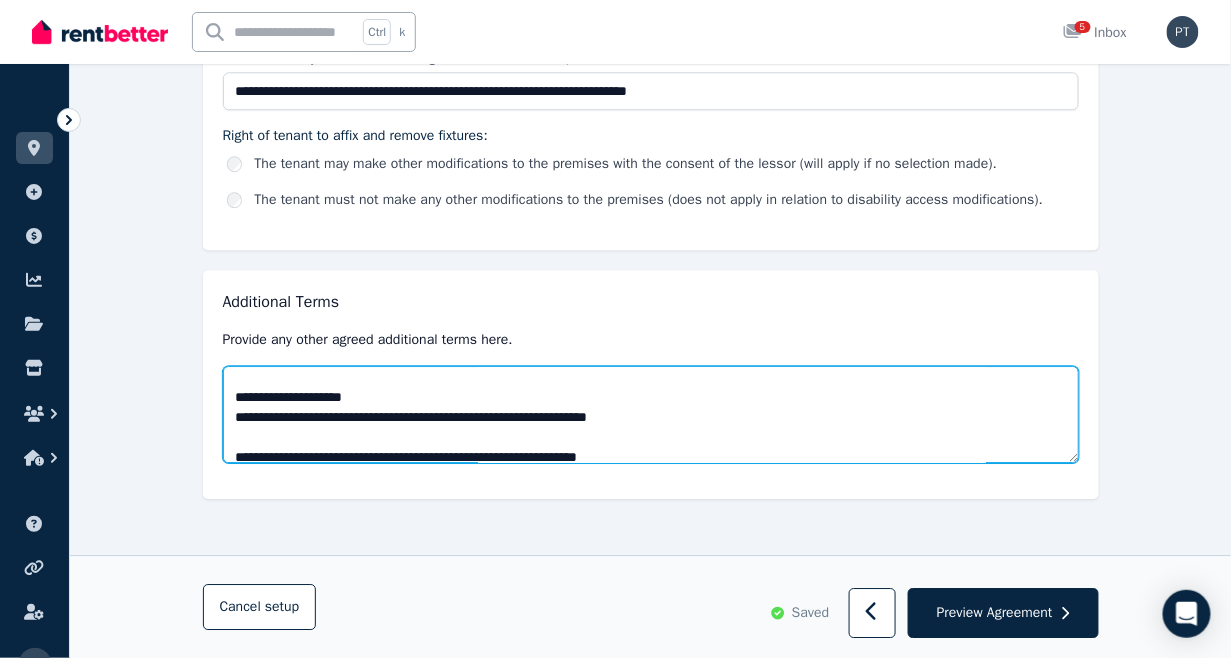 scroll, scrollTop: 328, scrollLeft: 0, axis: vertical 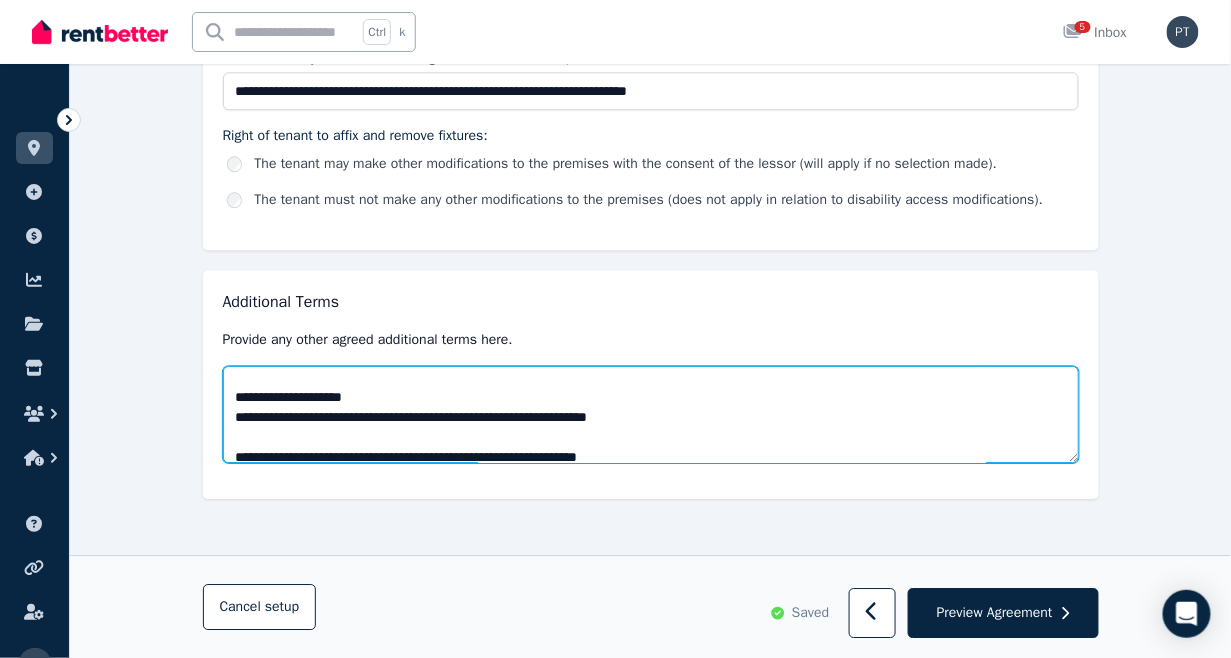 click at bounding box center (651, 414) 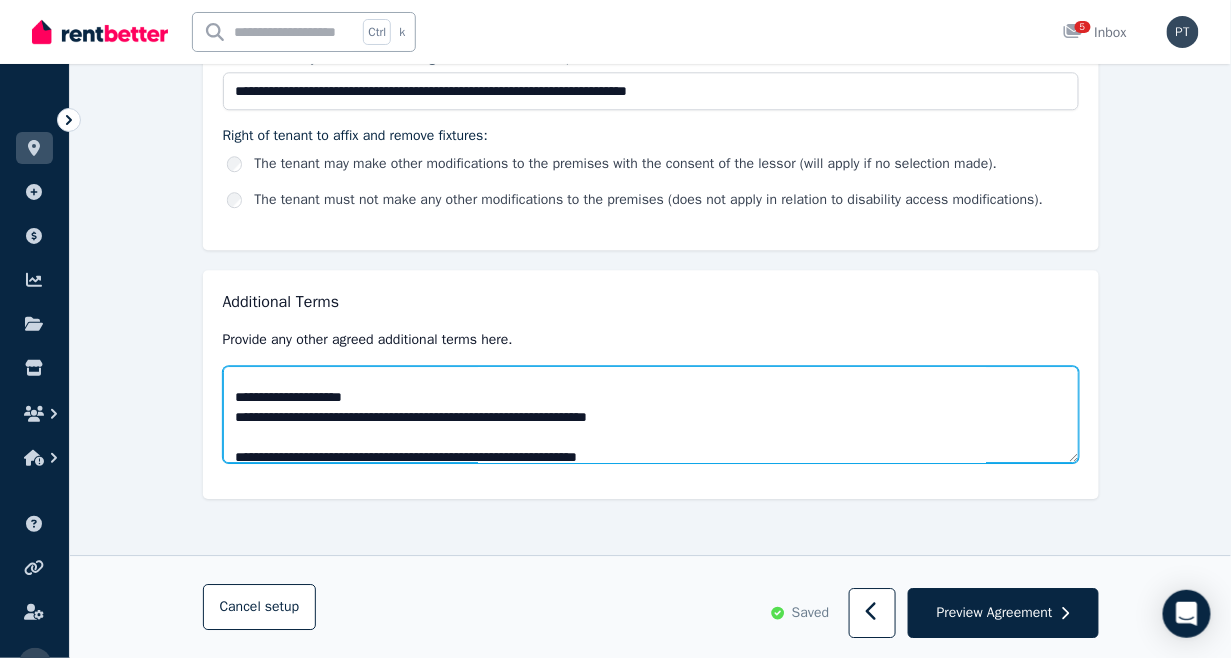 scroll, scrollTop: 440, scrollLeft: 0, axis: vertical 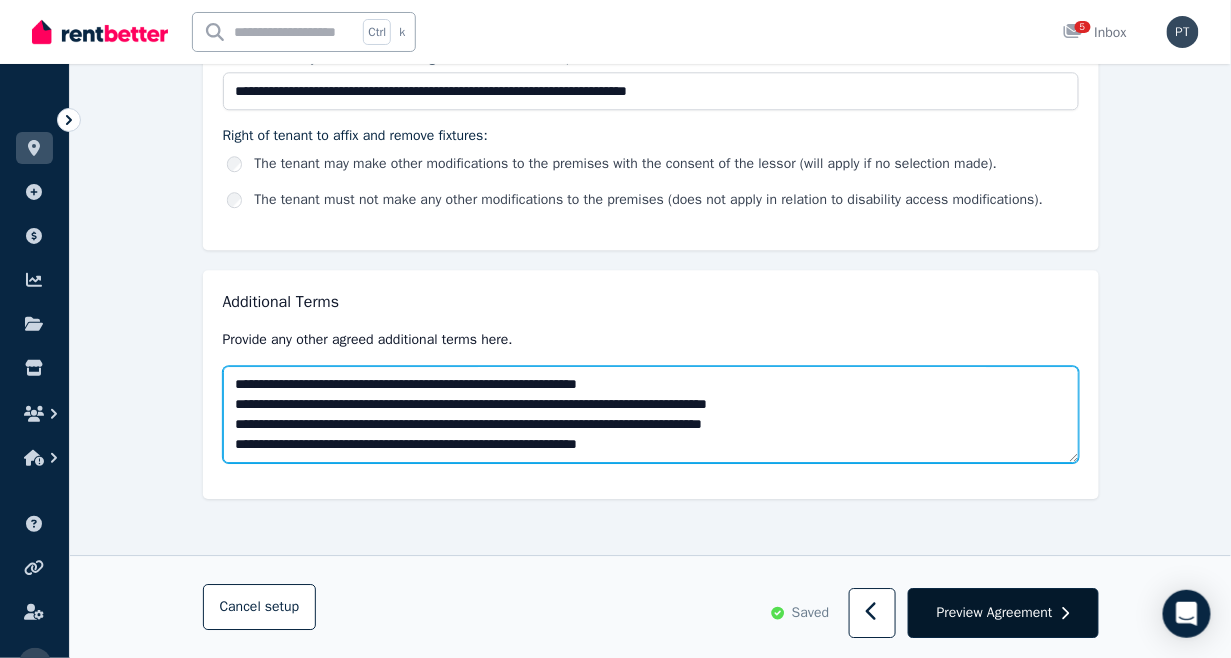 type on "**********" 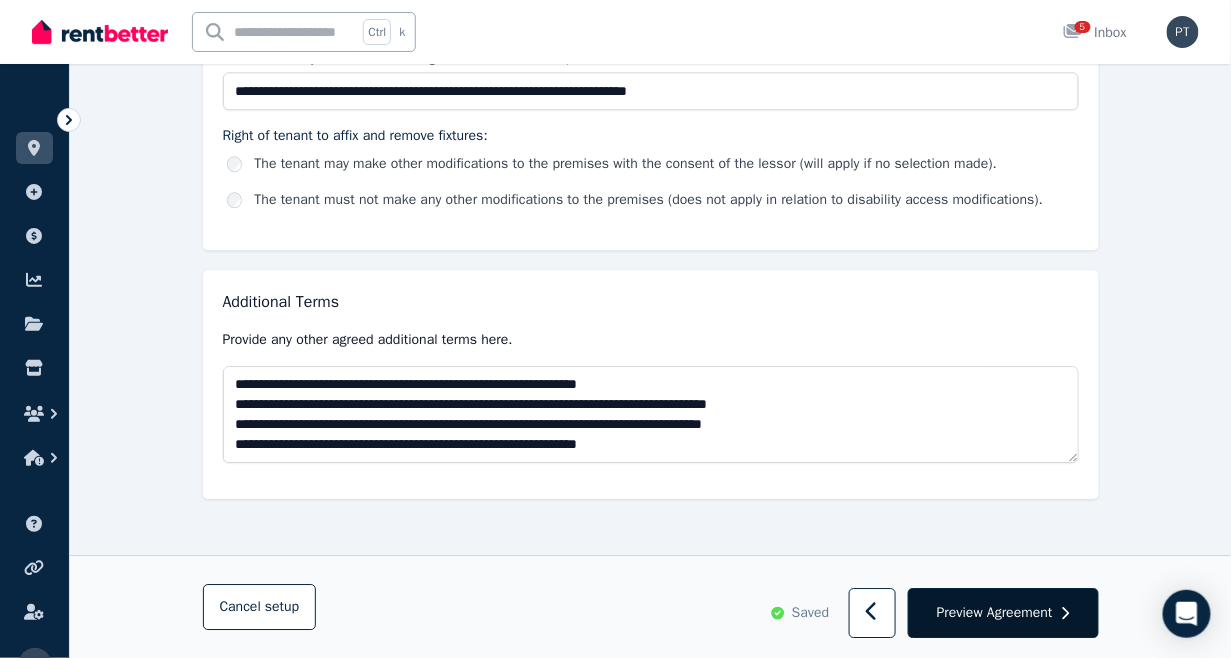 click on "Preview Agreement" at bounding box center (995, 613) 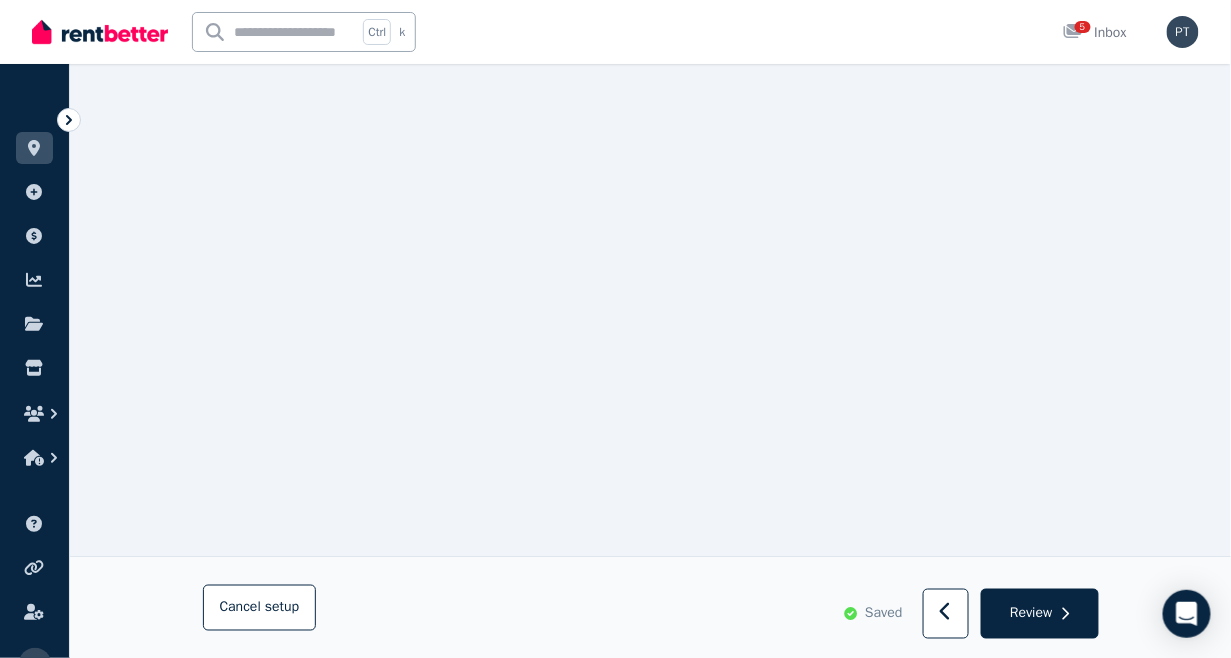 scroll, scrollTop: 14311, scrollLeft: 0, axis: vertical 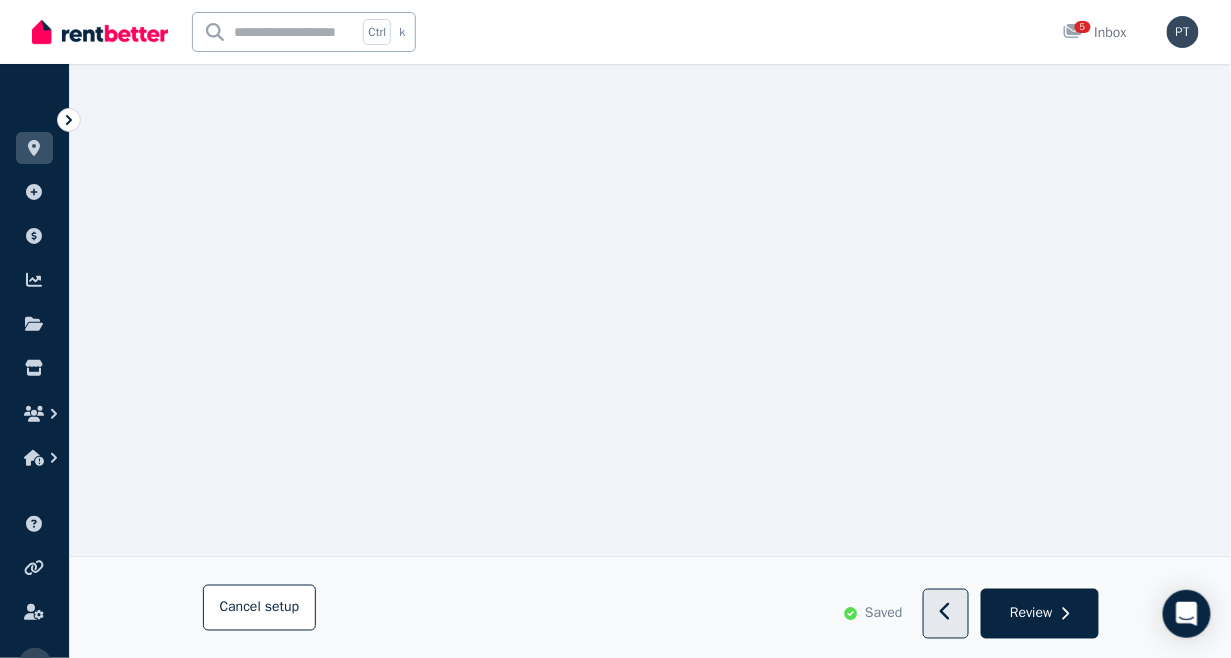 click 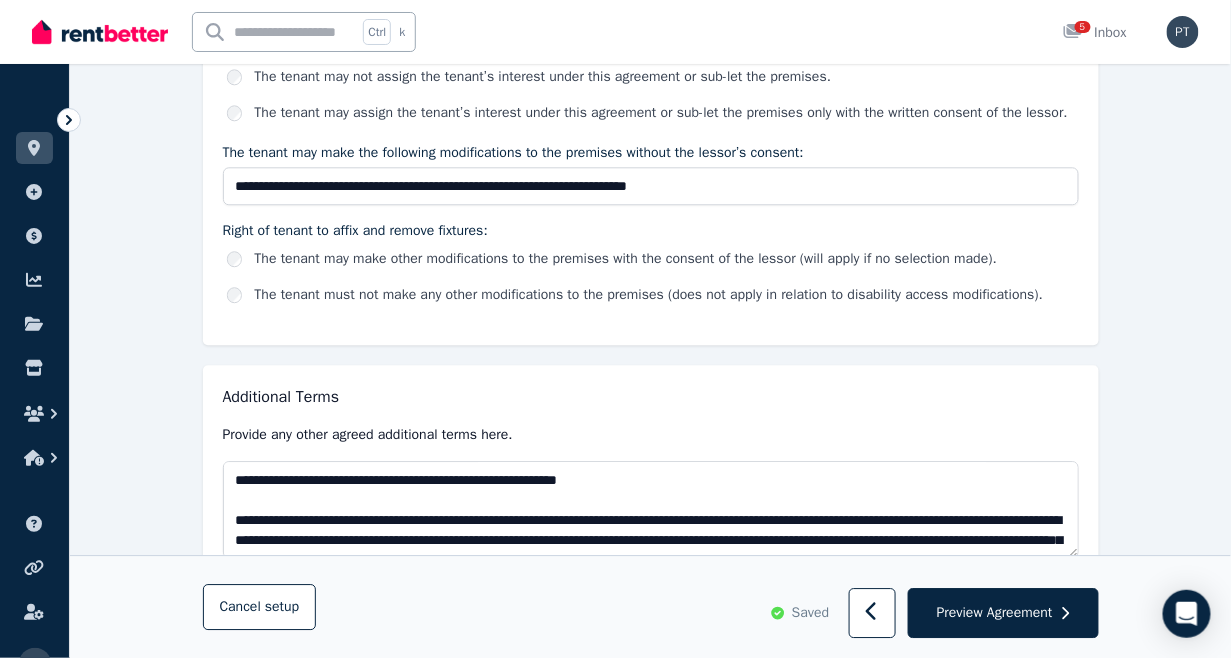 scroll, scrollTop: 3315, scrollLeft: 0, axis: vertical 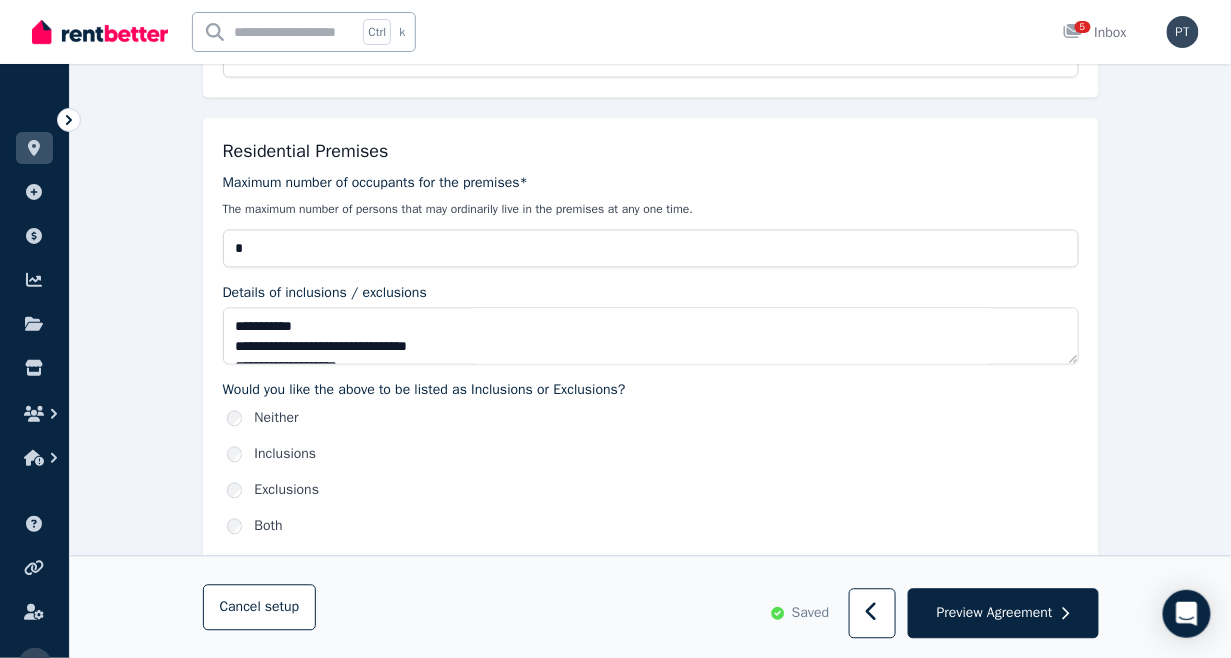 click on "**********" at bounding box center (651, 336) 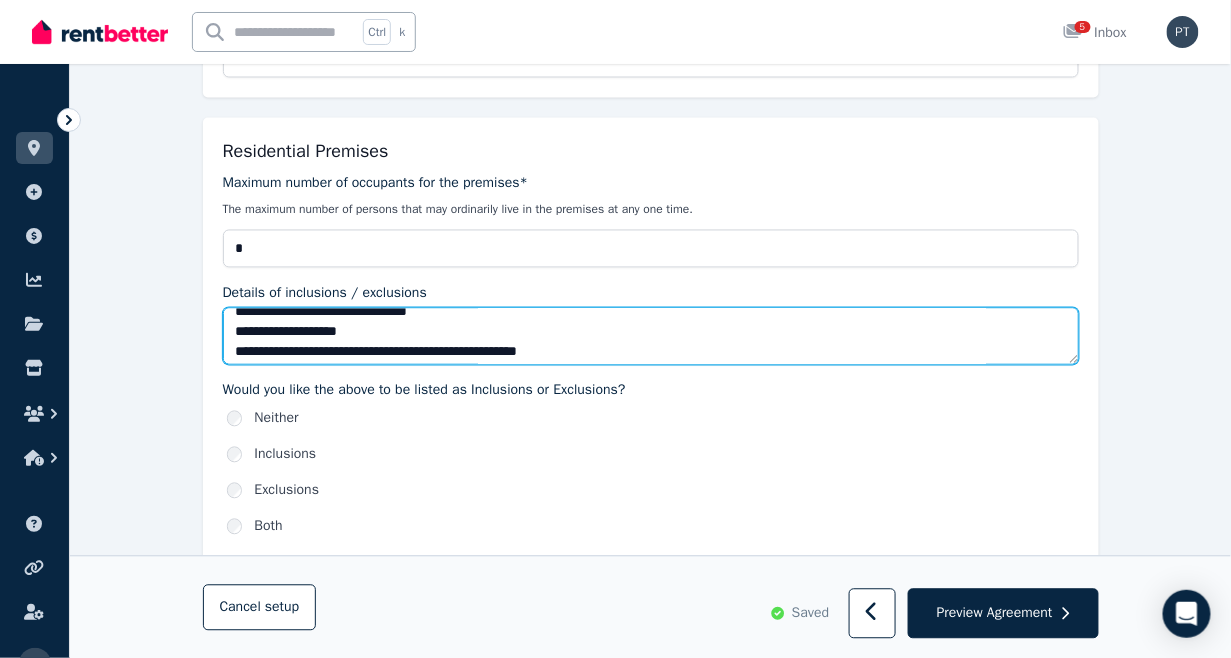 scroll, scrollTop: 44, scrollLeft: 0, axis: vertical 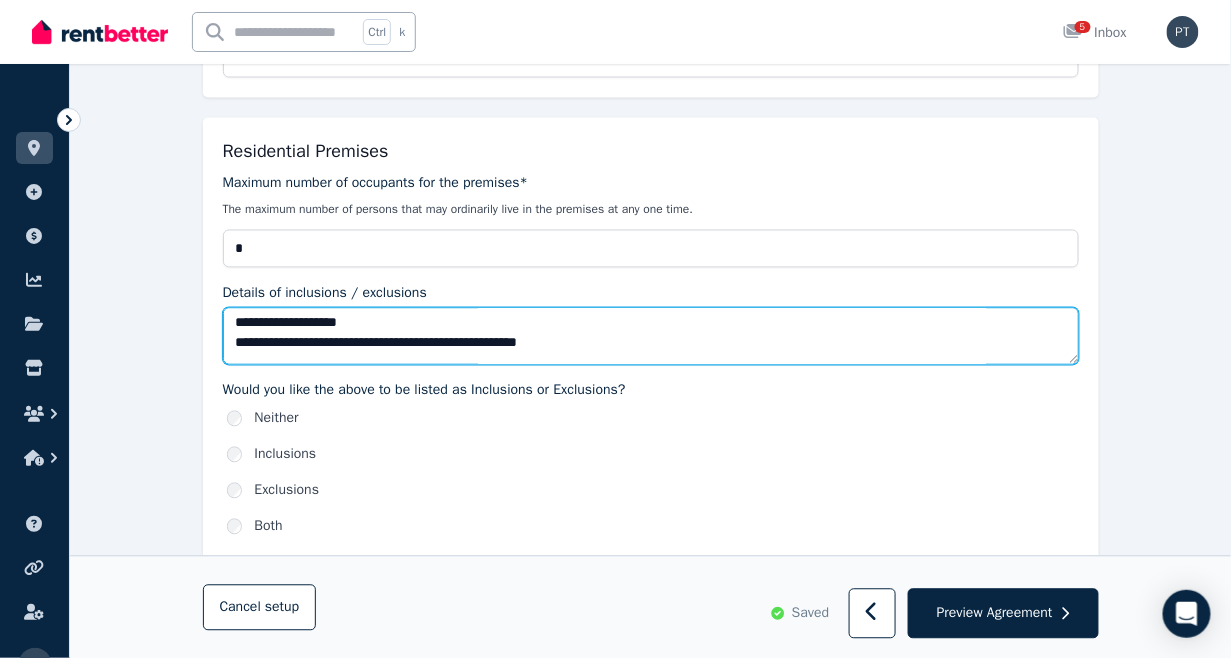 click on "**********" at bounding box center [651, 336] 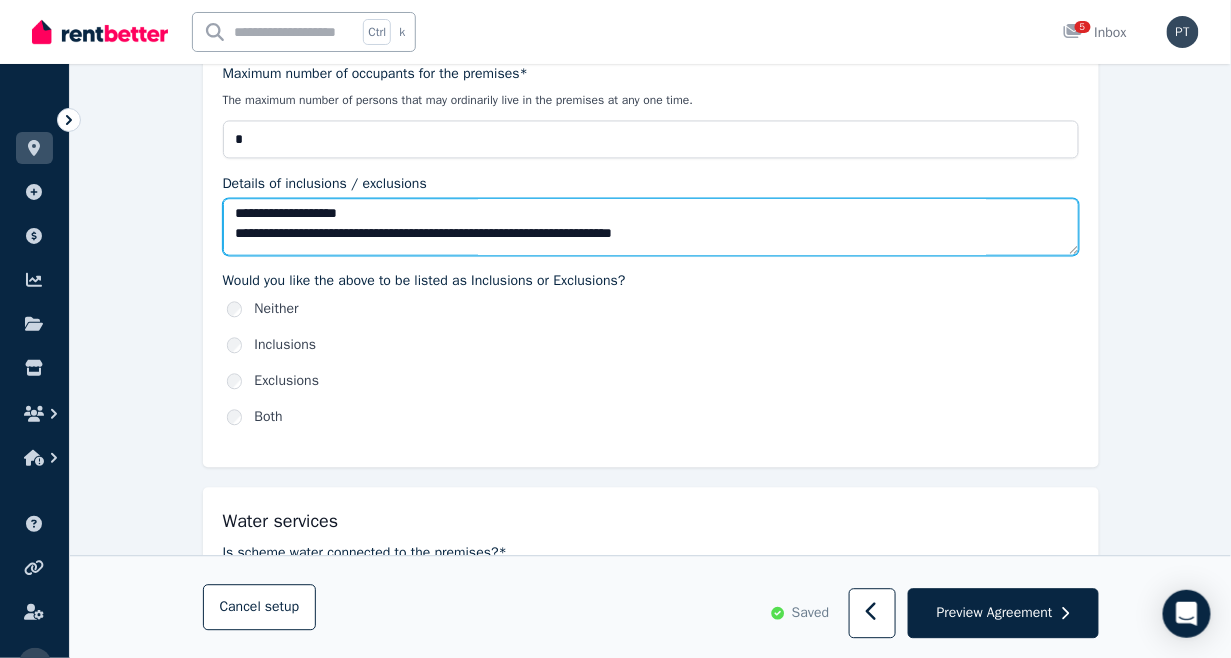 scroll, scrollTop: 870, scrollLeft: 0, axis: vertical 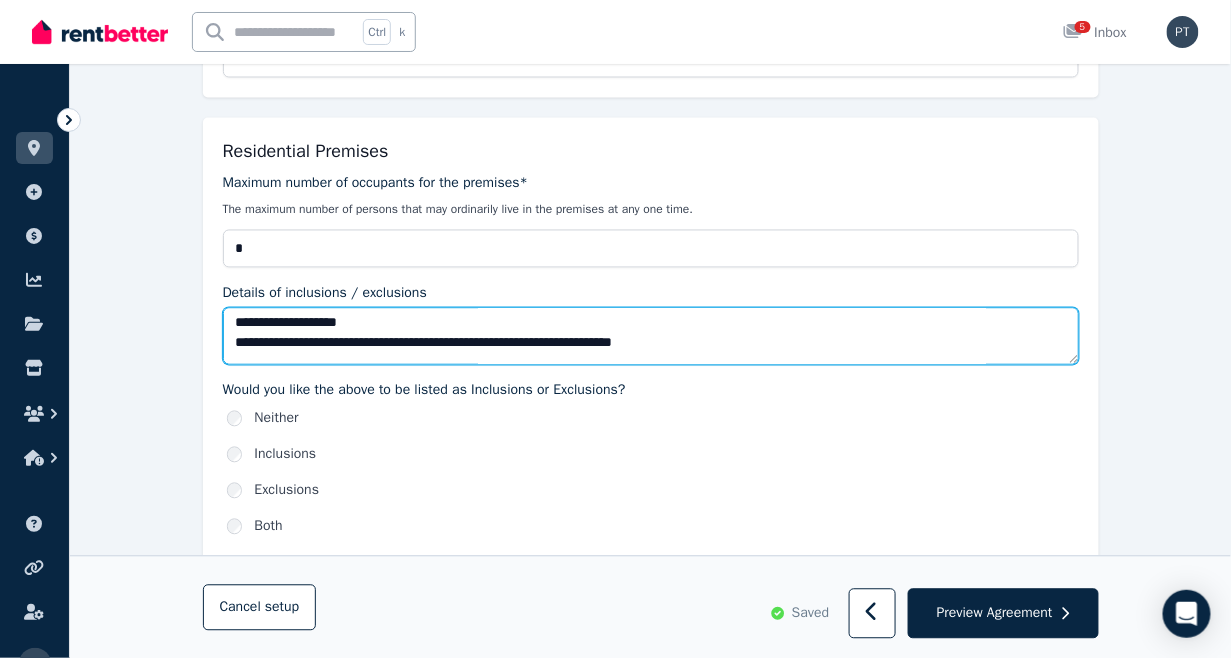 click on "**********" at bounding box center (651, 336) 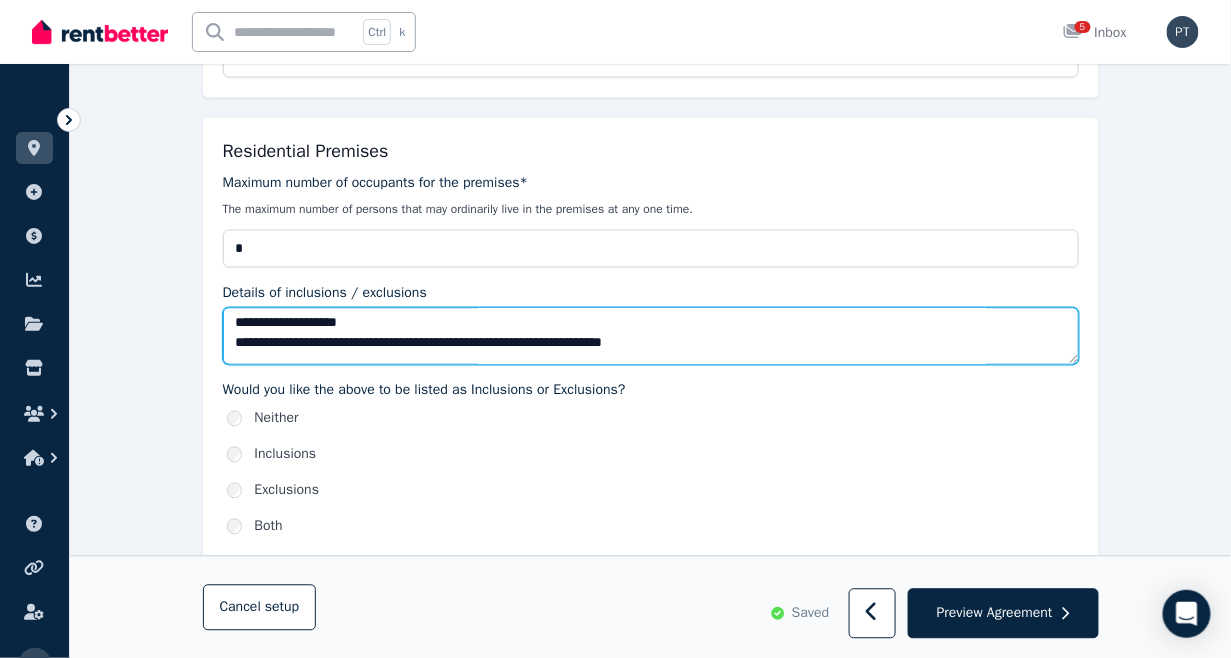 click on "**********" at bounding box center [651, 336] 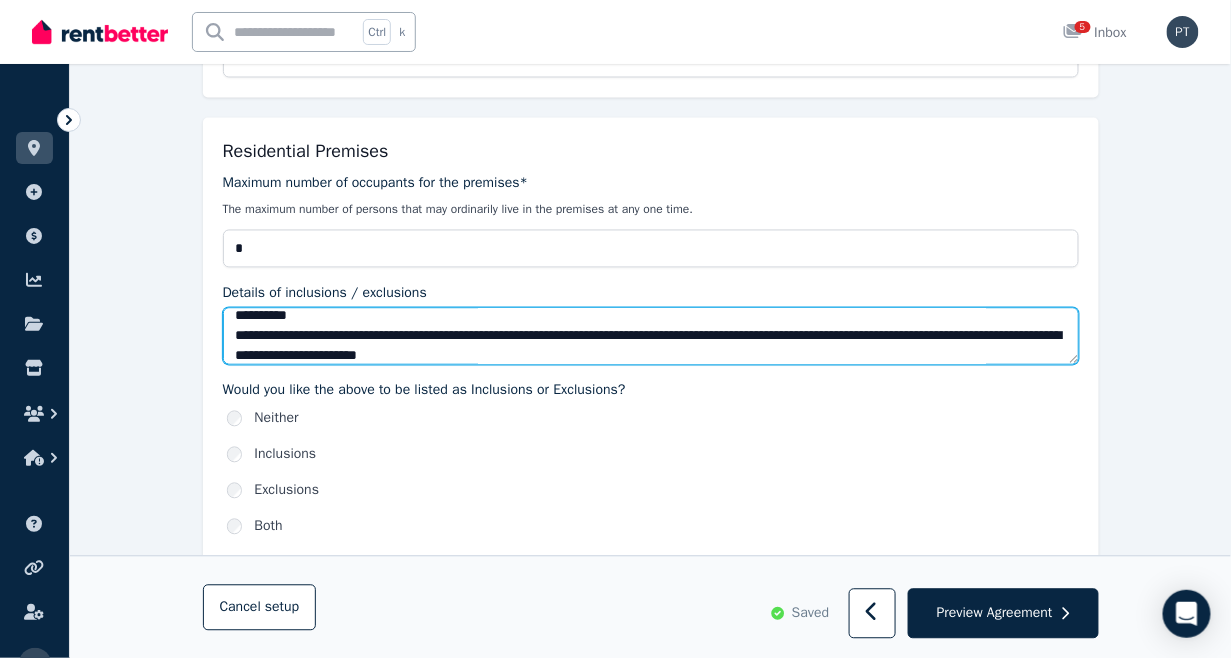 scroll, scrollTop: 0, scrollLeft: 0, axis: both 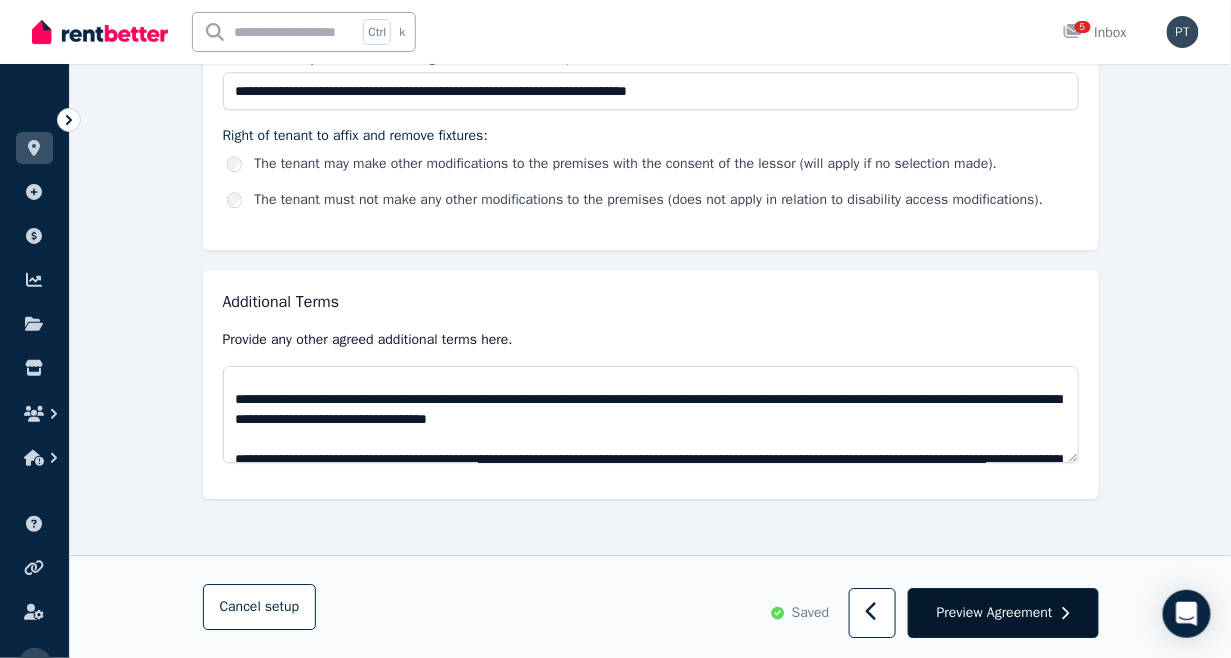 type on "**********" 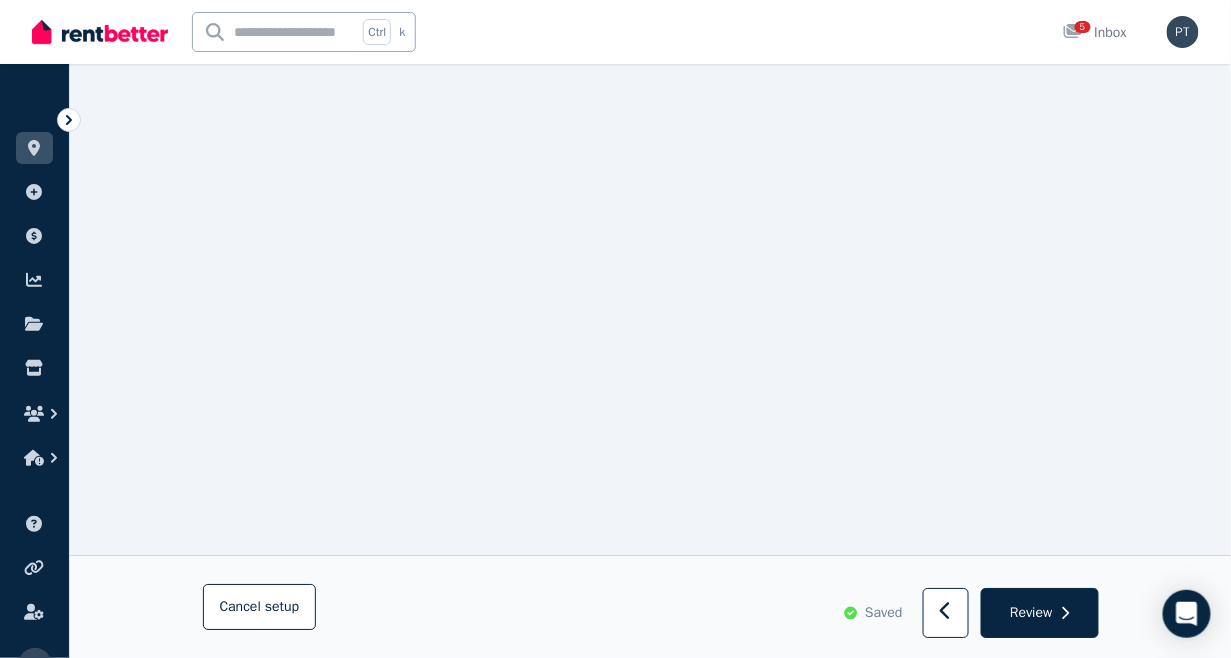 scroll, scrollTop: 13444, scrollLeft: 0, axis: vertical 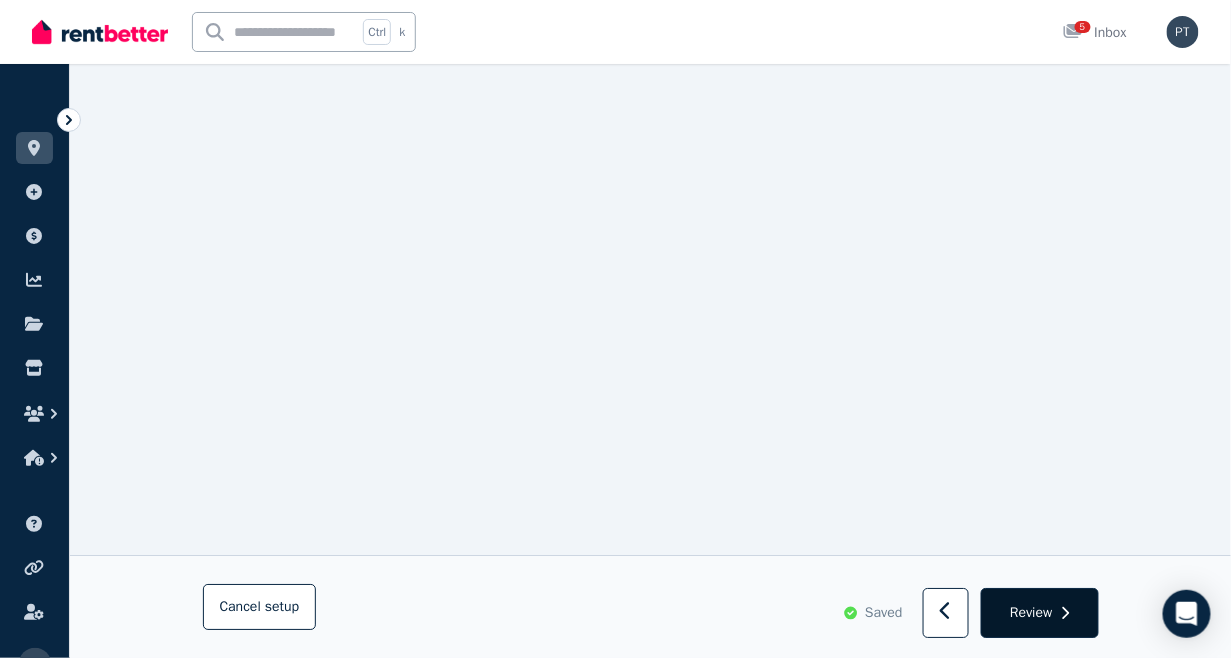 click on "Review" at bounding box center [1031, 613] 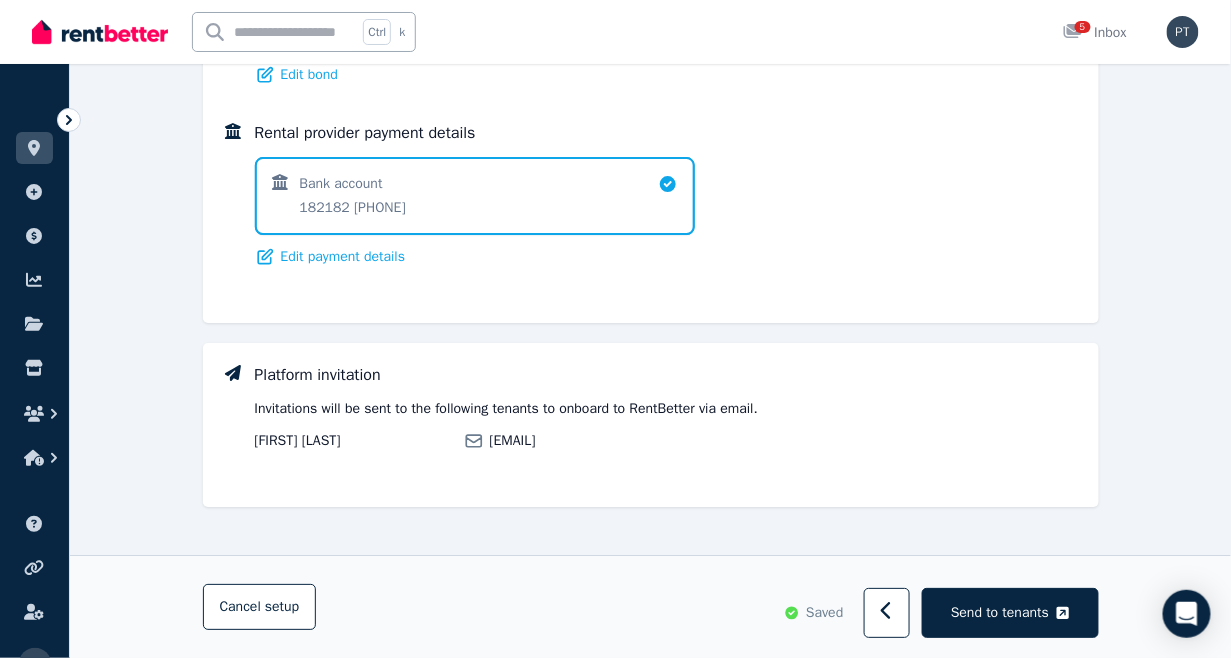scroll, scrollTop: 1666, scrollLeft: 0, axis: vertical 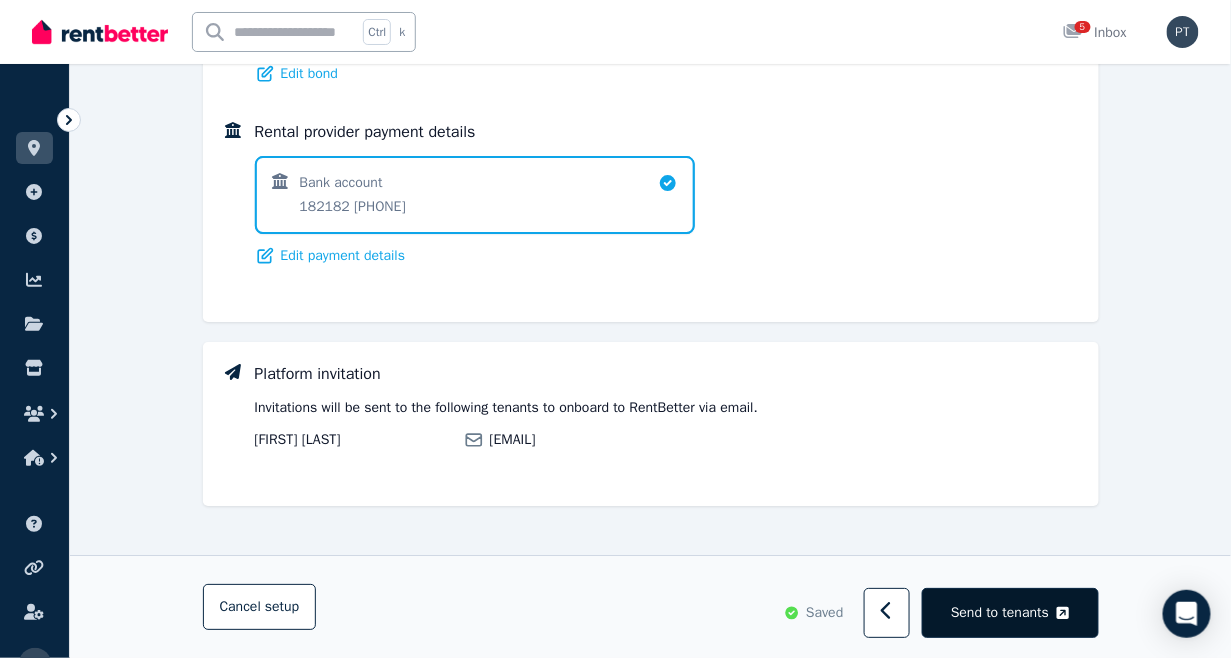 click on "Send to tenants" at bounding box center (1000, 613) 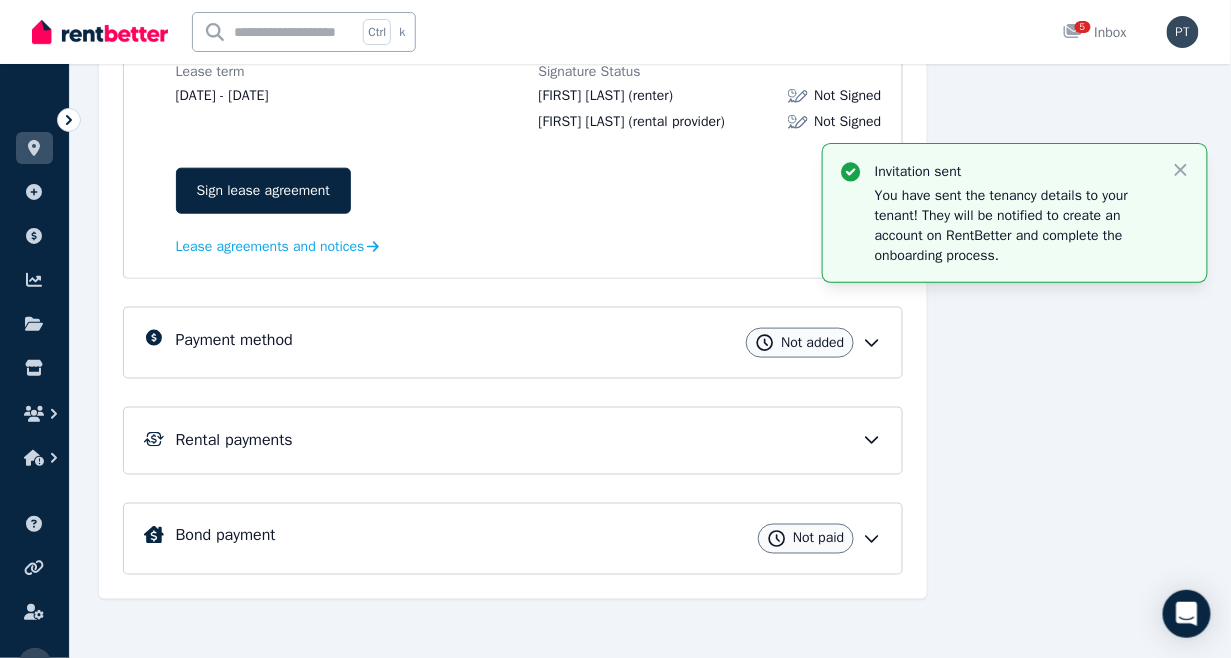 scroll, scrollTop: 355, scrollLeft: 0, axis: vertical 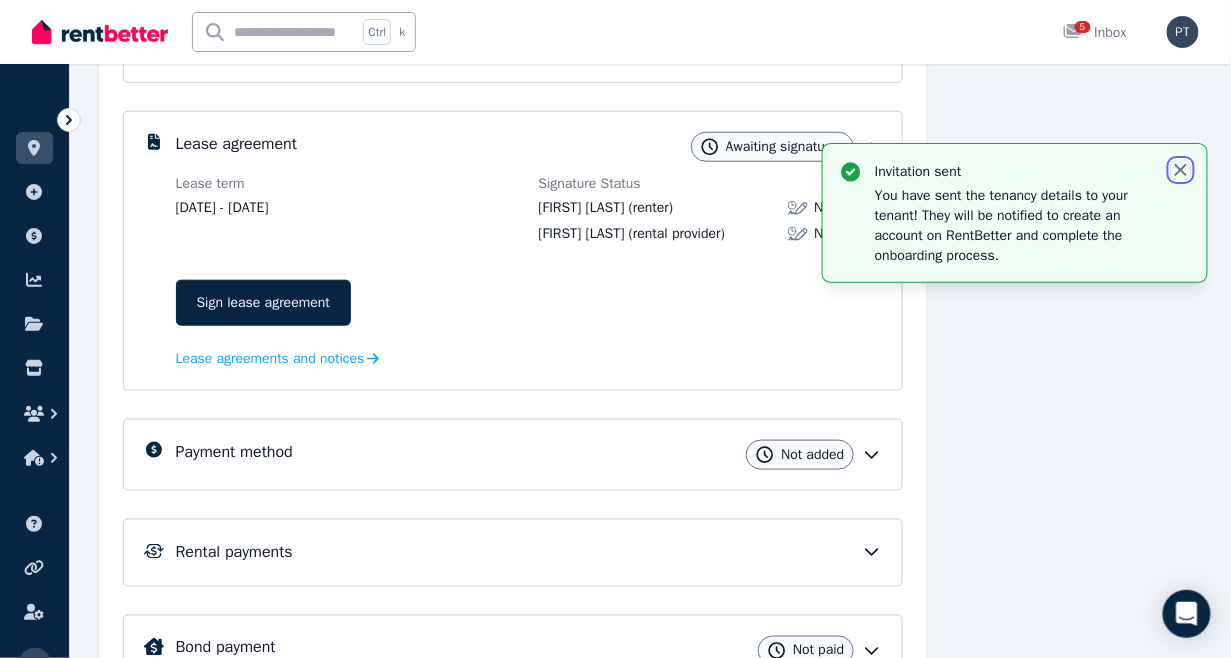 click 